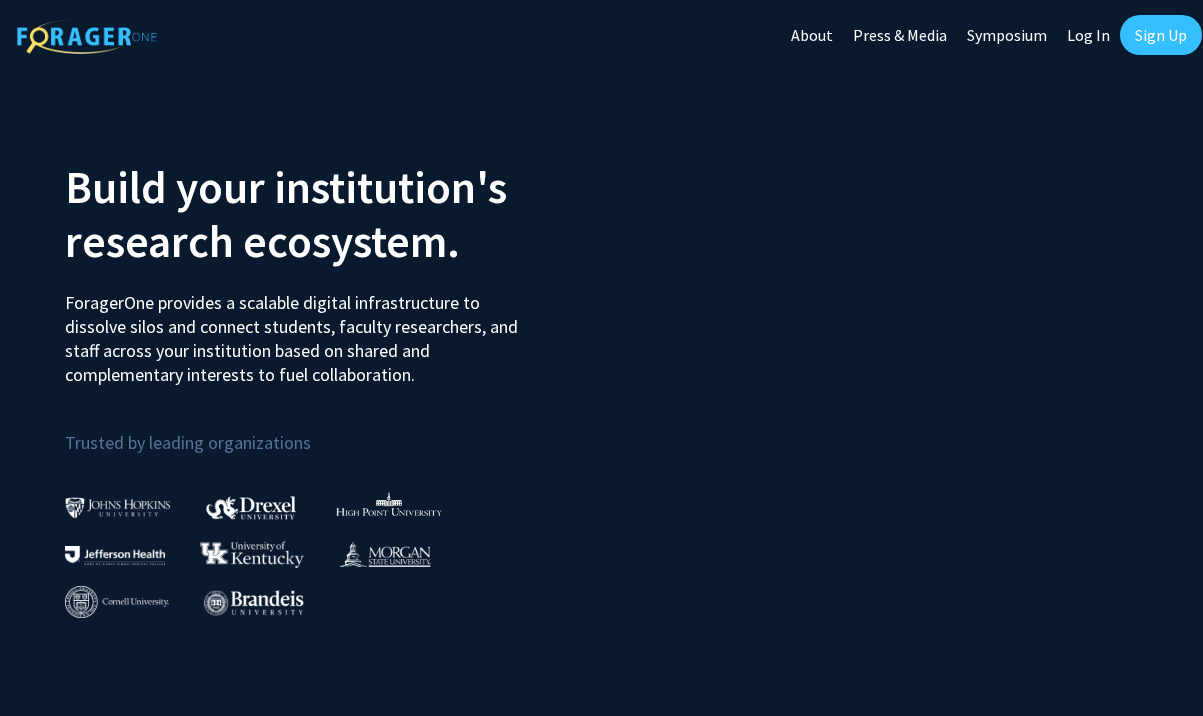 scroll, scrollTop: 0, scrollLeft: 0, axis: both 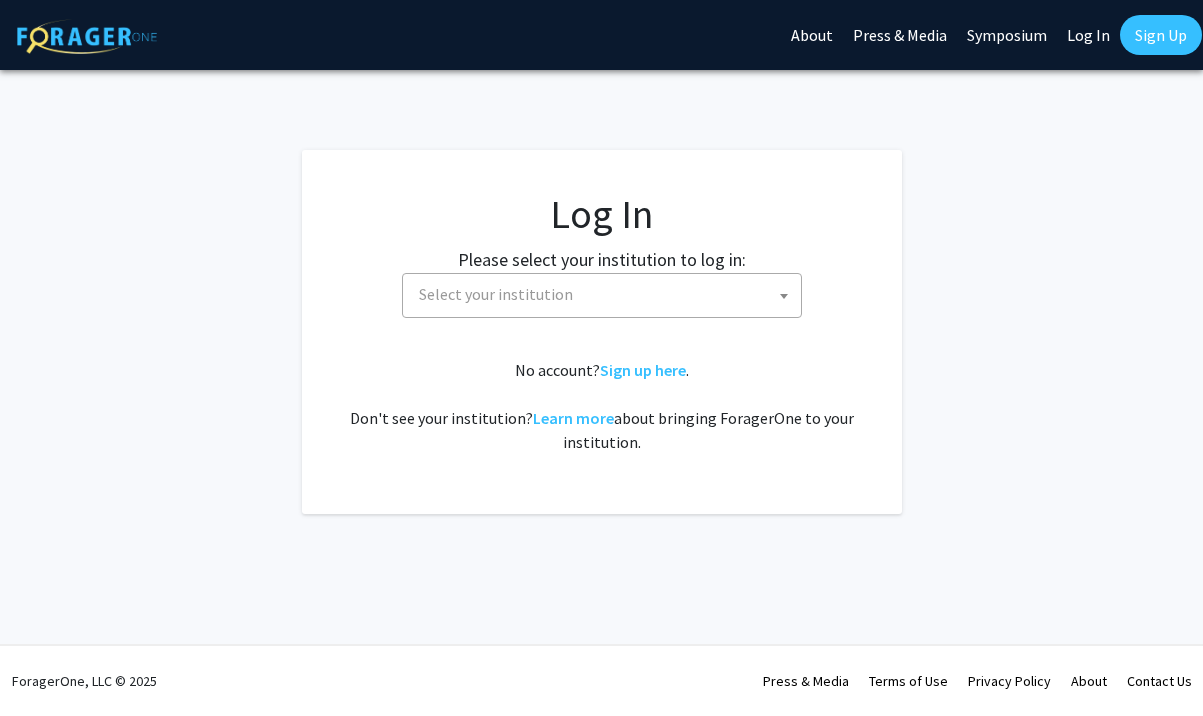 click on "Select your institution" at bounding box center (606, 294) 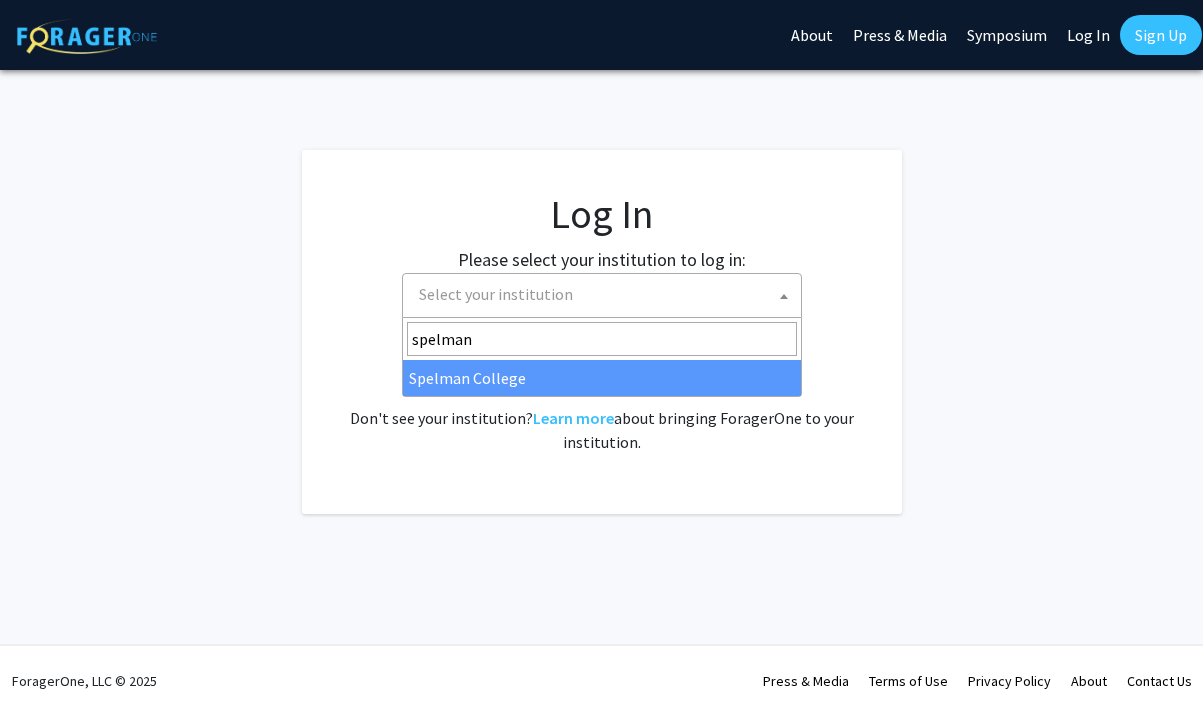type on "spelman" 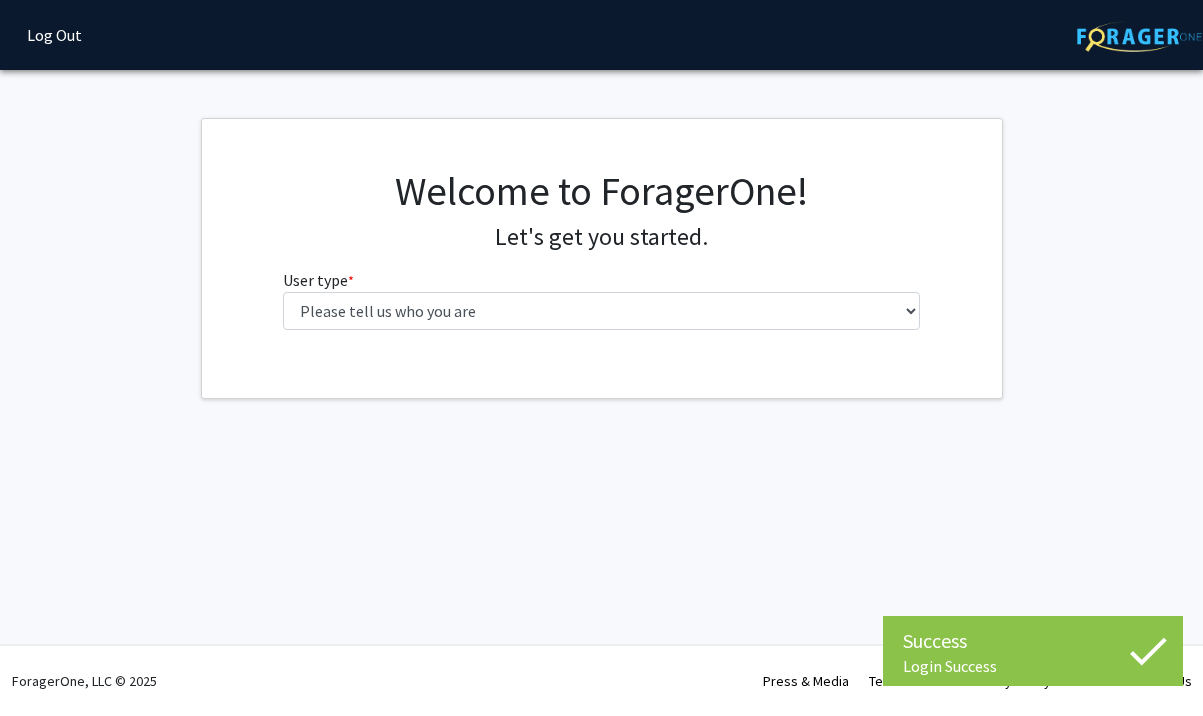 scroll, scrollTop: 0, scrollLeft: 0, axis: both 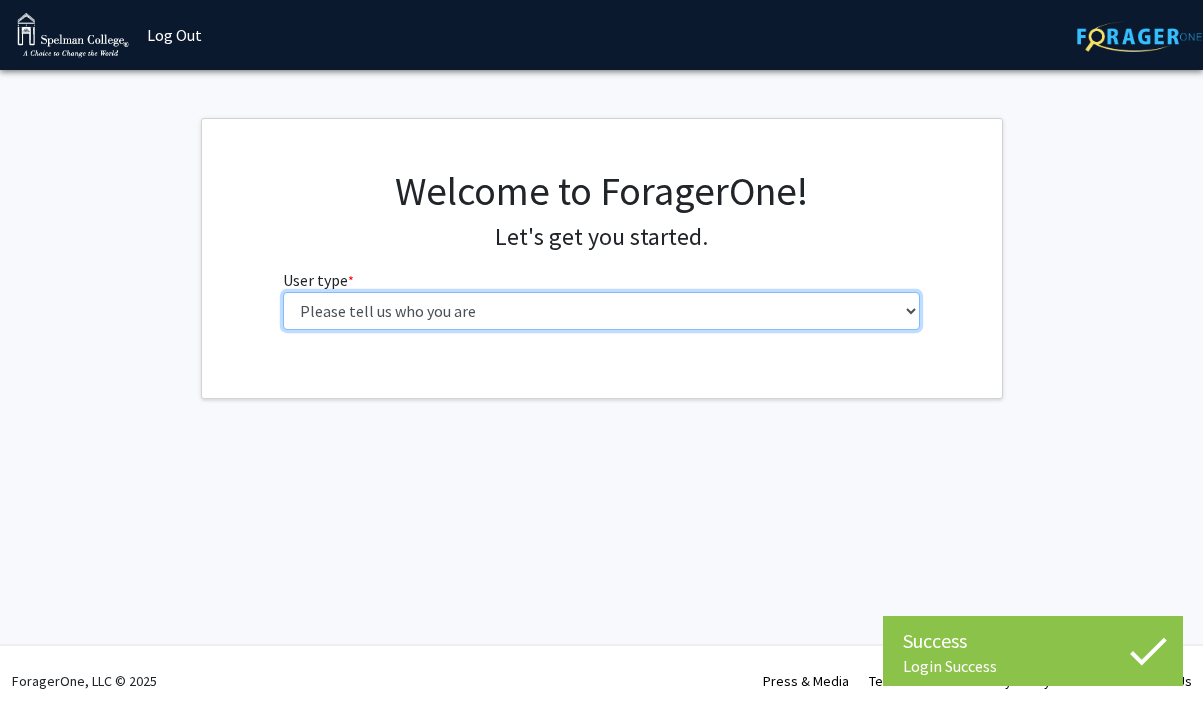 click on "Please tell us who you are  Undergraduate Student   Master's Student   Doctoral Candidate (PhD, MD, DMD, PharmD, etc.)   Postdoctoral Researcher / Research Staff / Medical Resident / Medical Fellow   Faculty   Administrative Staff" at bounding box center (601, 311) 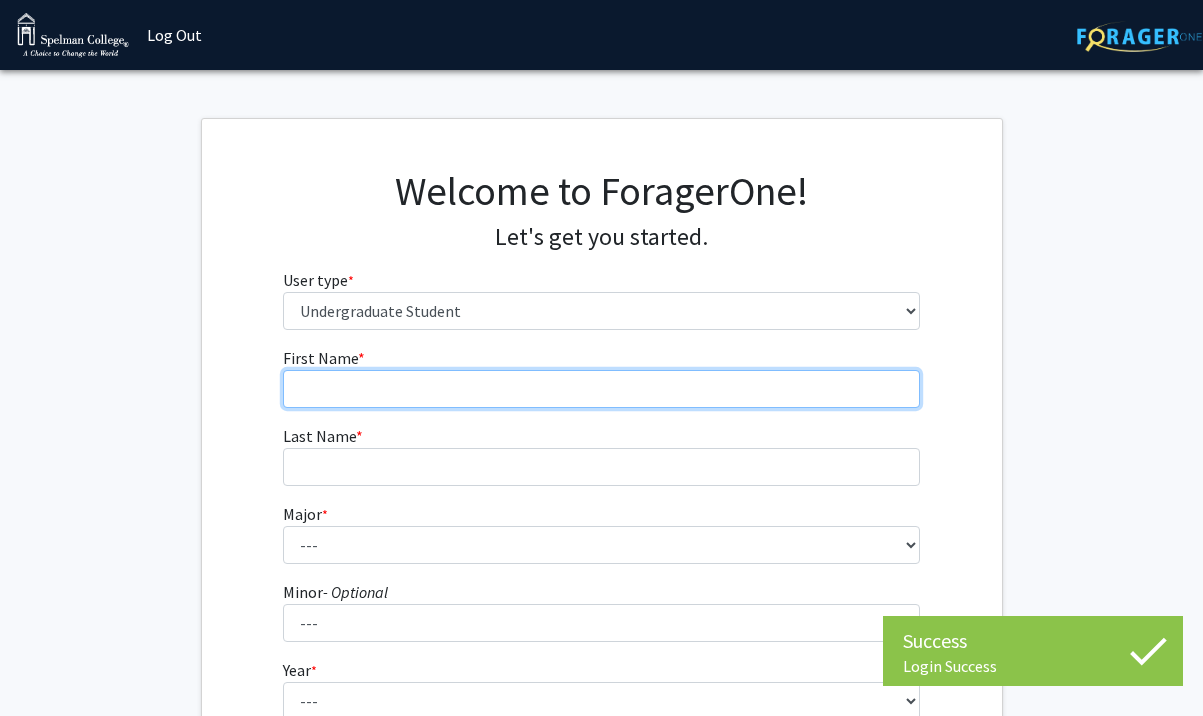 click on "First Name * required" at bounding box center (601, 389) 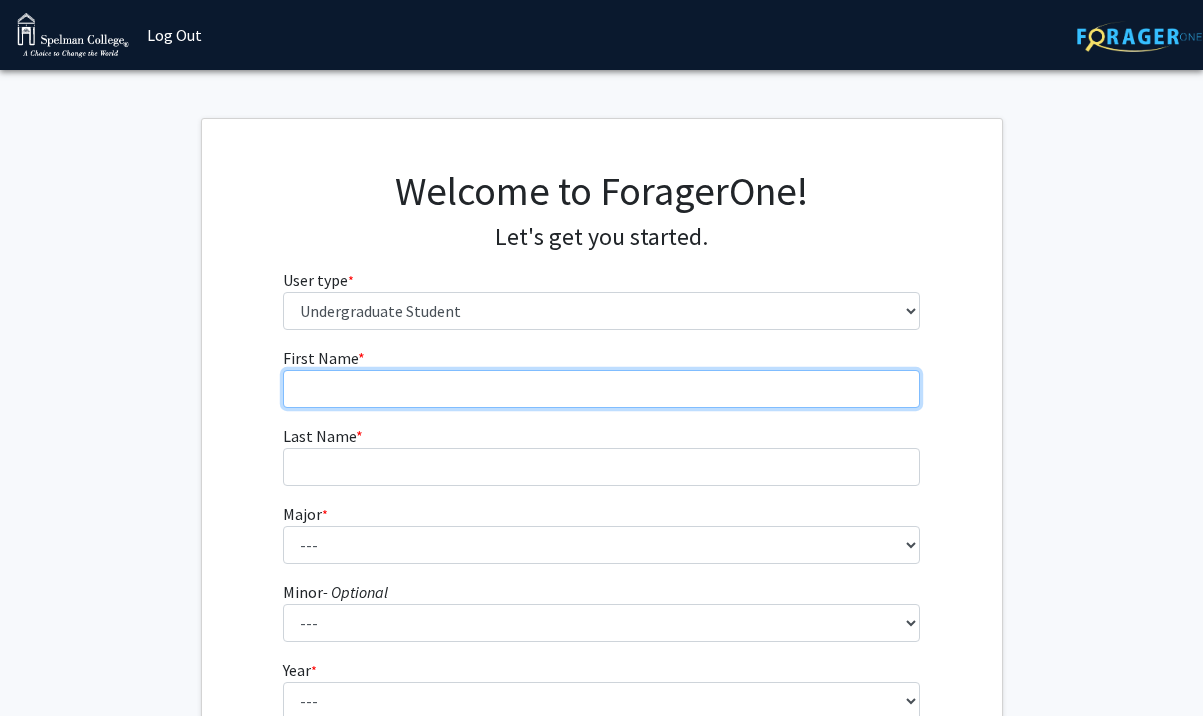 type on "[PERSON_NAME]" 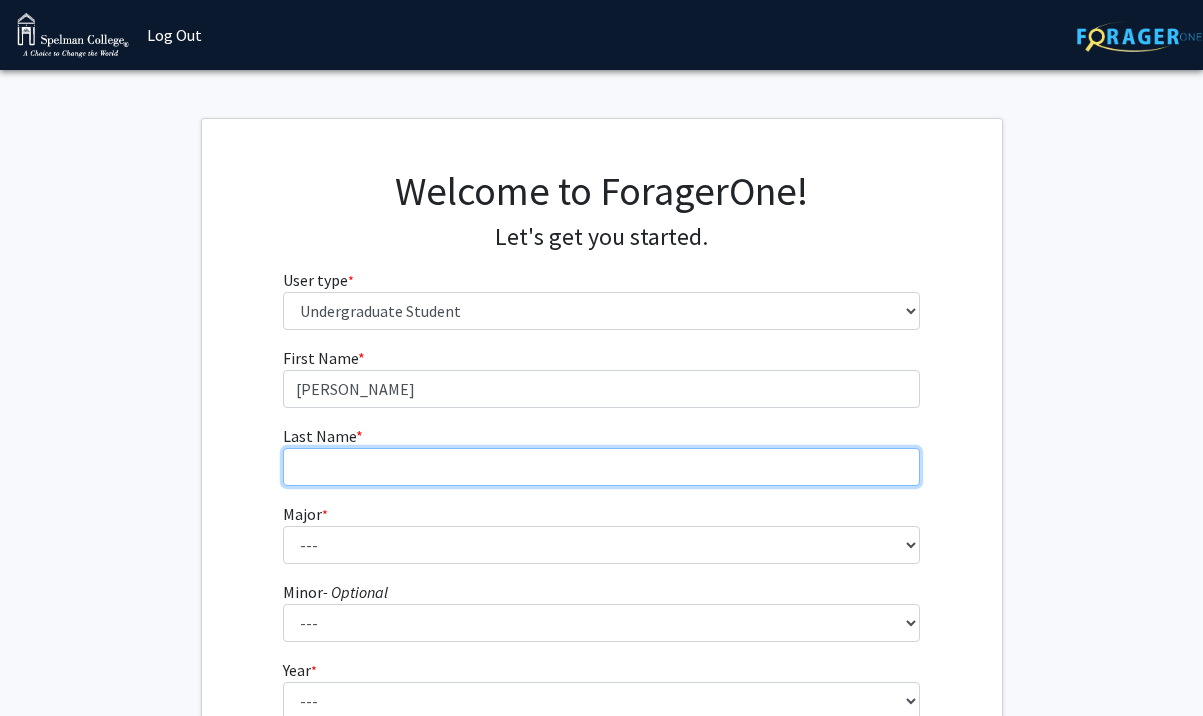 type on "[PERSON_NAME]" 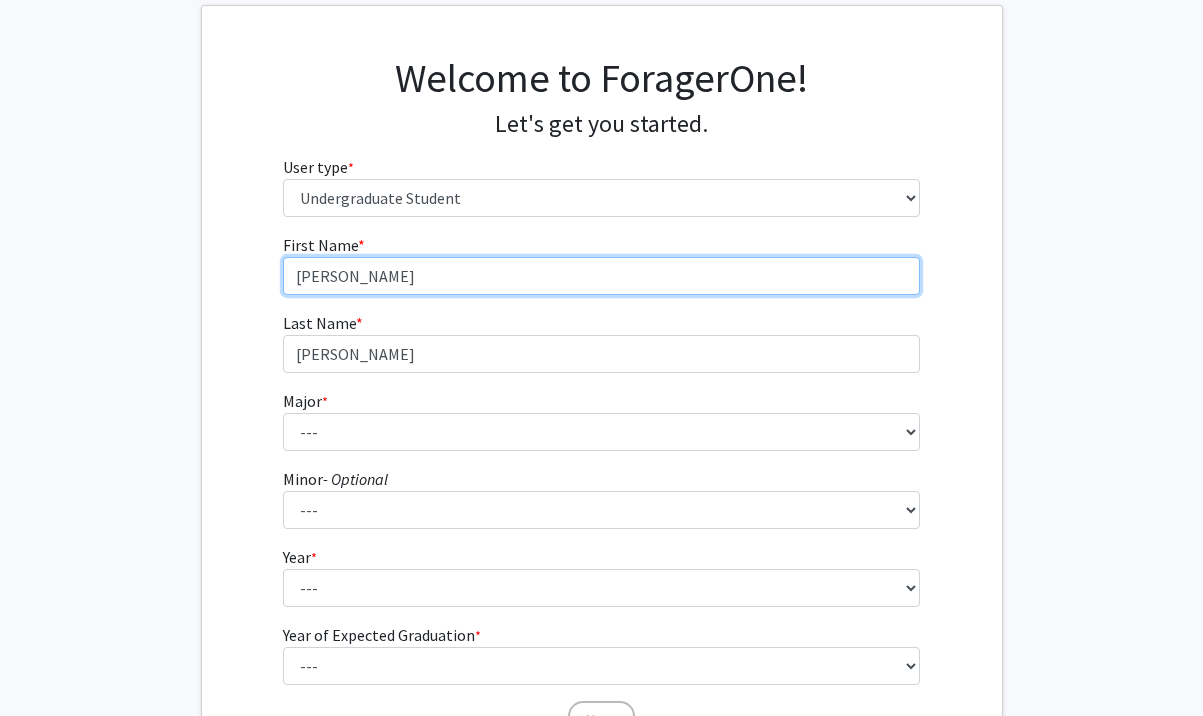 scroll, scrollTop: 149, scrollLeft: 0, axis: vertical 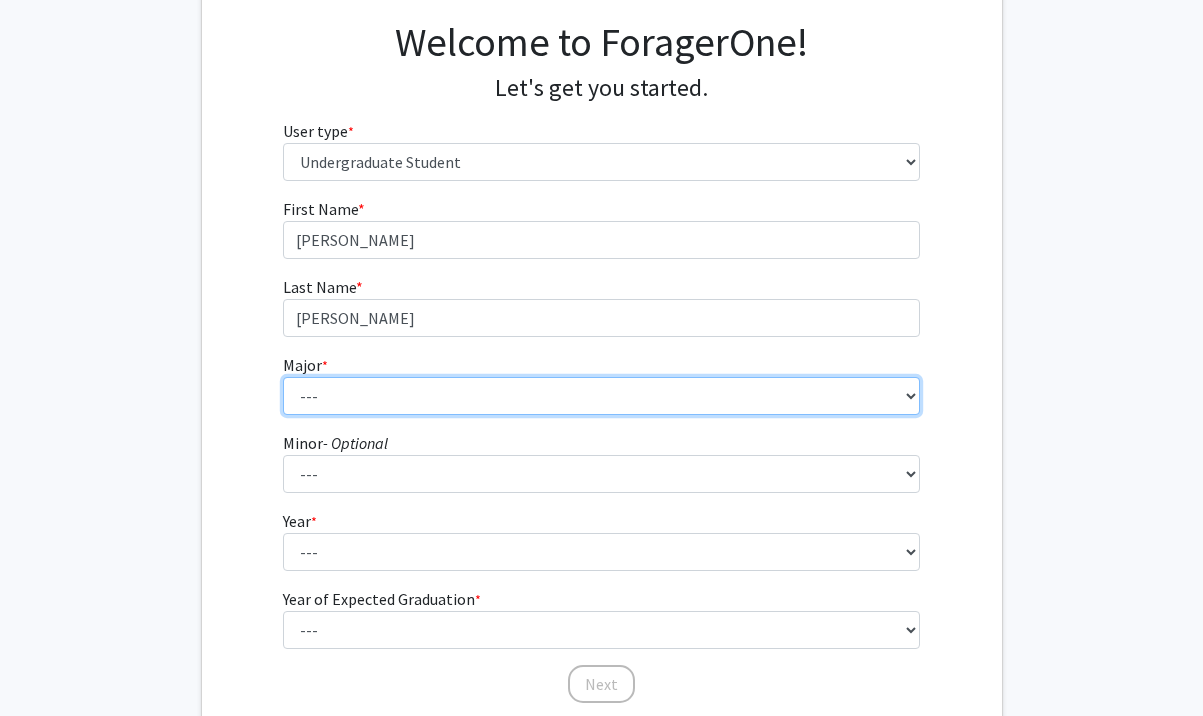click on "---  Art   Art History   Biochemistry   Biology   Chemistry   Comparative Women’s Studies   Computer and Information Sciences   Dance Performance & Choreography   Documentary Filmmaking   Early Childhood Education   Economics   Education Studies   English   Environmental Sciences   Environmental Studies   [PERSON_NAME] Science (Dual Degree Engineering)   Health Sciences   History   Human Services   Independent Major   International Studies   Mathematics   Music   Philosophy   Photography   Physics   Political Science   Psychology   Religious Studies   Sociology   Sociology and Anthropology   Spanish   Theater & Performance (Drama)" at bounding box center (601, 396) 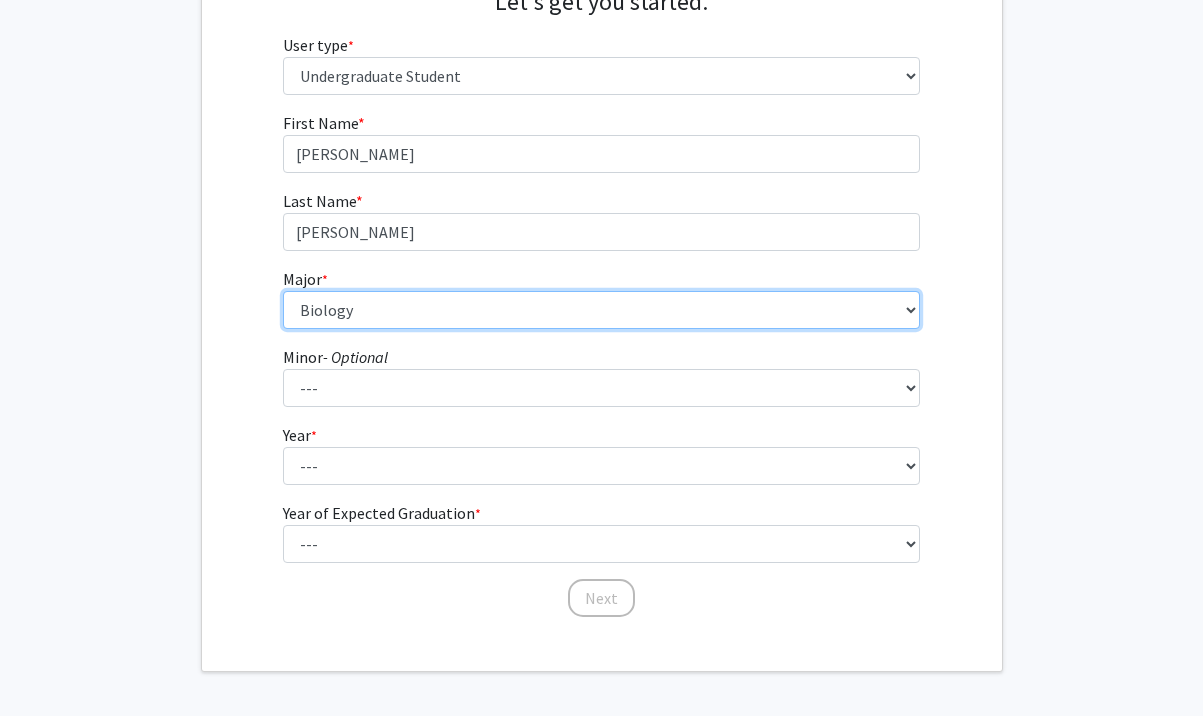scroll, scrollTop: 250, scrollLeft: 0, axis: vertical 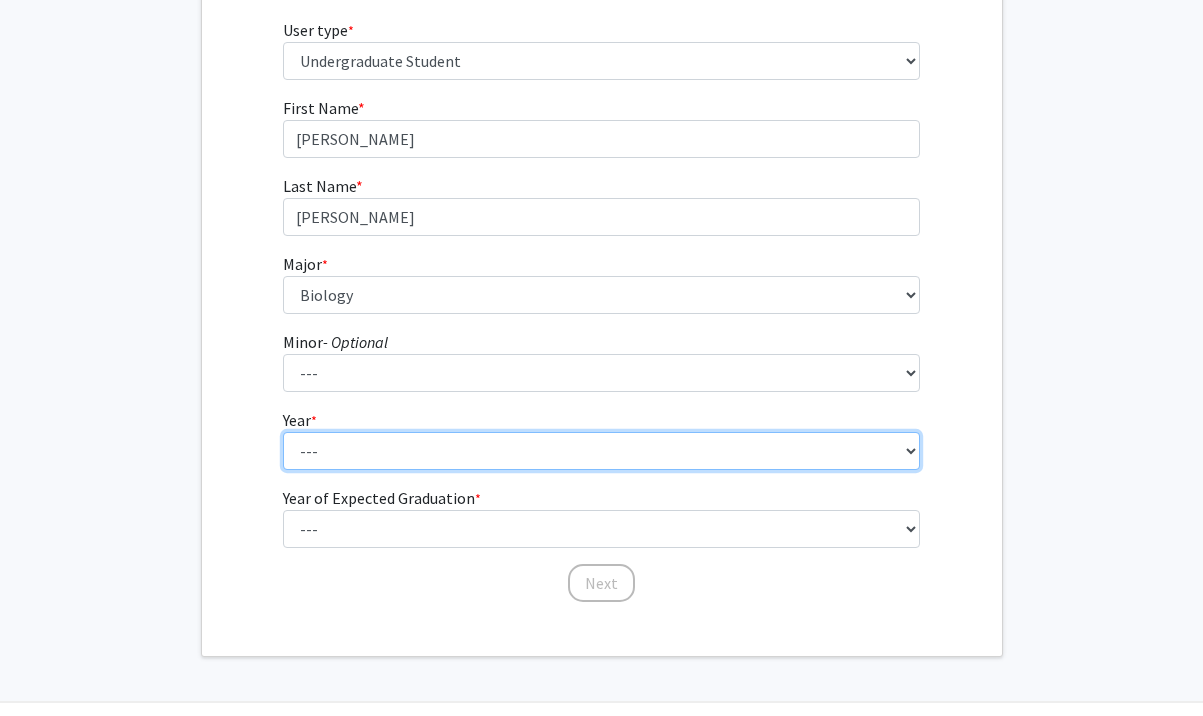 click on "---  First-year   Sophomore   Junior   Senior   Postbaccalaureate Certificate" at bounding box center (601, 451) 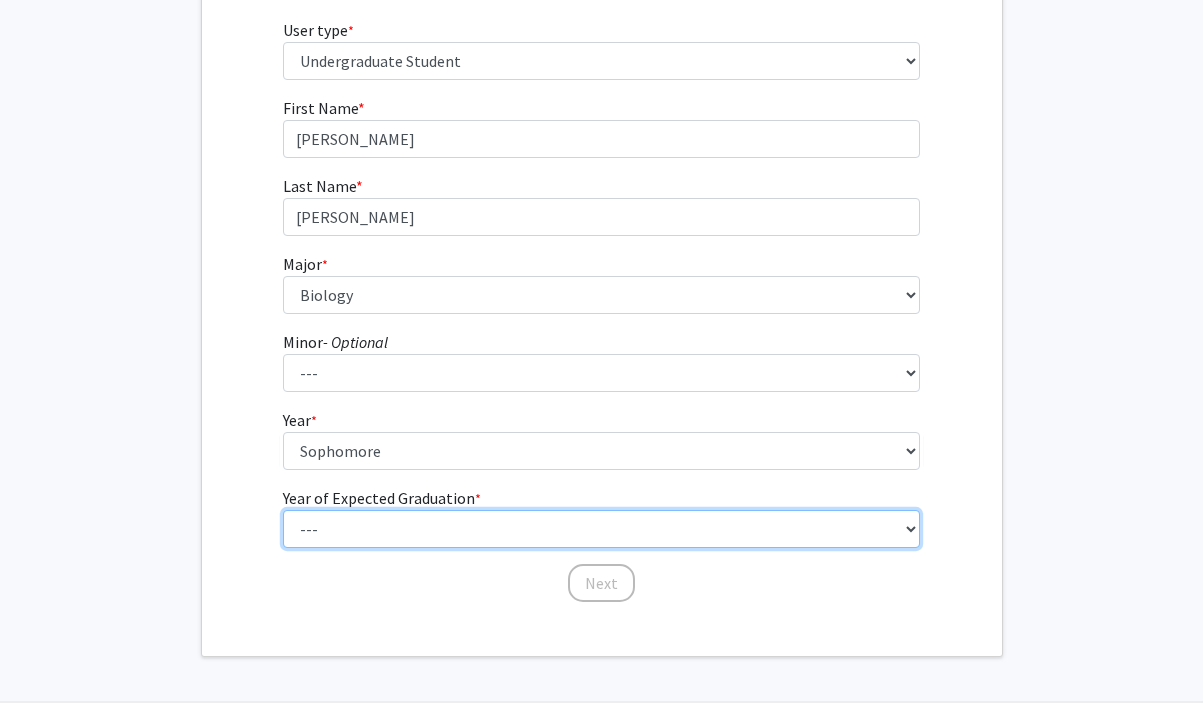 click on "---  2025   2026   2027   2028   2029   2030   2031   2032   2033   2034" at bounding box center [601, 529] 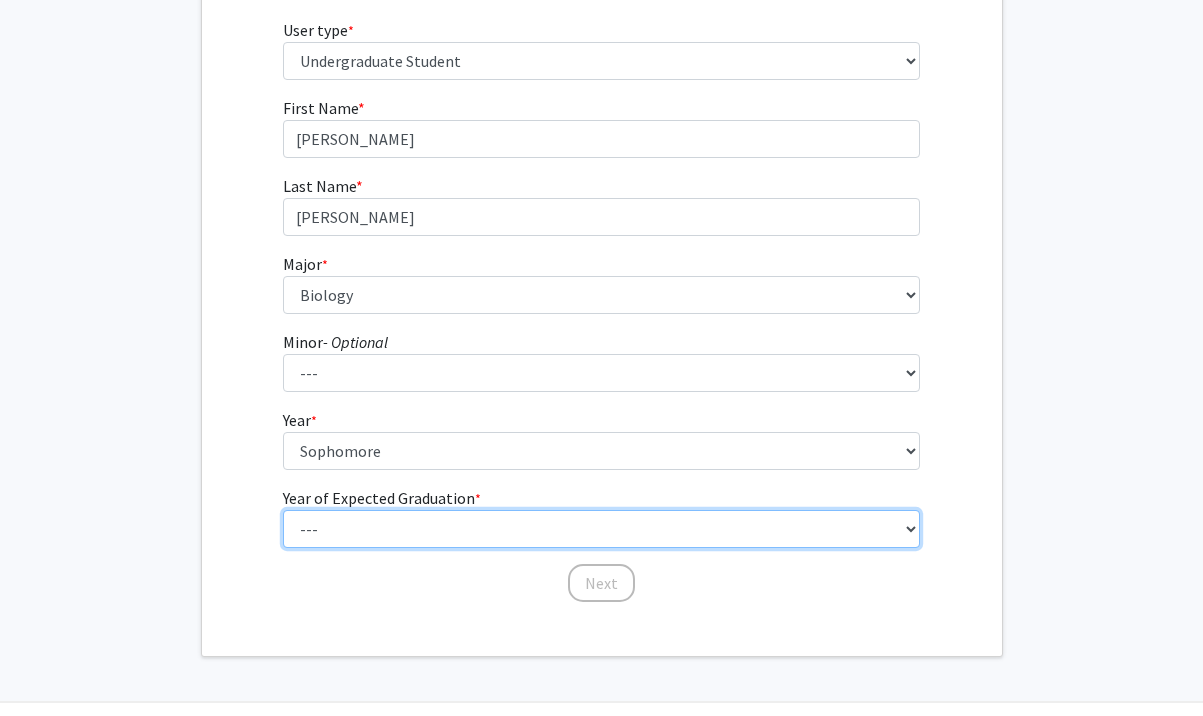 select on "4: 2028" 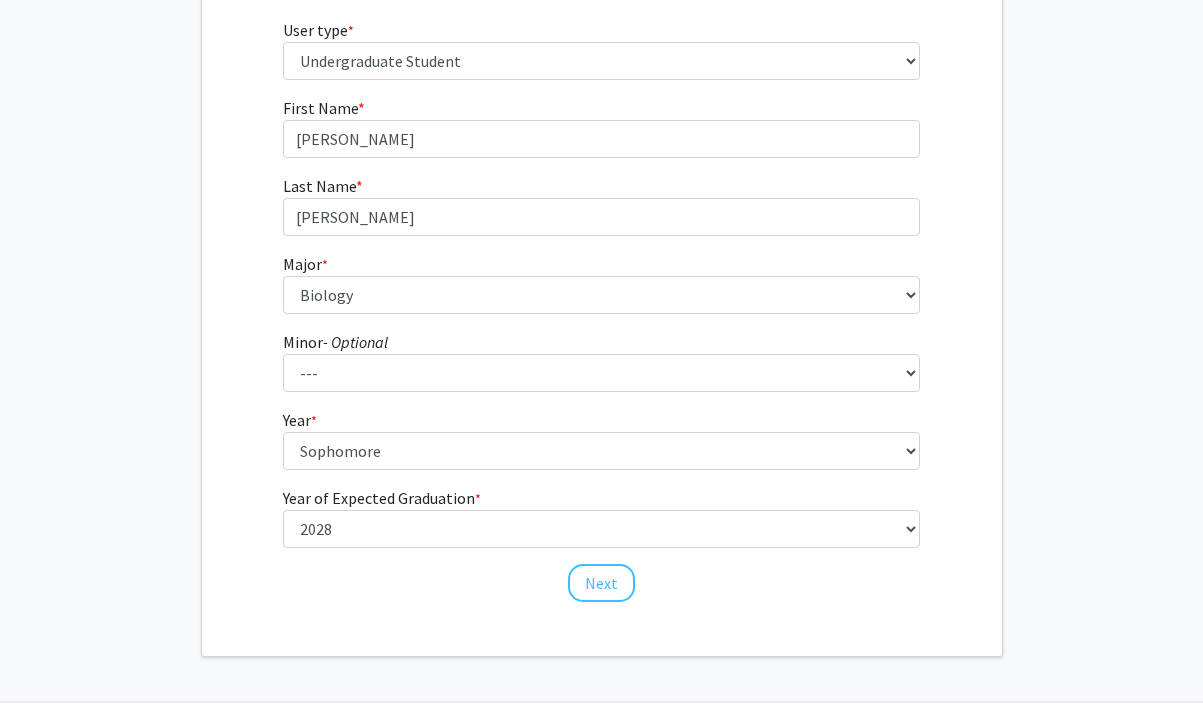 click on "Next" 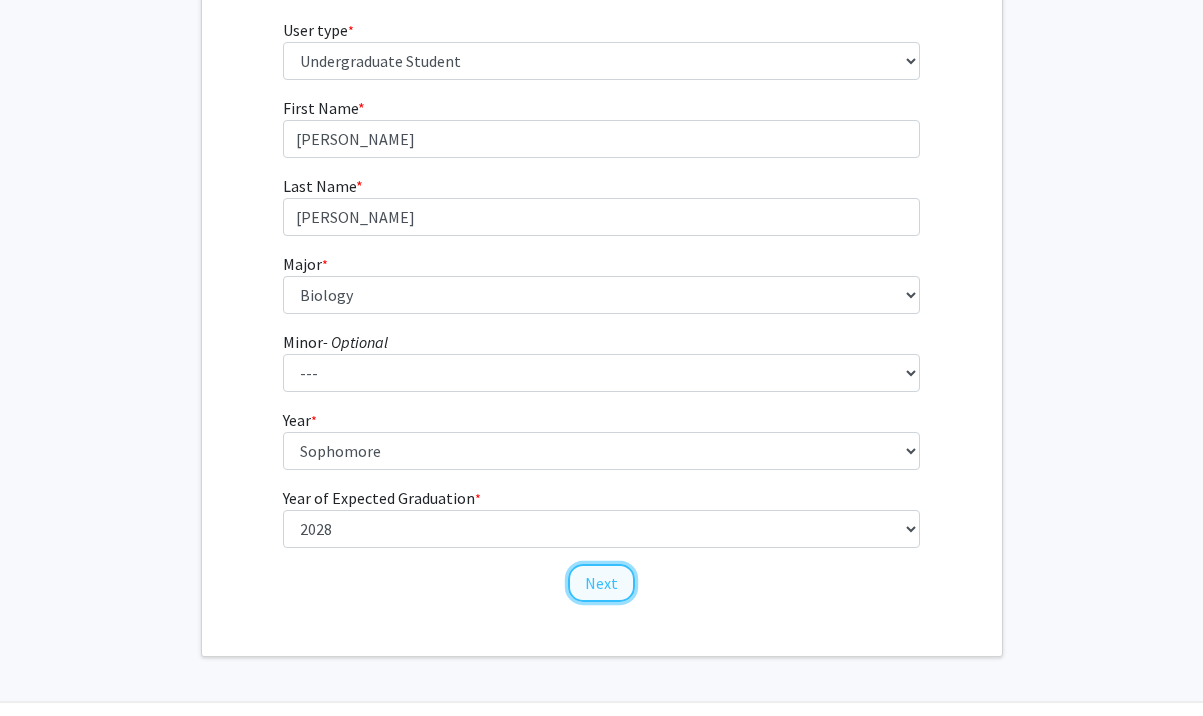 click on "Next" 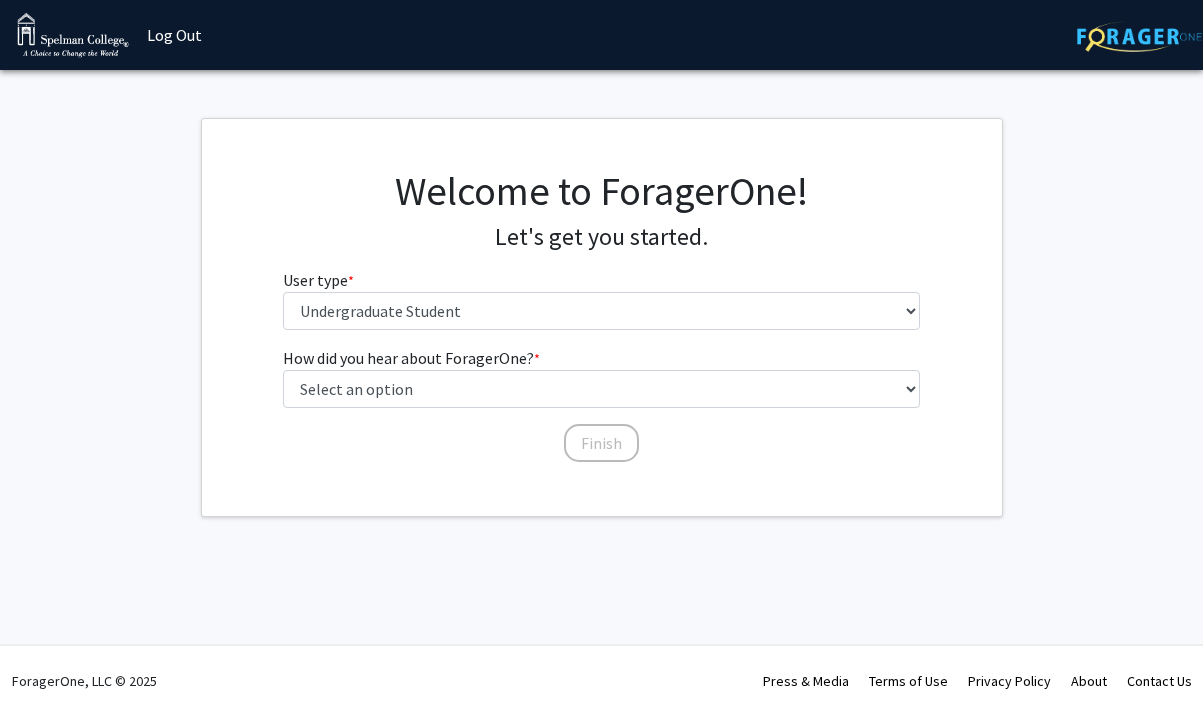 scroll, scrollTop: 0, scrollLeft: 0, axis: both 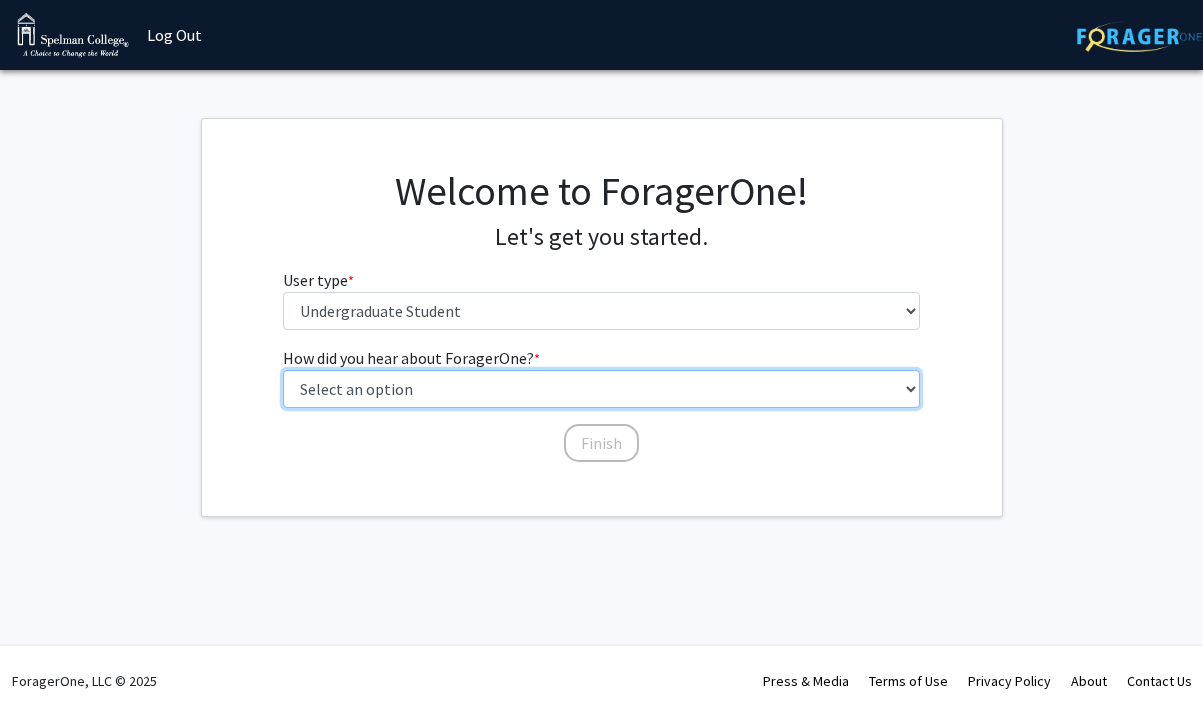 click on "Select an option  Peer/student recommendation   Faculty/staff recommendation   University website   University email or newsletter   Other" at bounding box center (601, 389) 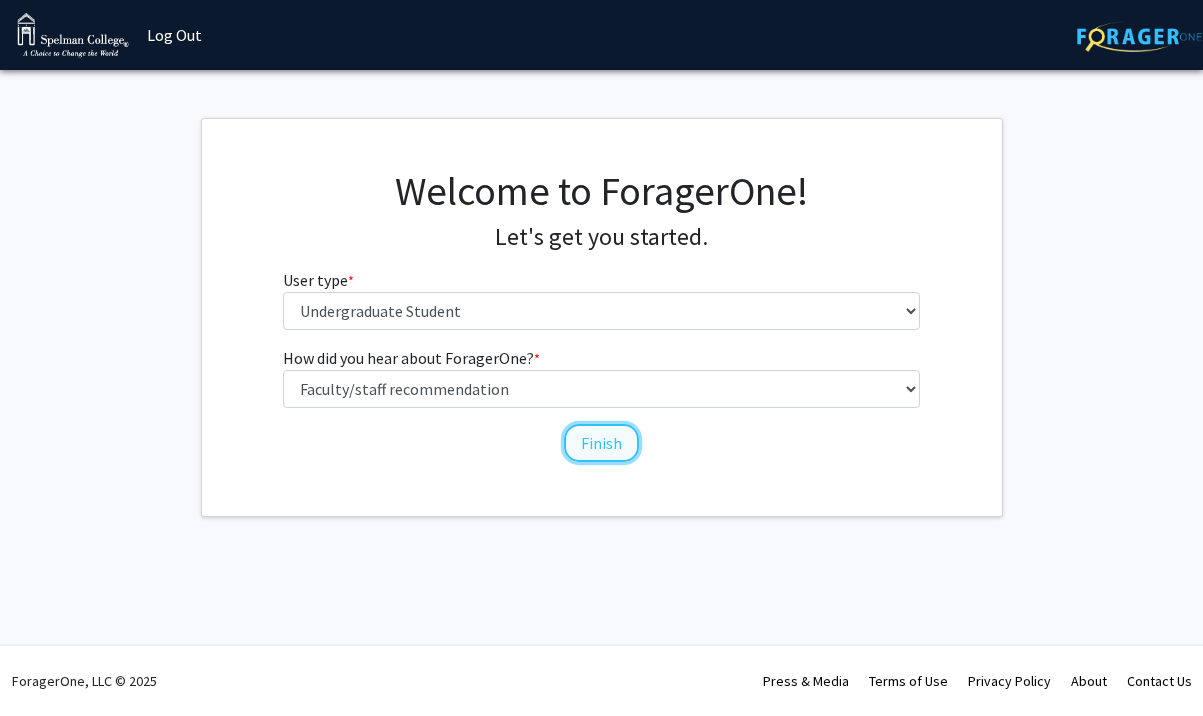 click on "Finish" 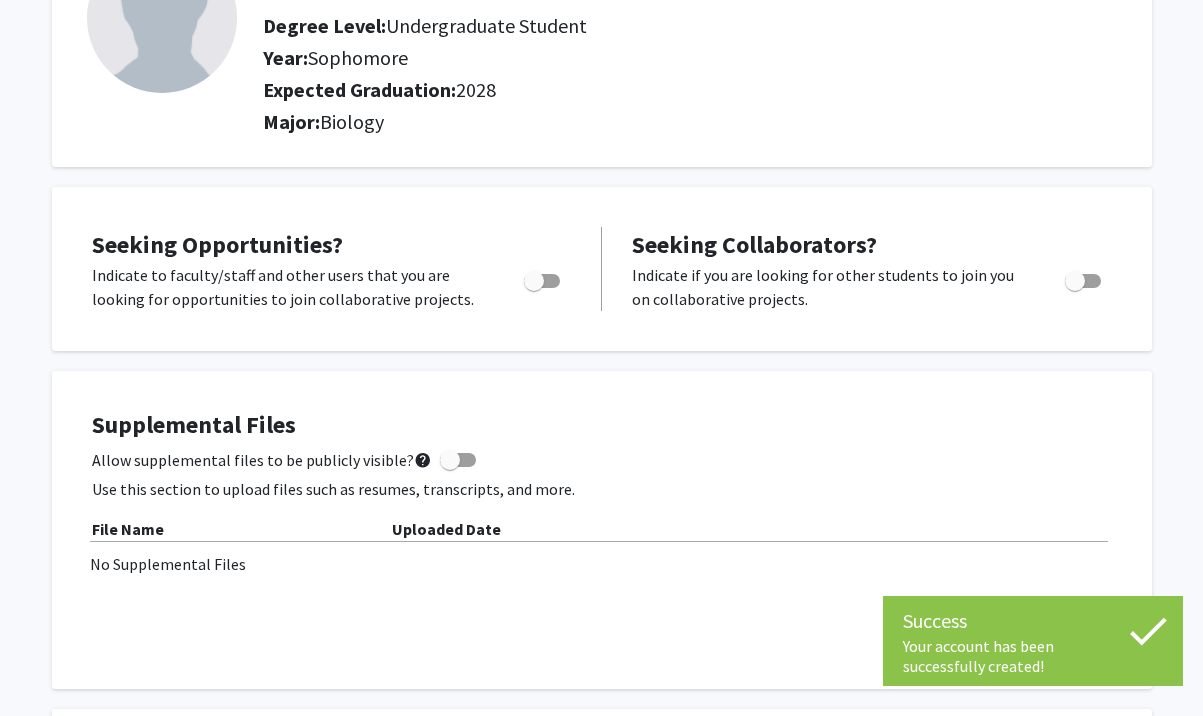 scroll, scrollTop: 192, scrollLeft: 0, axis: vertical 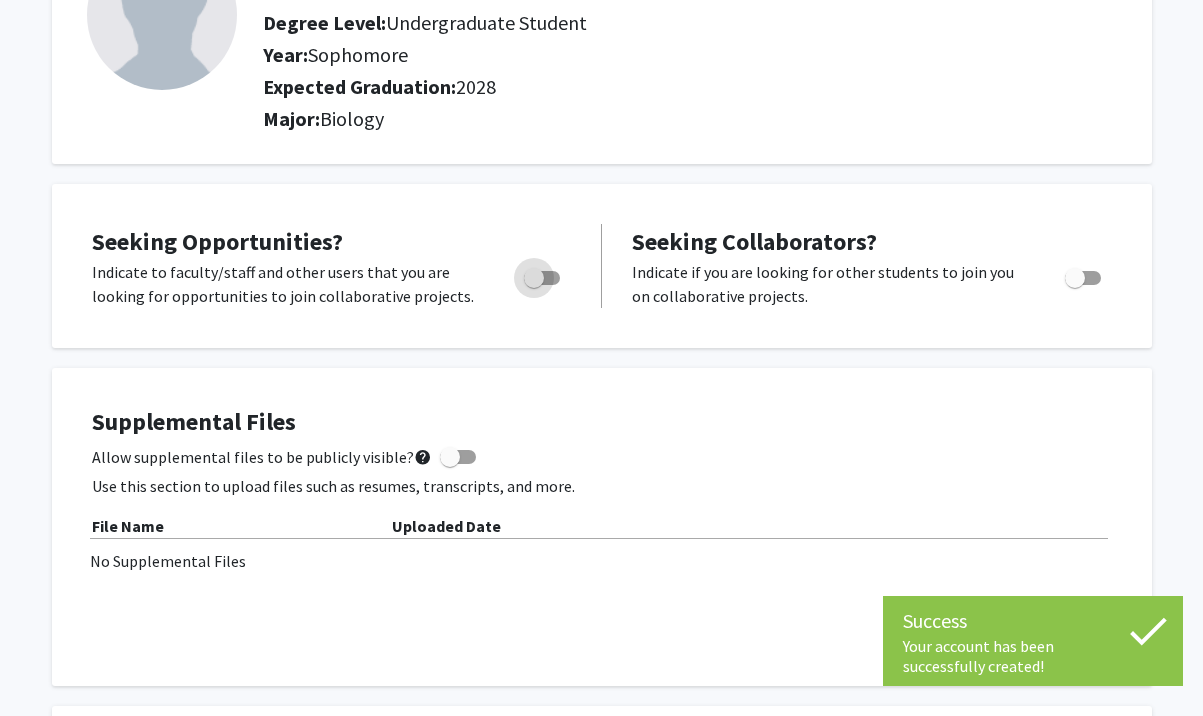 click at bounding box center (542, 278) 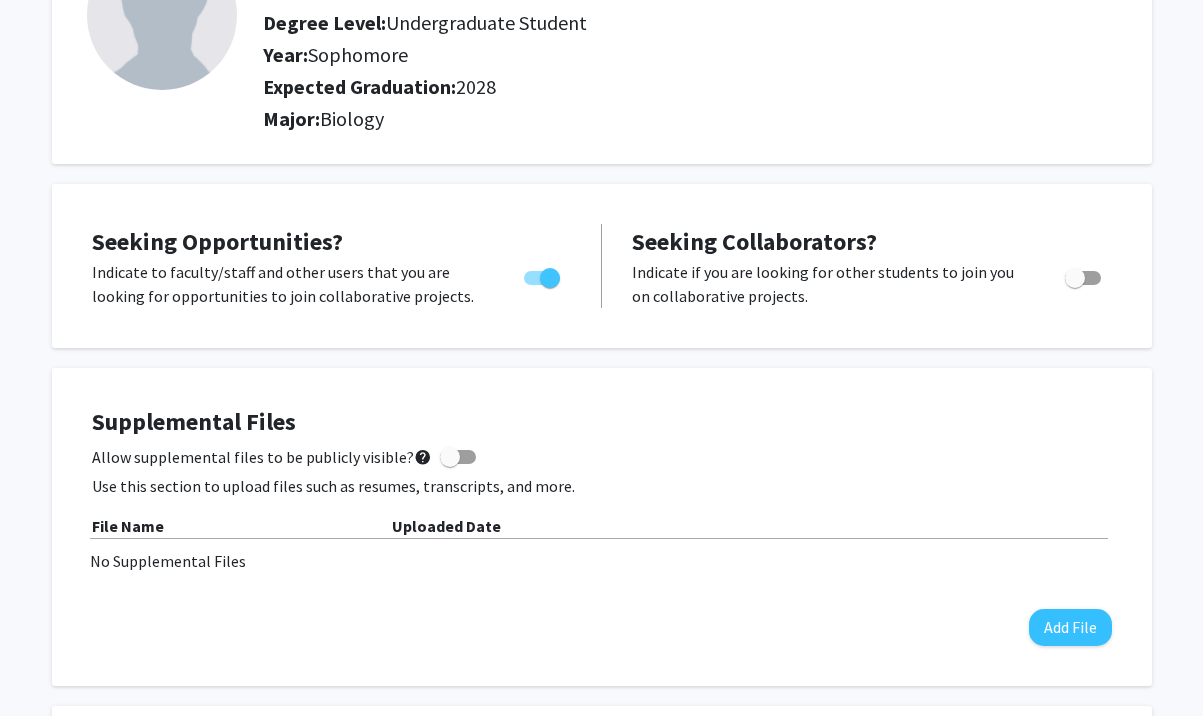 drag, startPoint x: 1071, startPoint y: 269, endPoint x: 966, endPoint y: 252, distance: 106.36729 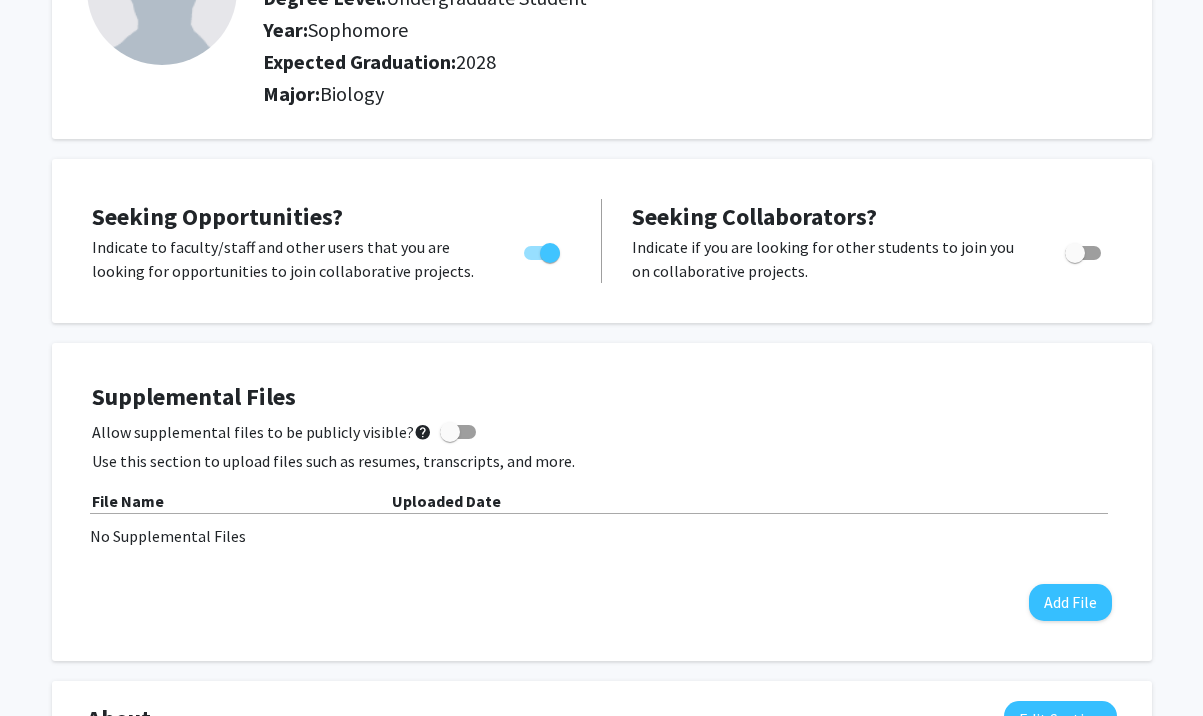 scroll, scrollTop: 0, scrollLeft: 0, axis: both 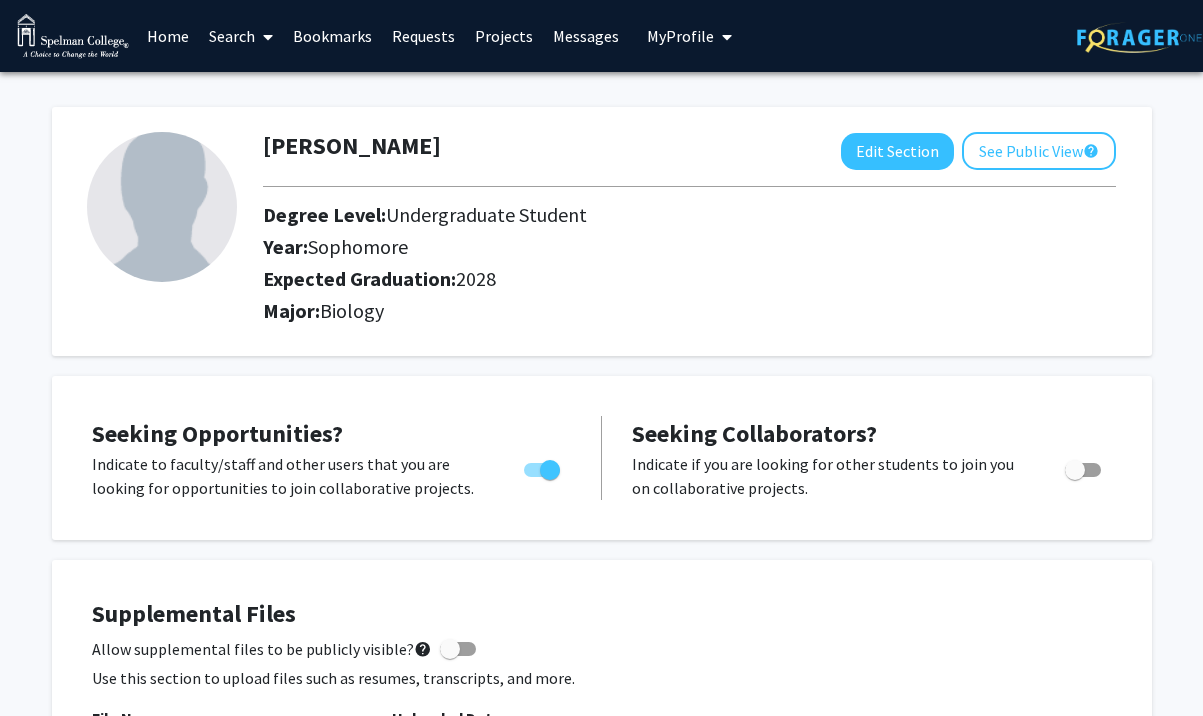 click on "Home" at bounding box center (168, 36) 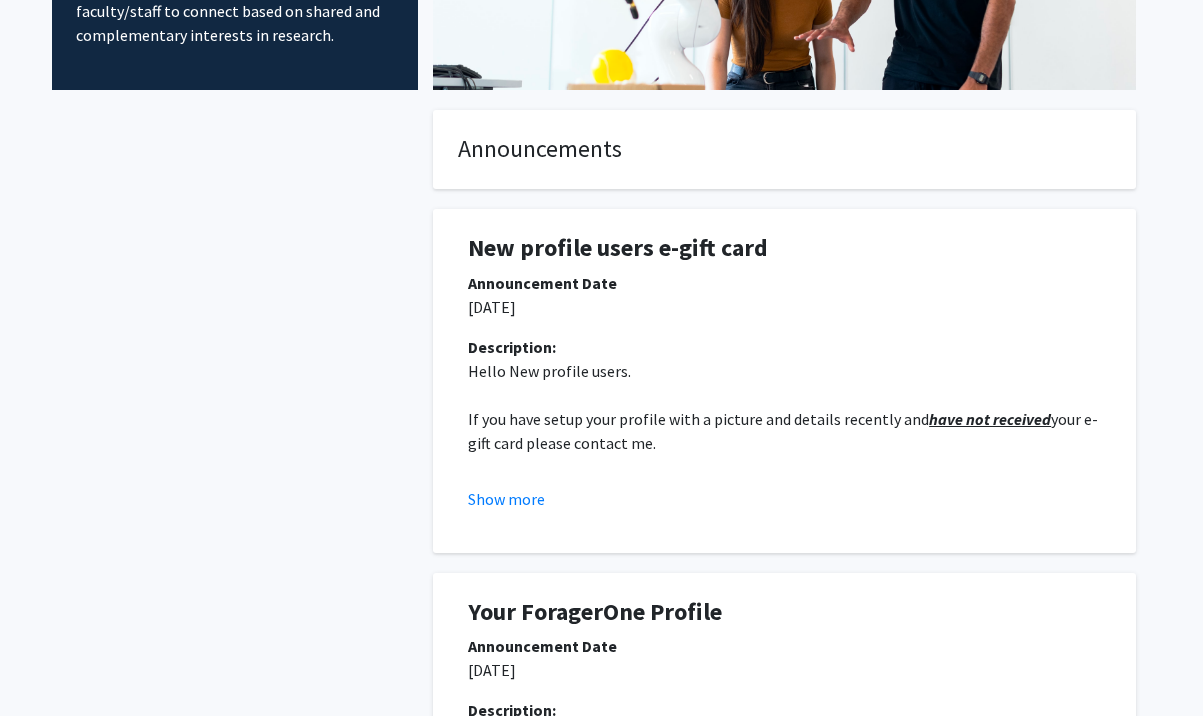 scroll, scrollTop: 0, scrollLeft: 0, axis: both 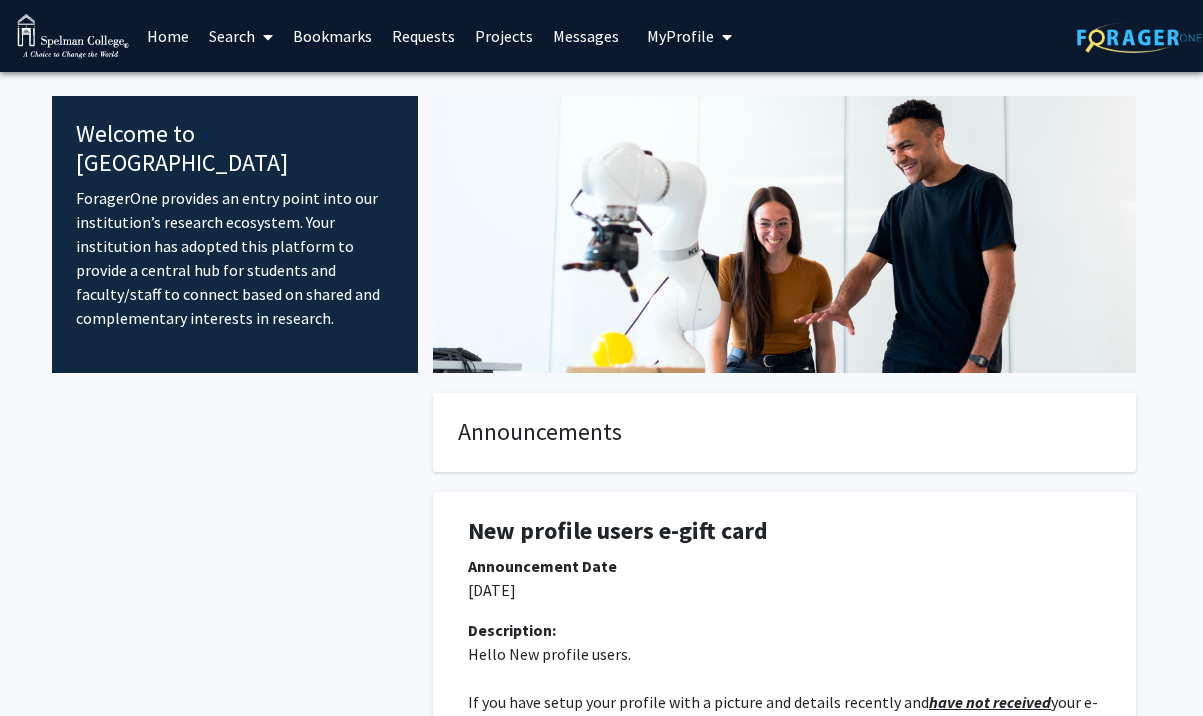 click on "Projects" at bounding box center (504, 36) 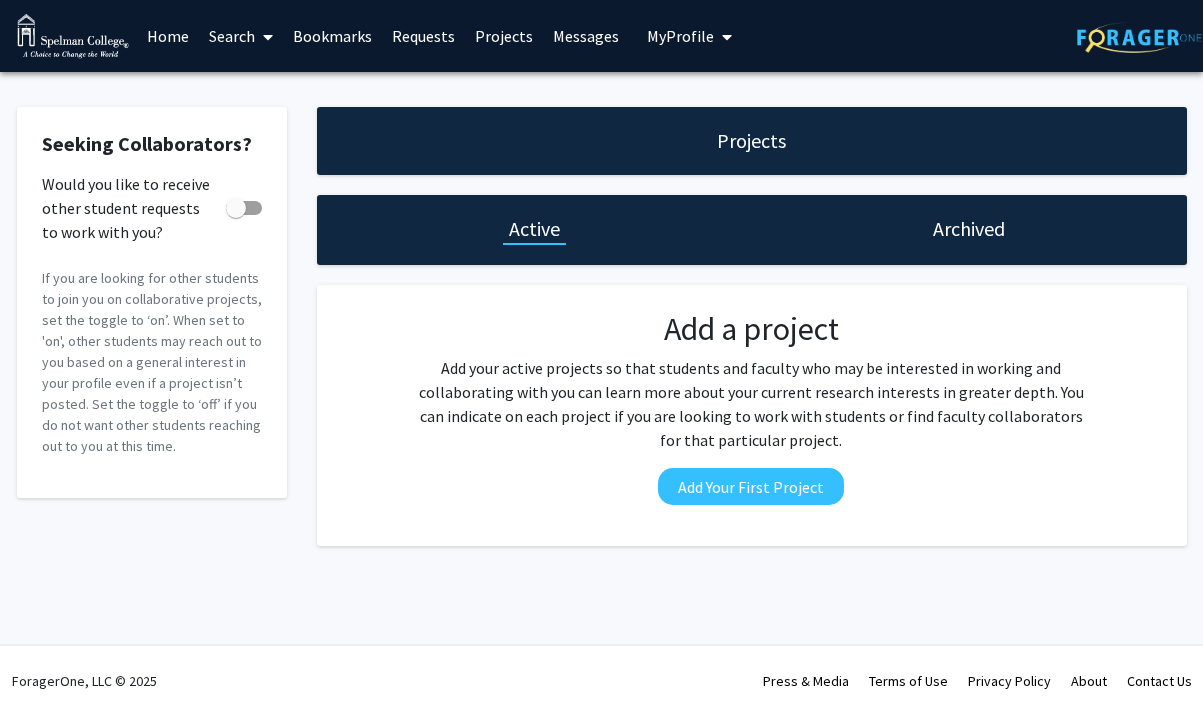 click on "Bookmarks" at bounding box center [332, 36] 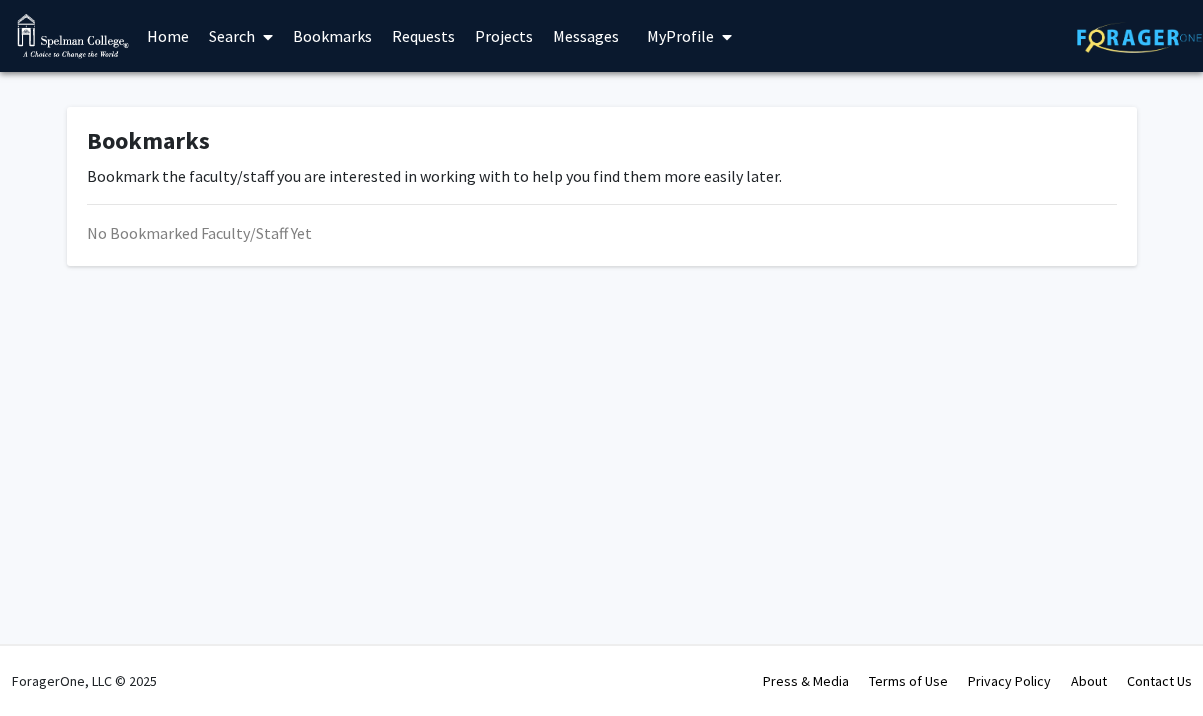 click on "Search" at bounding box center [241, 36] 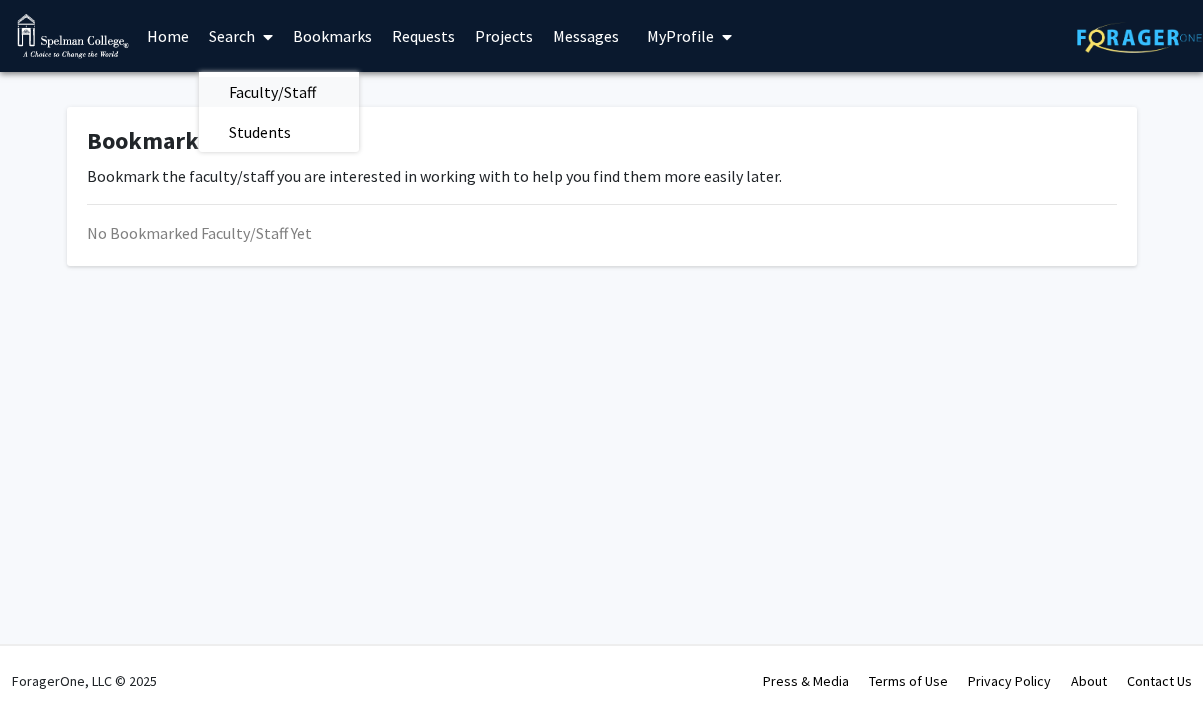 click on "Faculty/Staff" at bounding box center (272, 92) 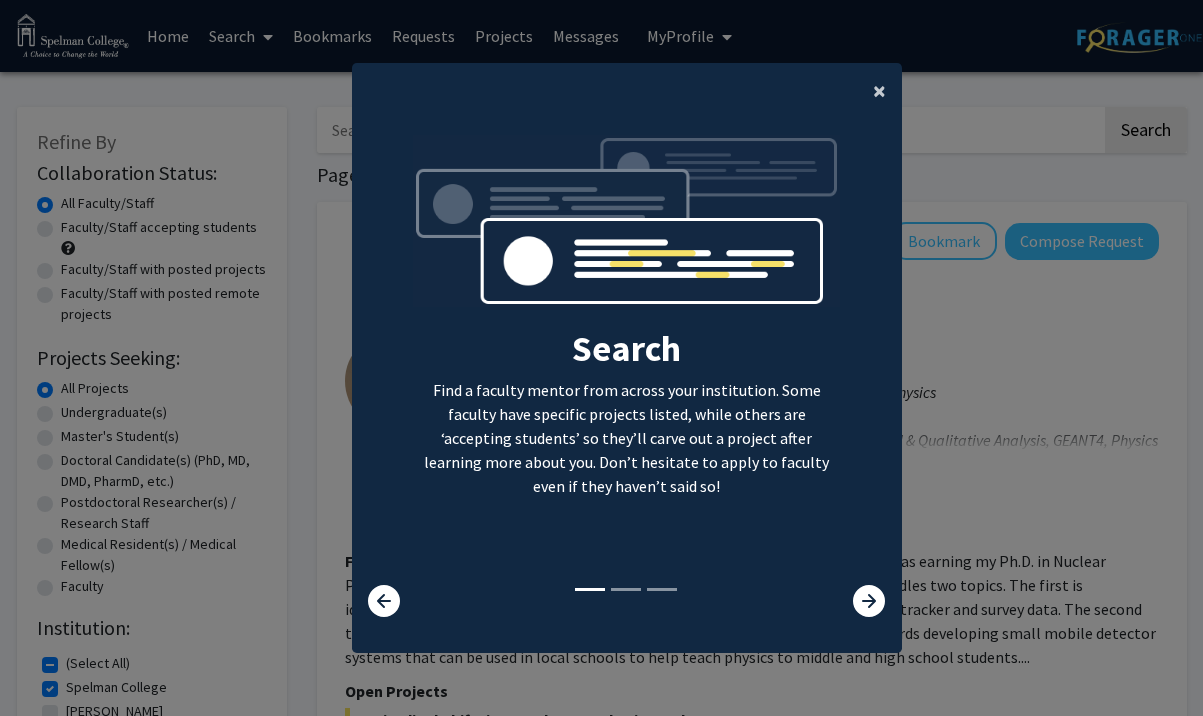 click on "×" 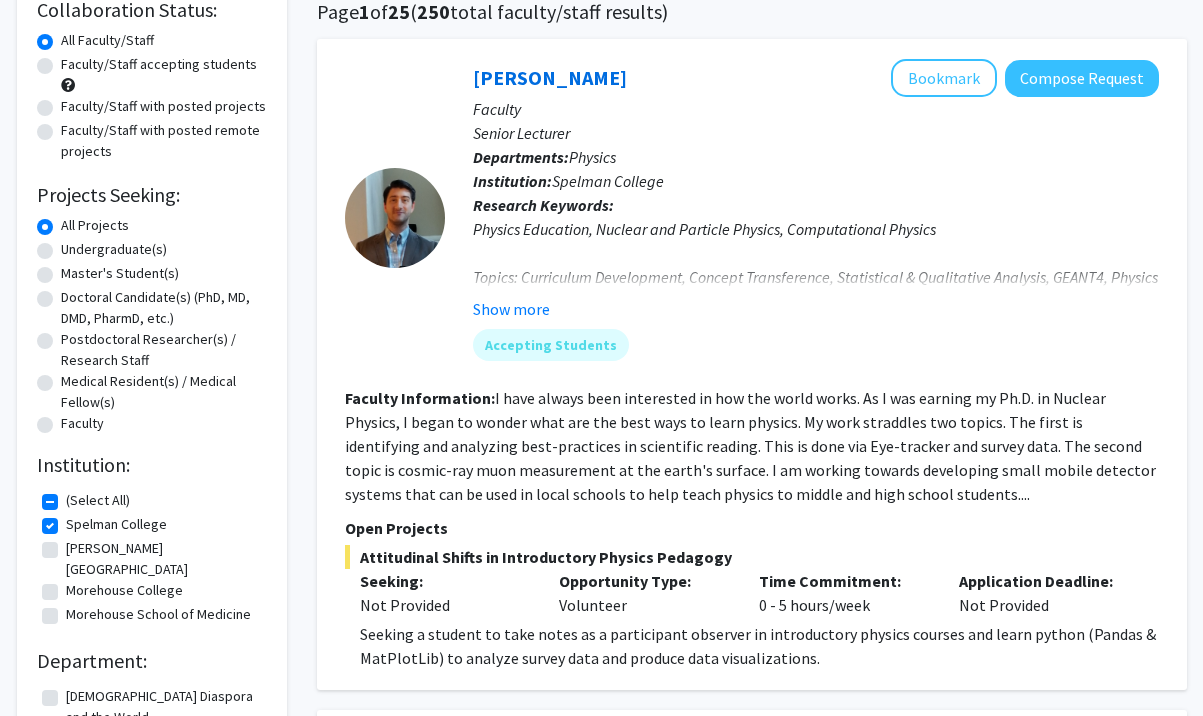 scroll, scrollTop: 0, scrollLeft: 0, axis: both 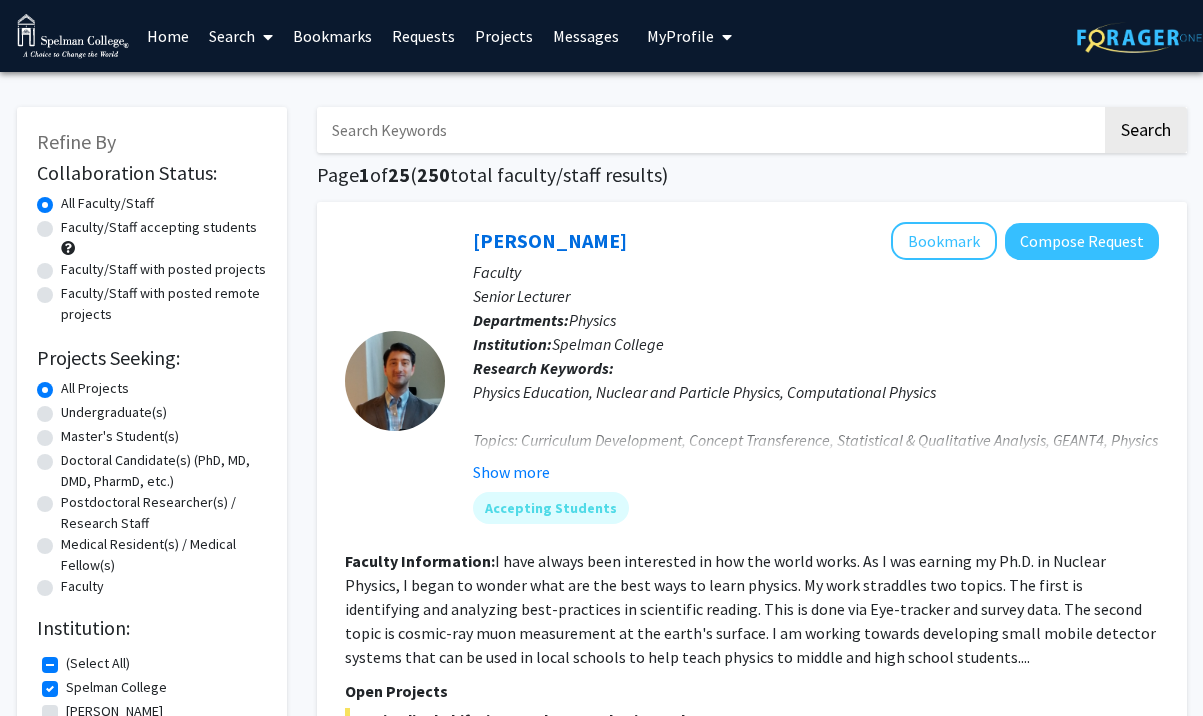 click at bounding box center (709, 130) 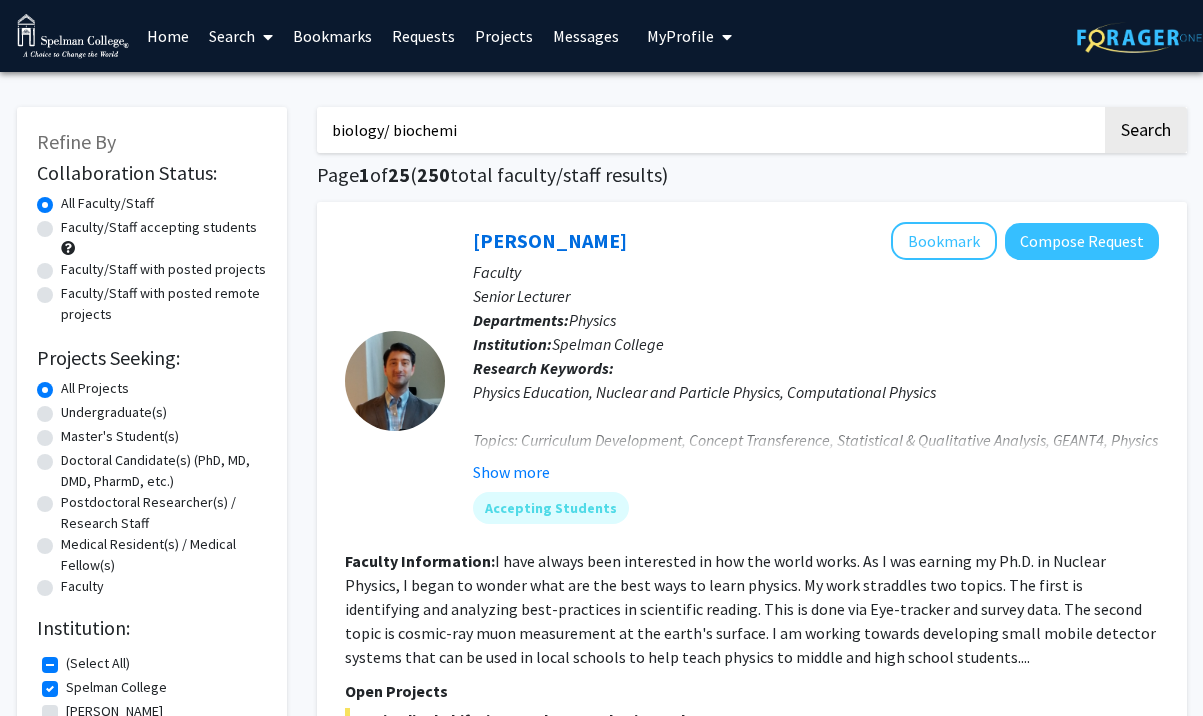 type on "biology/ biochemi" 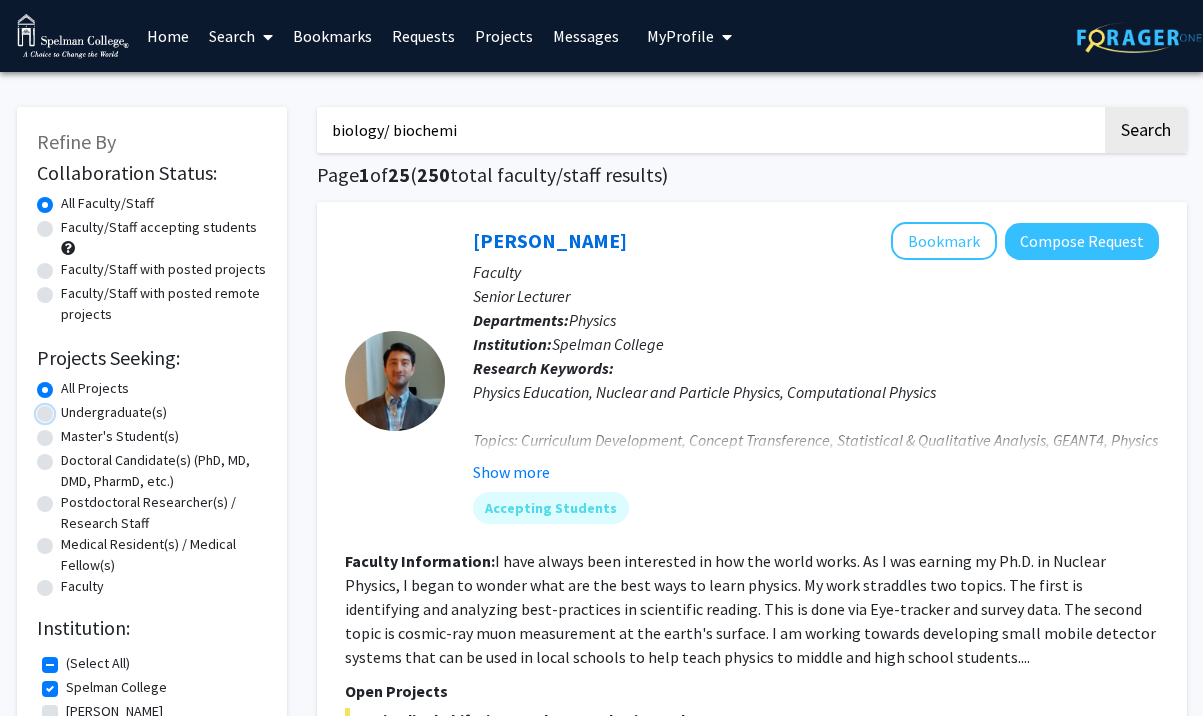 click on "Undergraduate(s)" at bounding box center (67, 408) 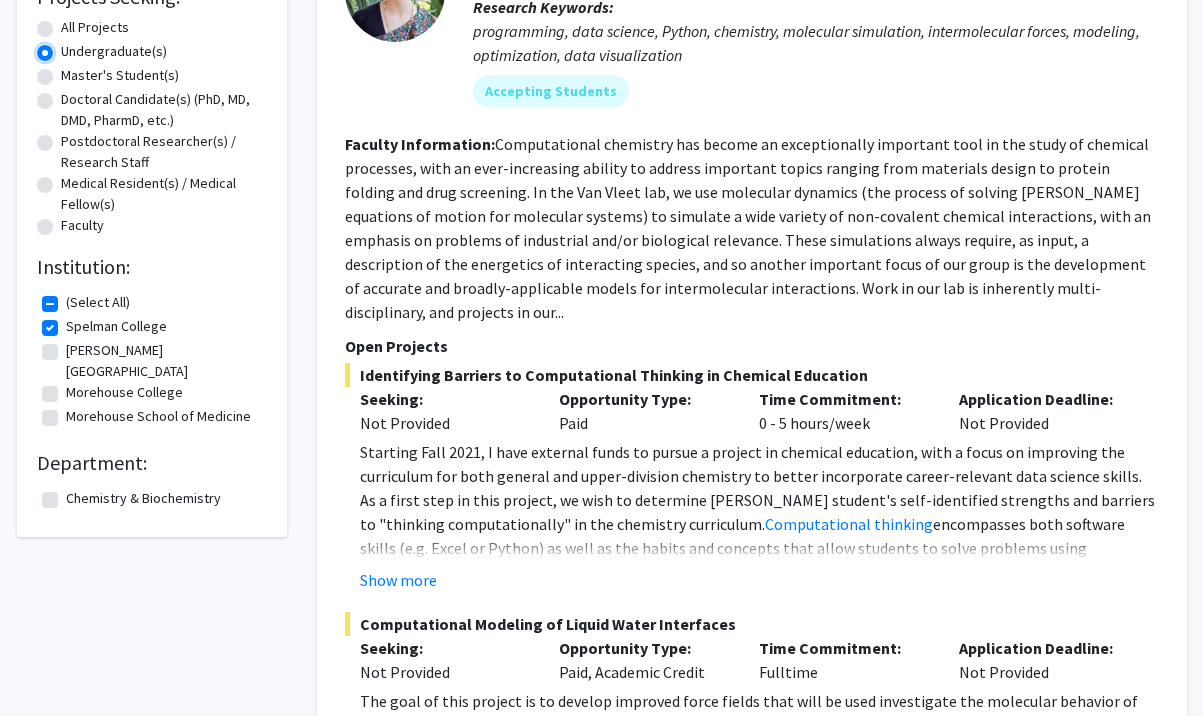 scroll, scrollTop: 393, scrollLeft: 0, axis: vertical 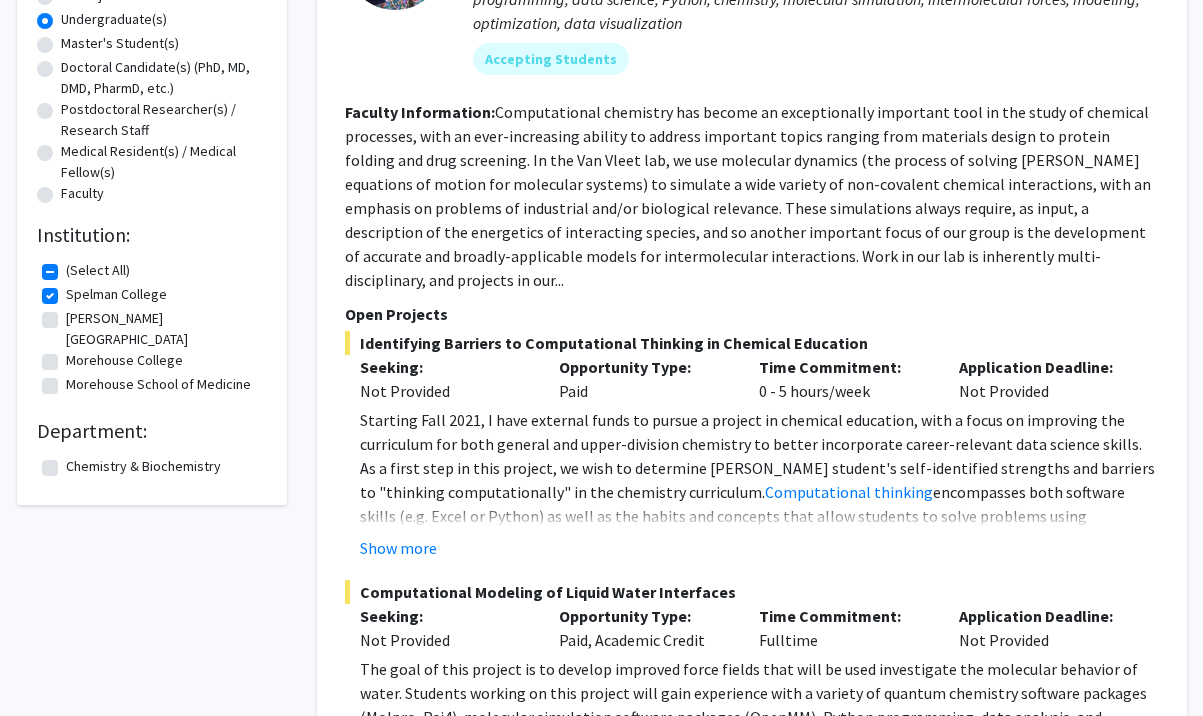 click on "Chemistry & Biochemistry" 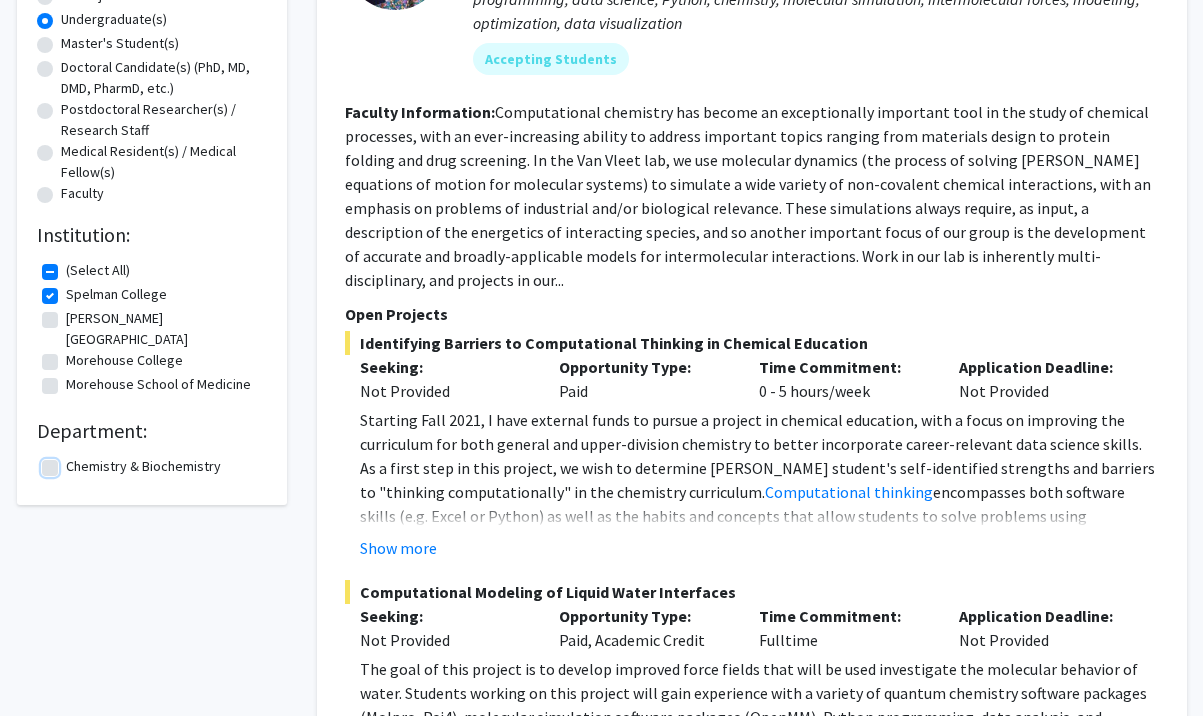 click on "Chemistry & Biochemistry" at bounding box center [72, 462] 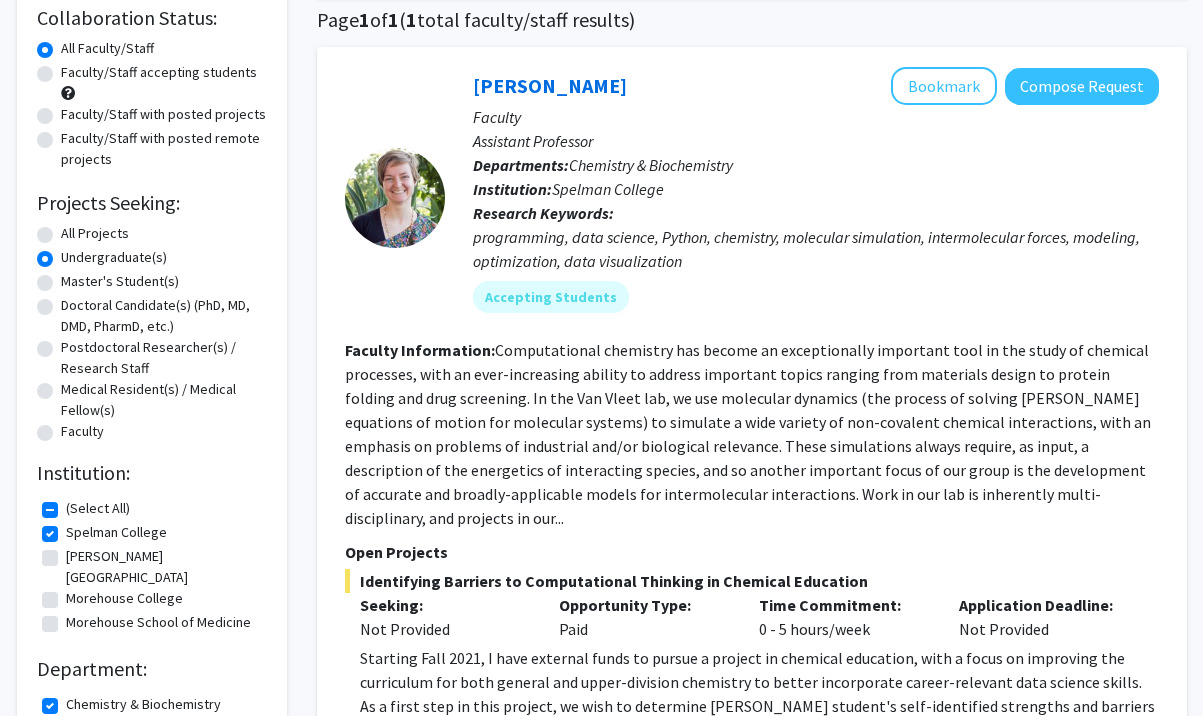 scroll, scrollTop: 187, scrollLeft: 0, axis: vertical 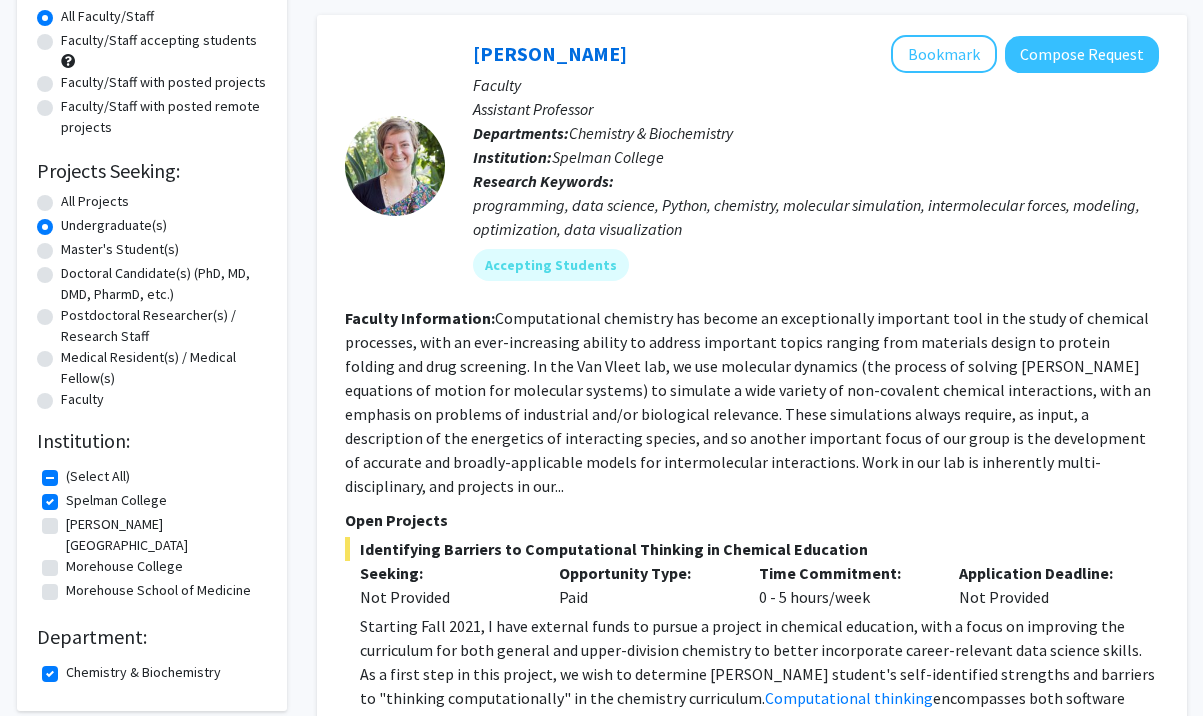 click on "[PERSON_NAME][GEOGRAPHIC_DATA][PERSON_NAME]" 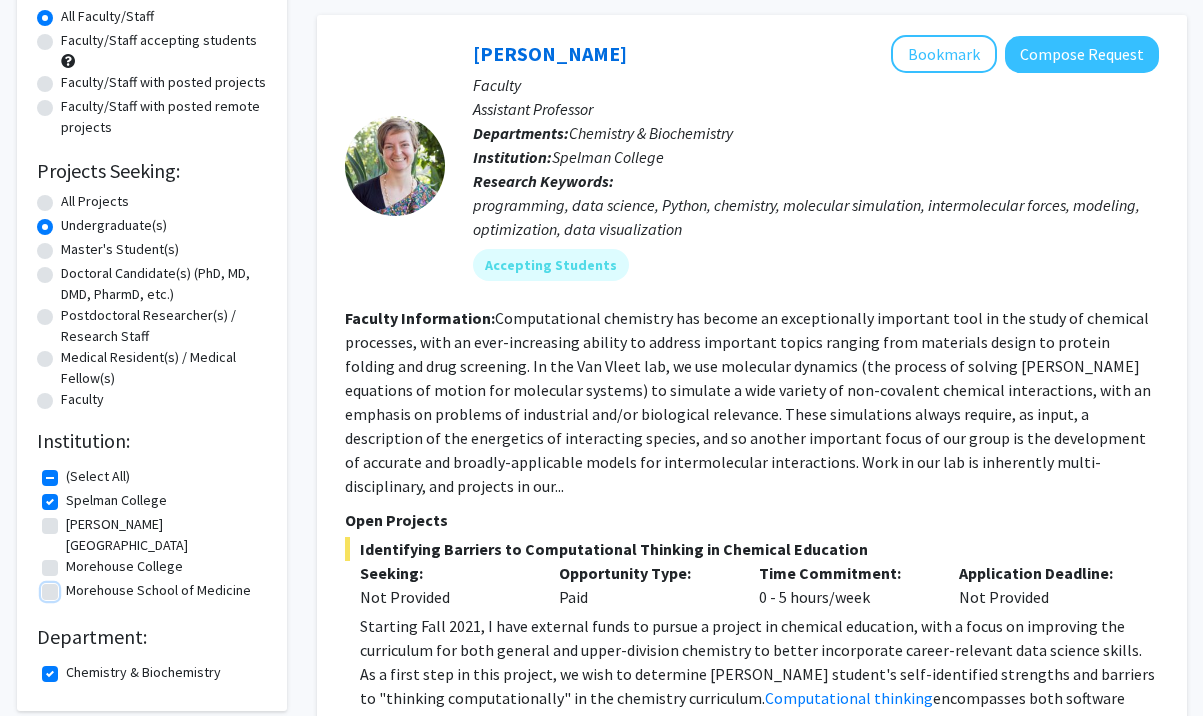 checkbox on "true" 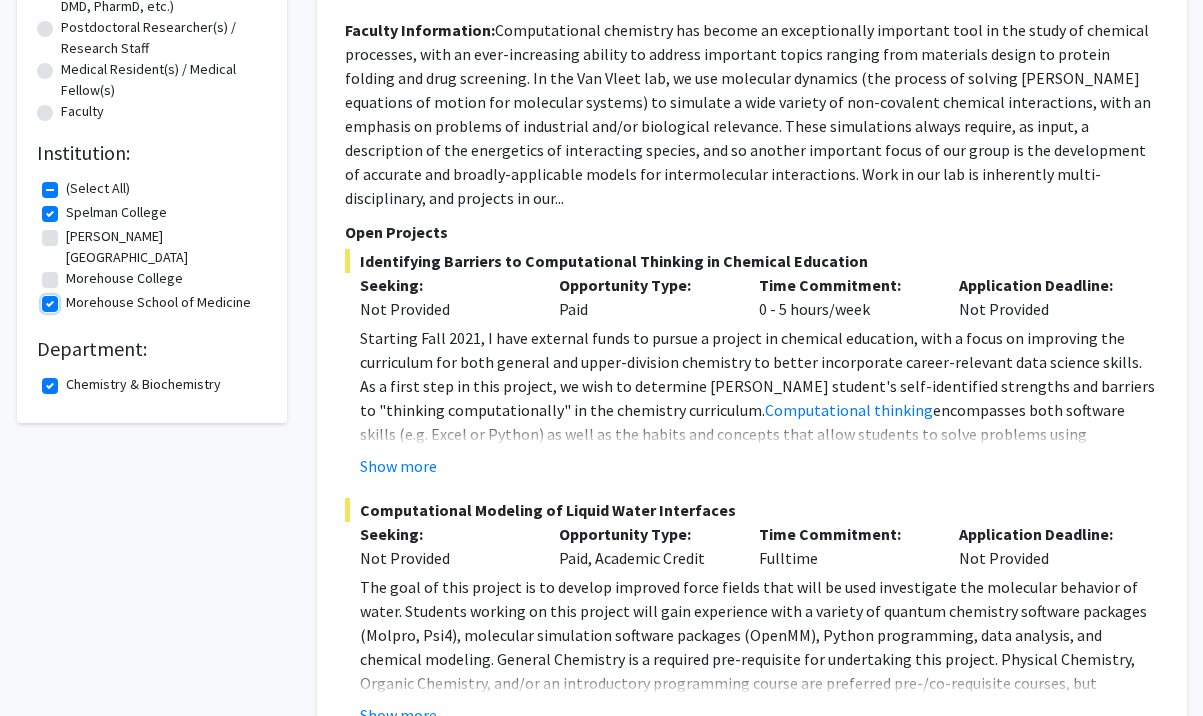 scroll, scrollTop: 472, scrollLeft: 0, axis: vertical 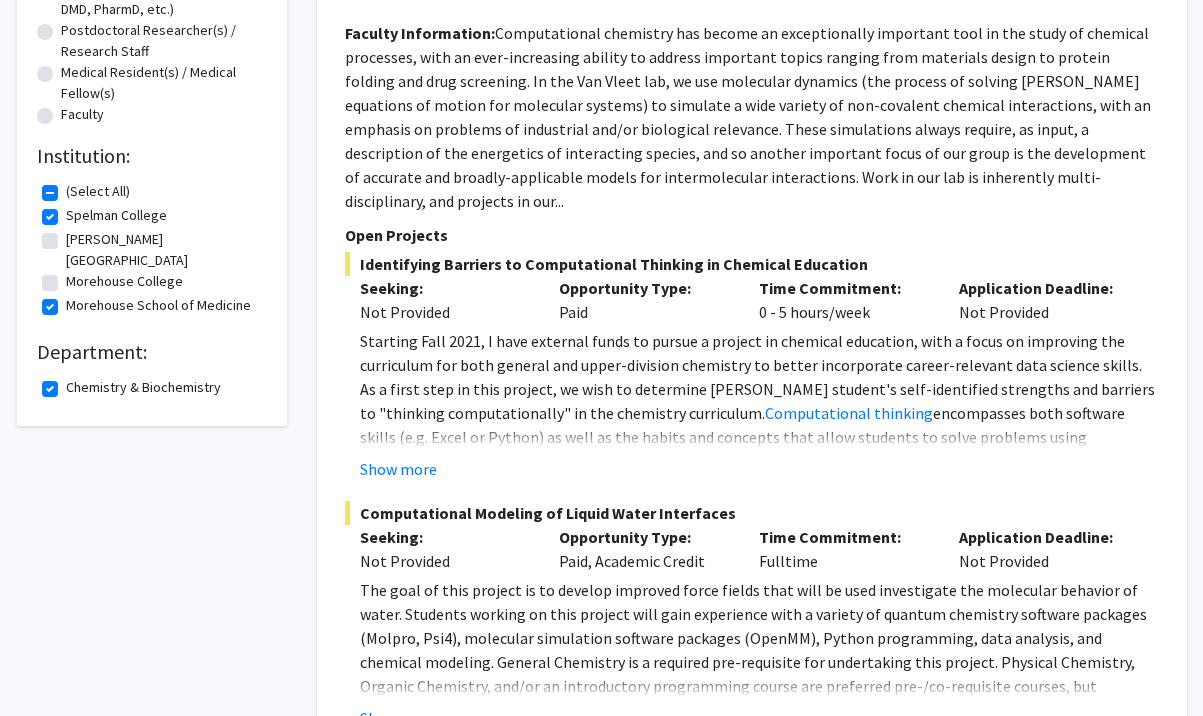 click on "Chemistry & Biochemistry  Chemistry & Biochemistry" 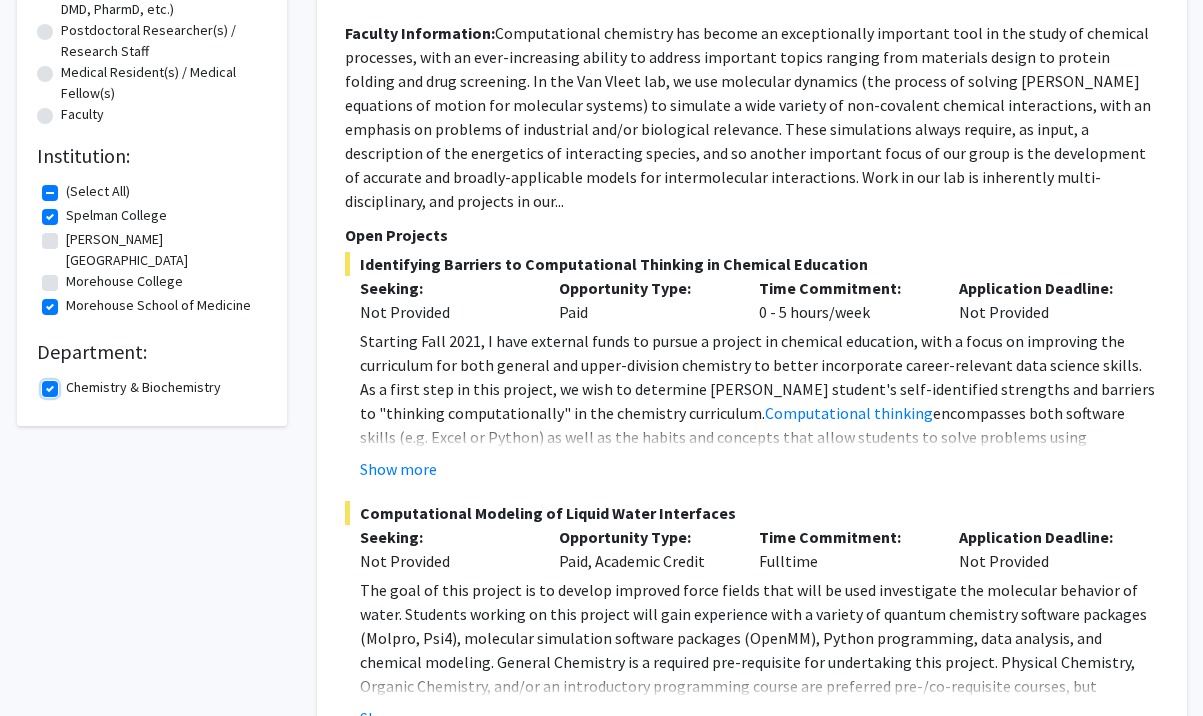 click on "Chemistry & Biochemistry" at bounding box center (72, 383) 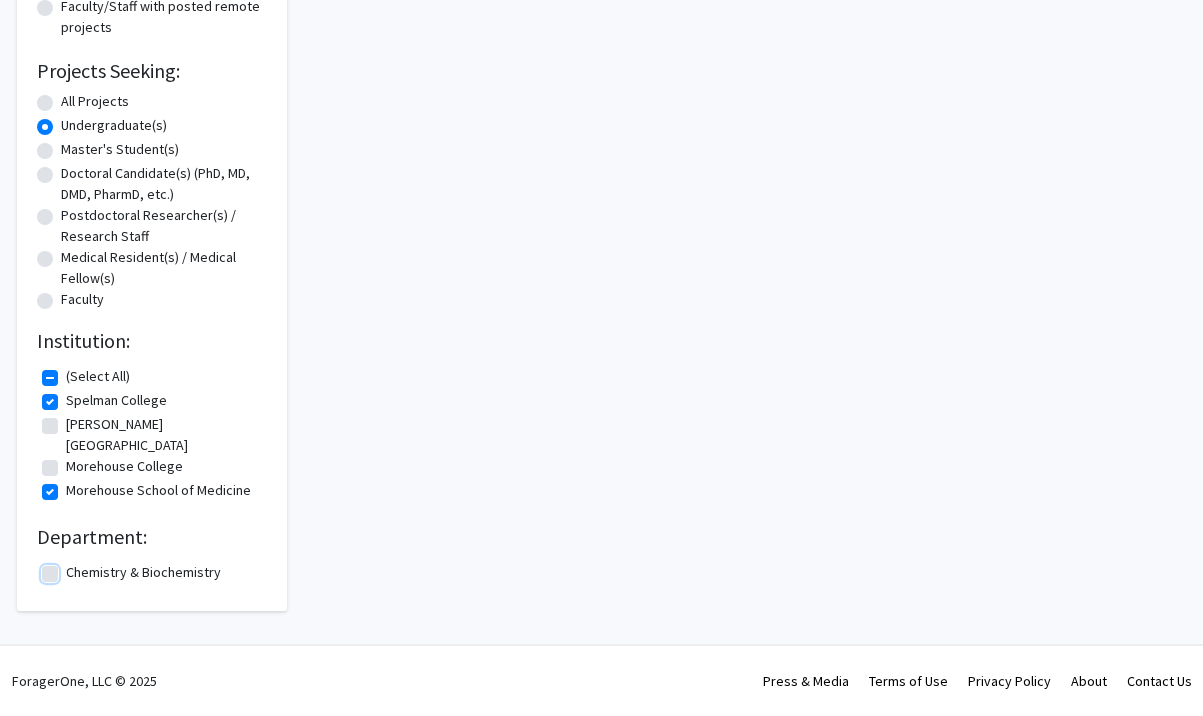 scroll, scrollTop: 0, scrollLeft: 0, axis: both 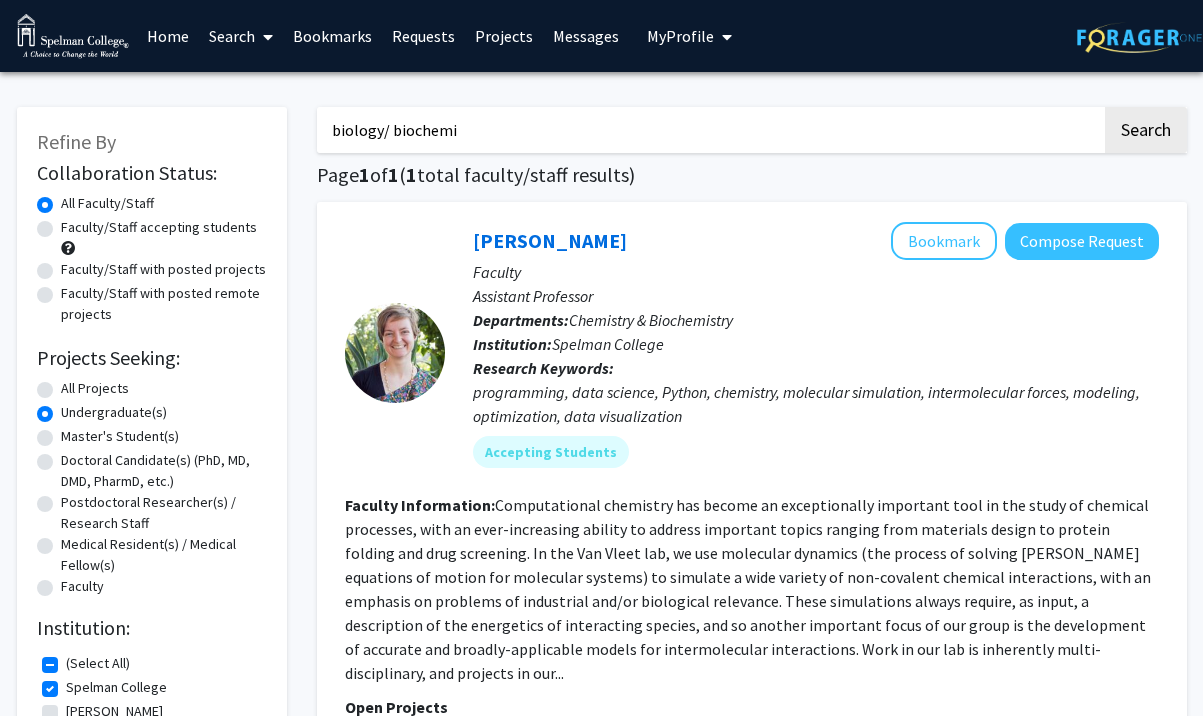 click on "Faculty/Staff accepting students" 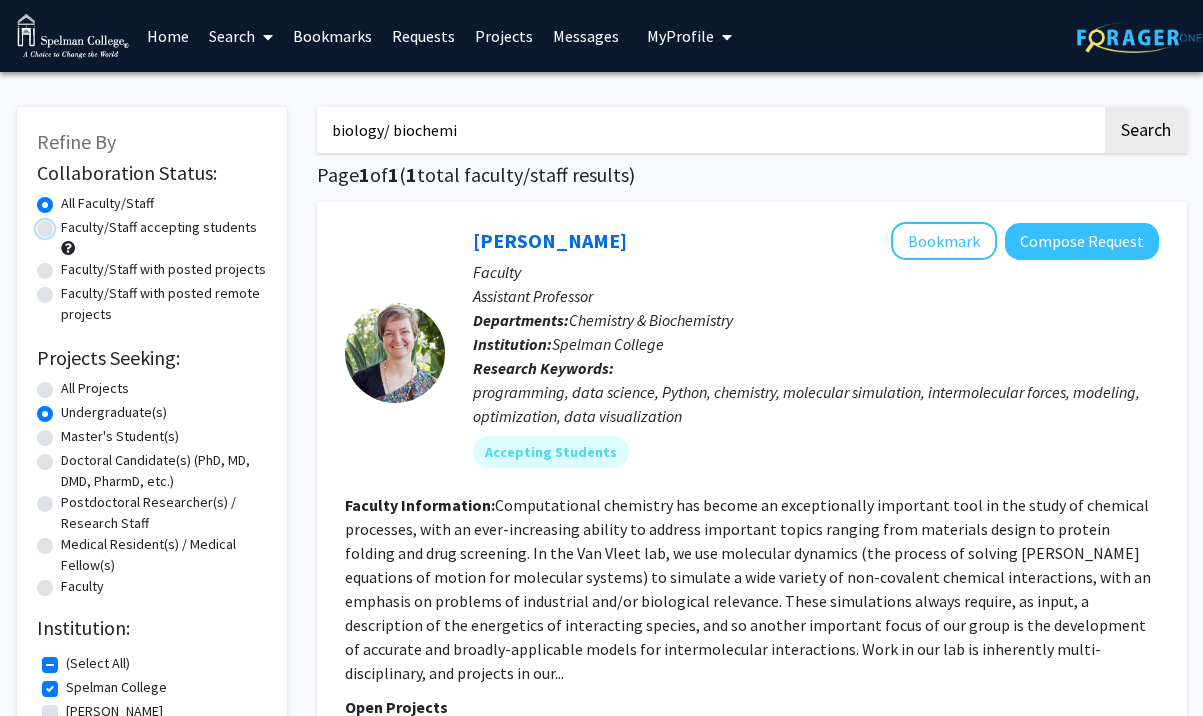 click on "Faculty/Staff accepting students" at bounding box center (67, 223) 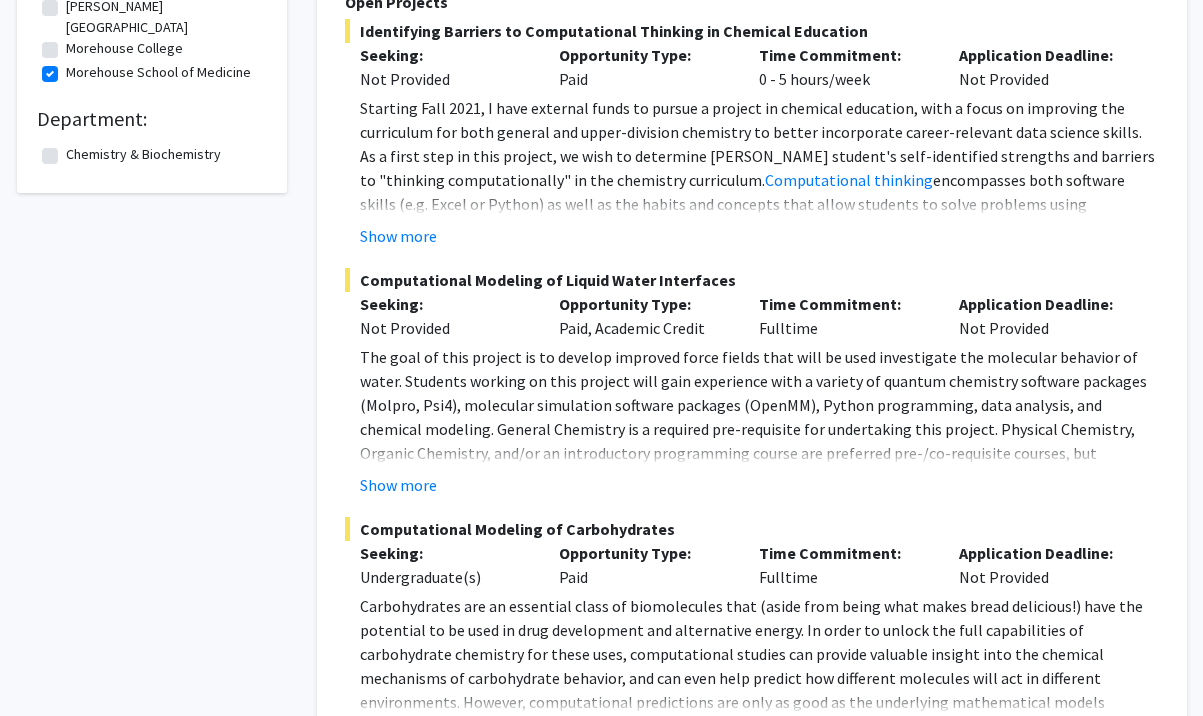 scroll, scrollTop: 952, scrollLeft: 0, axis: vertical 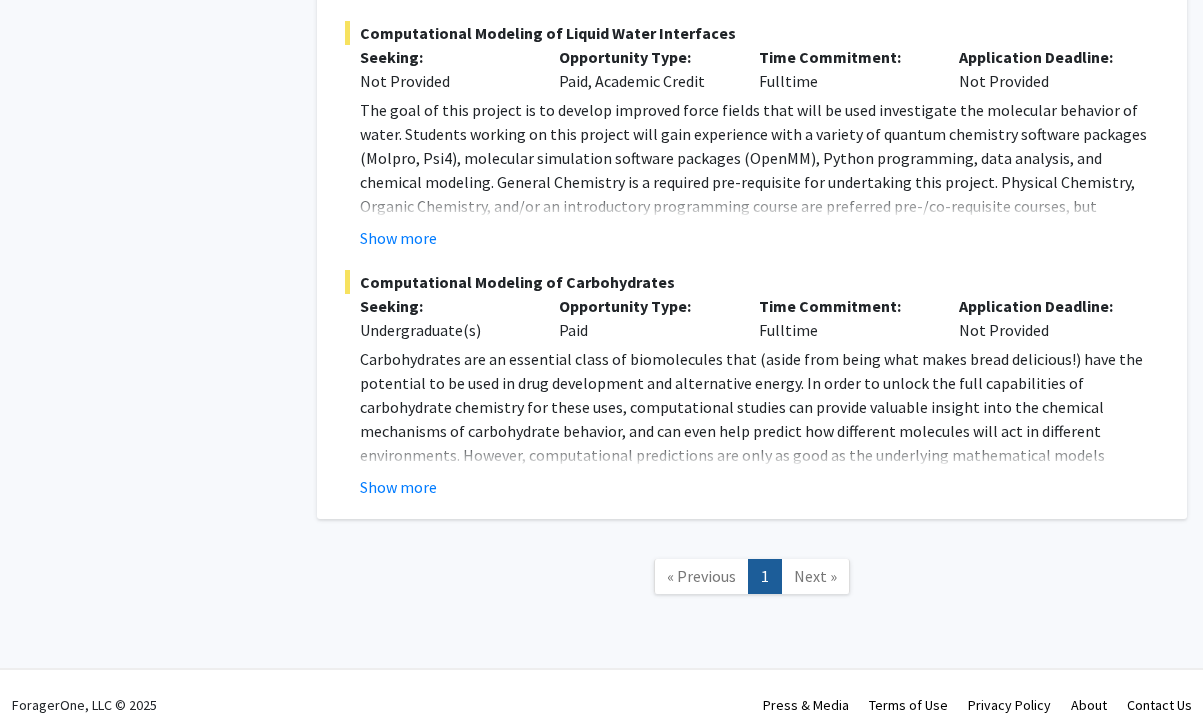 click on "Next »" 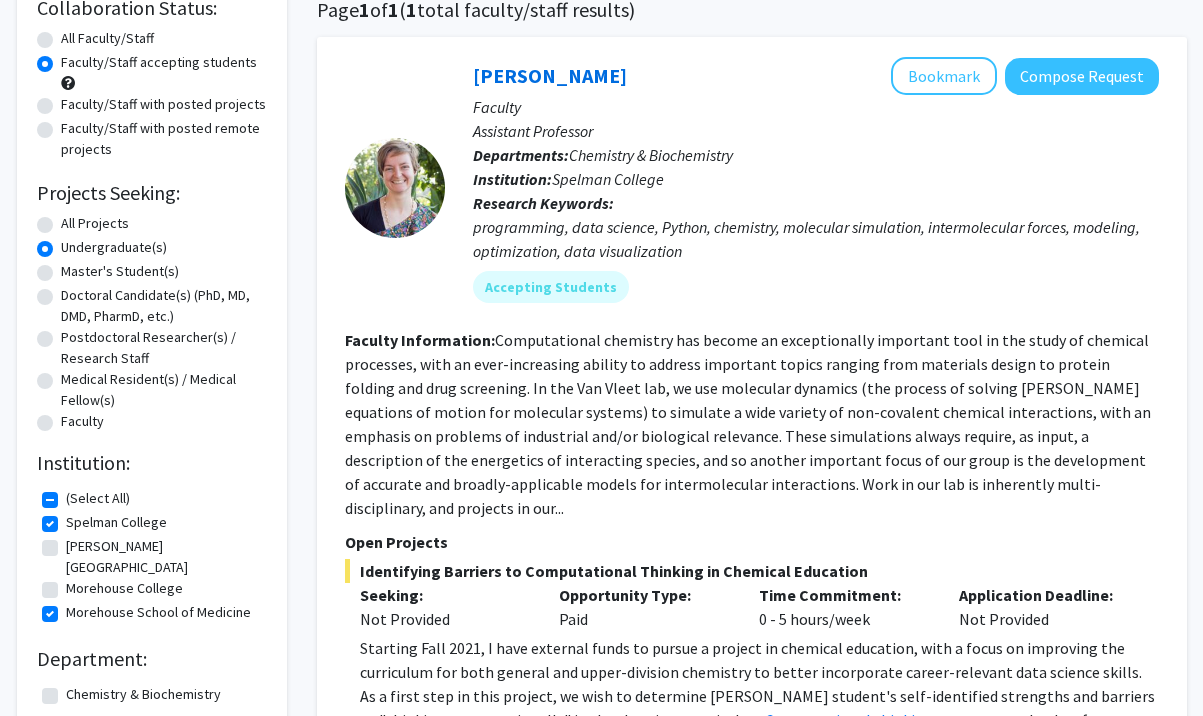 scroll, scrollTop: 157, scrollLeft: 0, axis: vertical 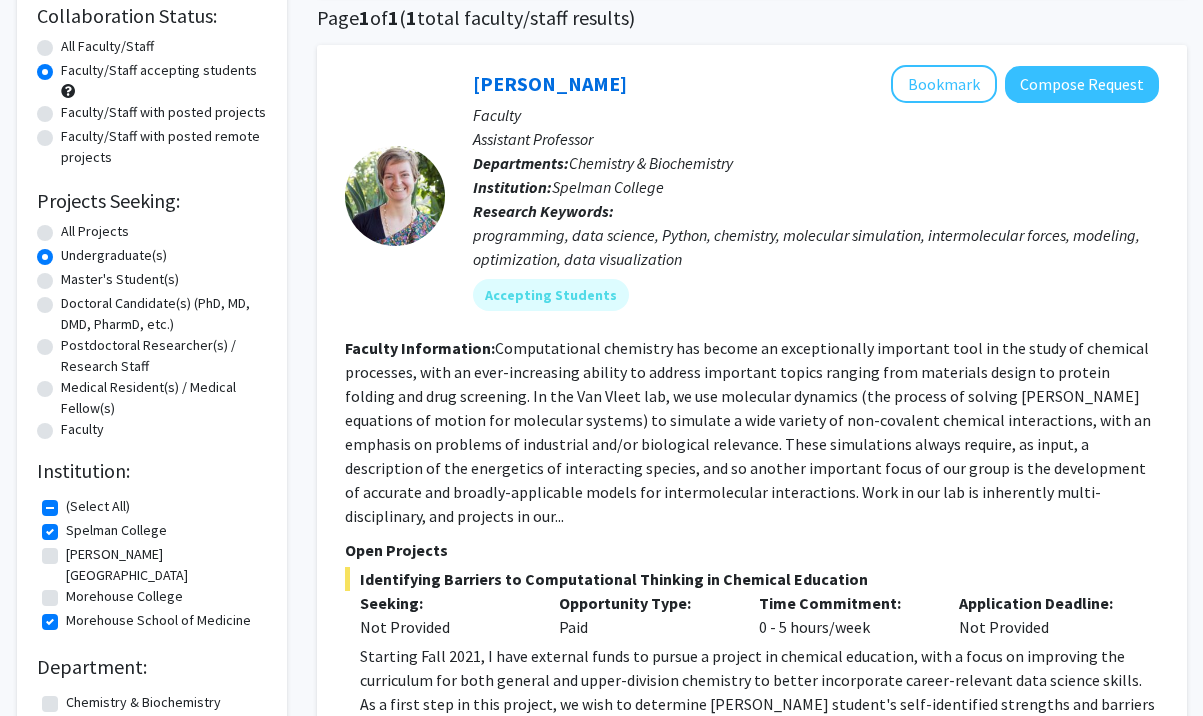 click on "All Faculty/Staff" 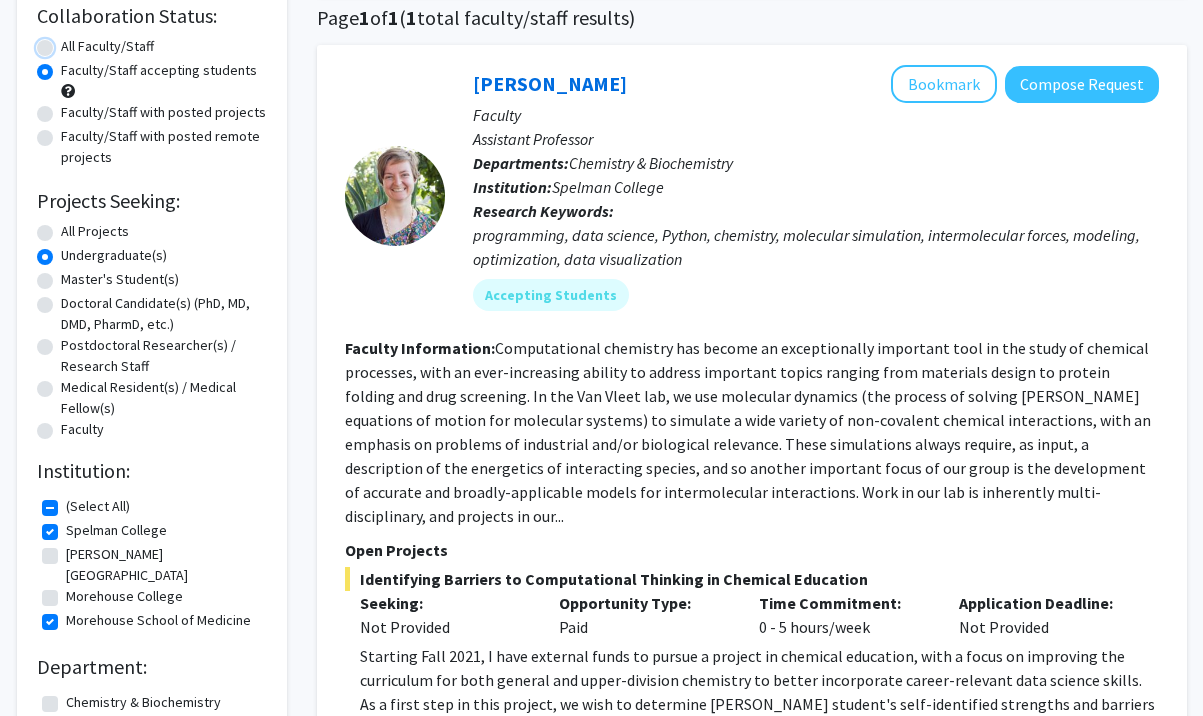 click on "All Faculty/Staff" at bounding box center (67, 42) 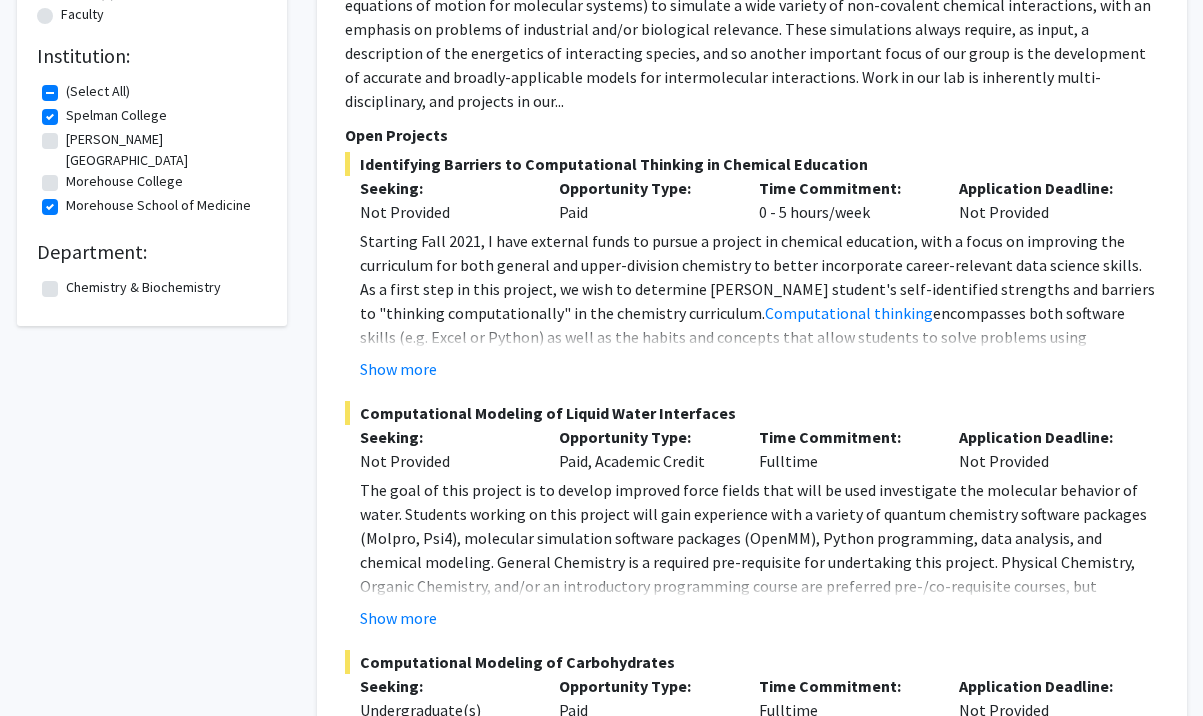 scroll, scrollTop: 566, scrollLeft: 0, axis: vertical 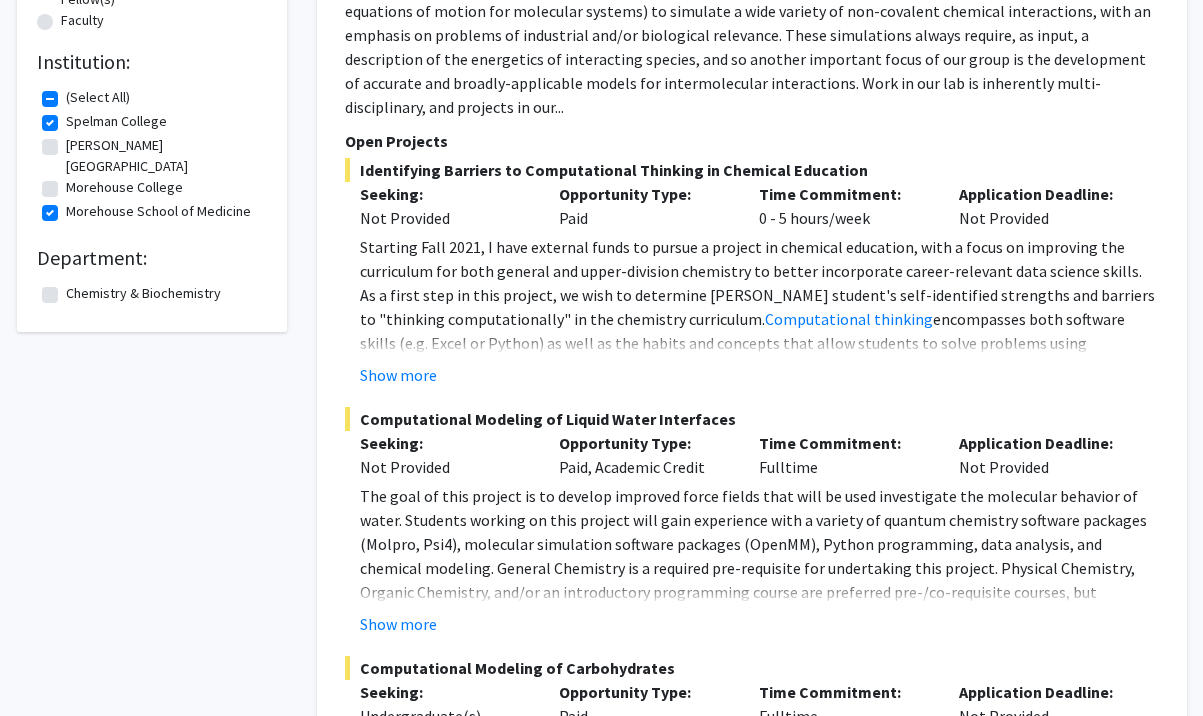 click on "Morehouse School of Medicine" 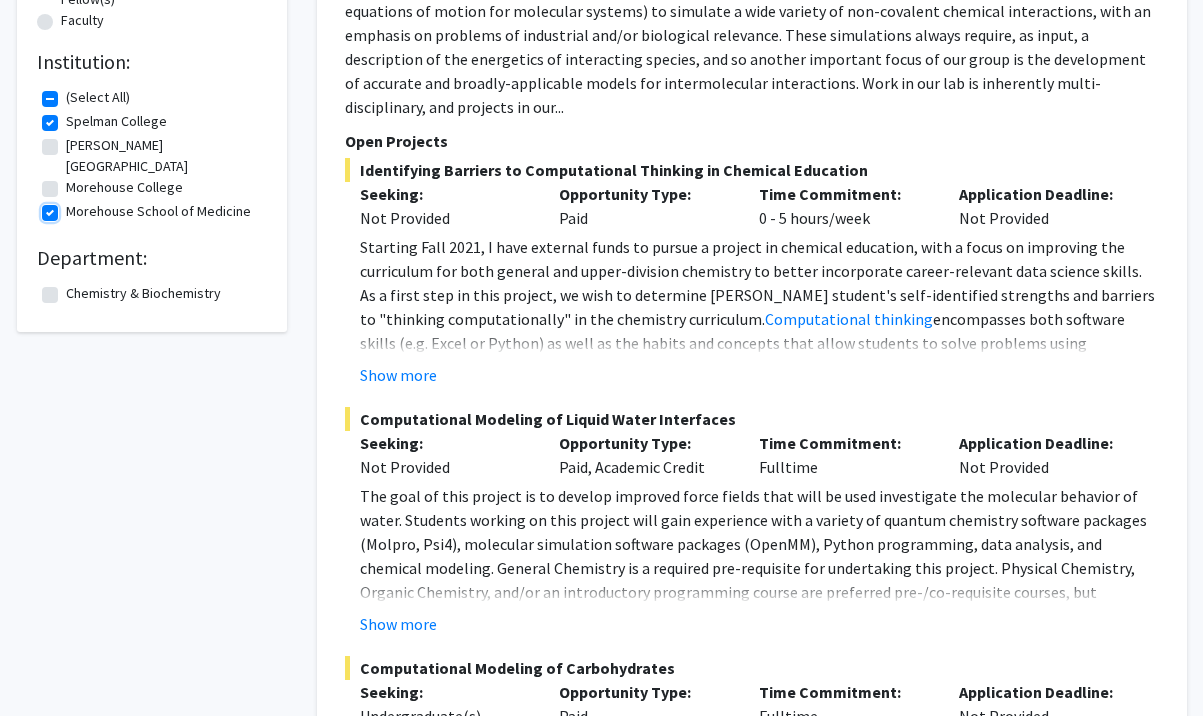 checkbox on "false" 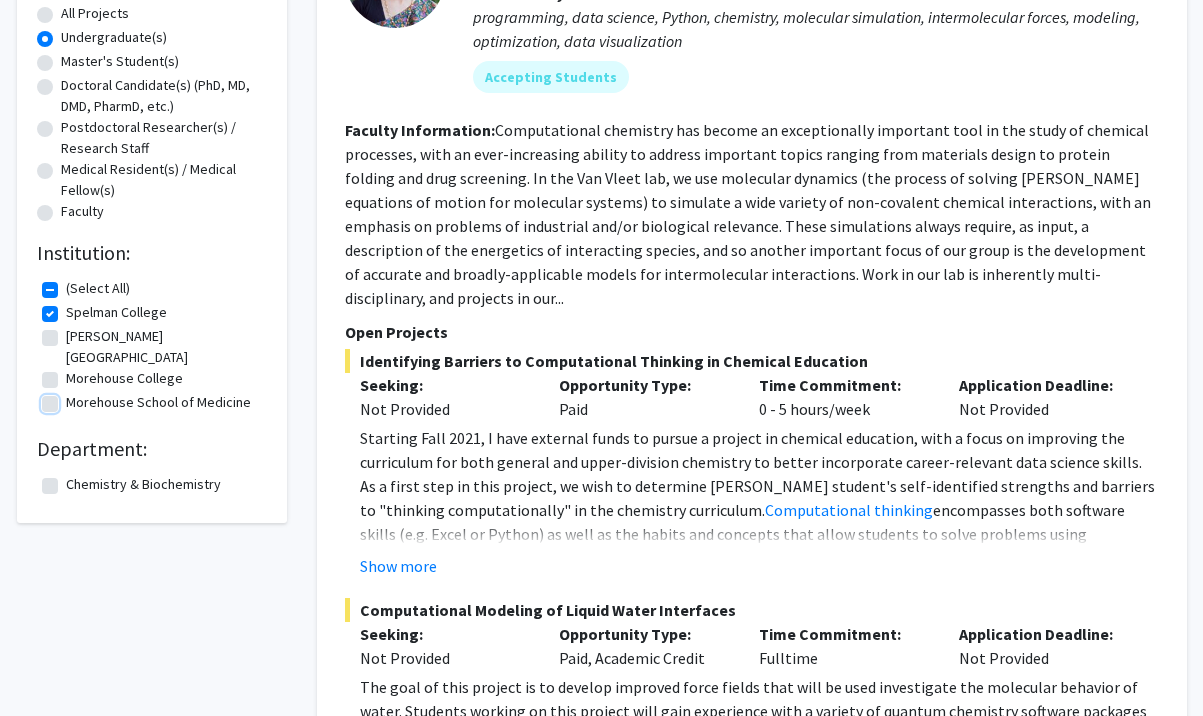 scroll, scrollTop: 952, scrollLeft: 0, axis: vertical 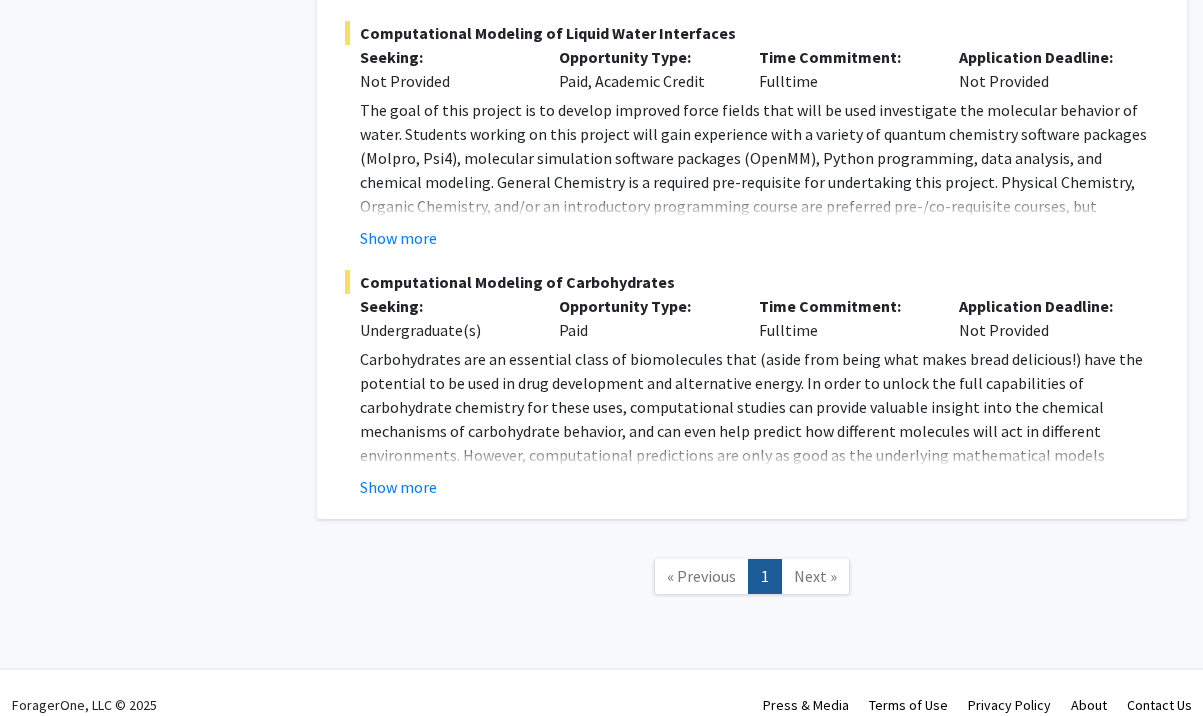 click on "Next »" 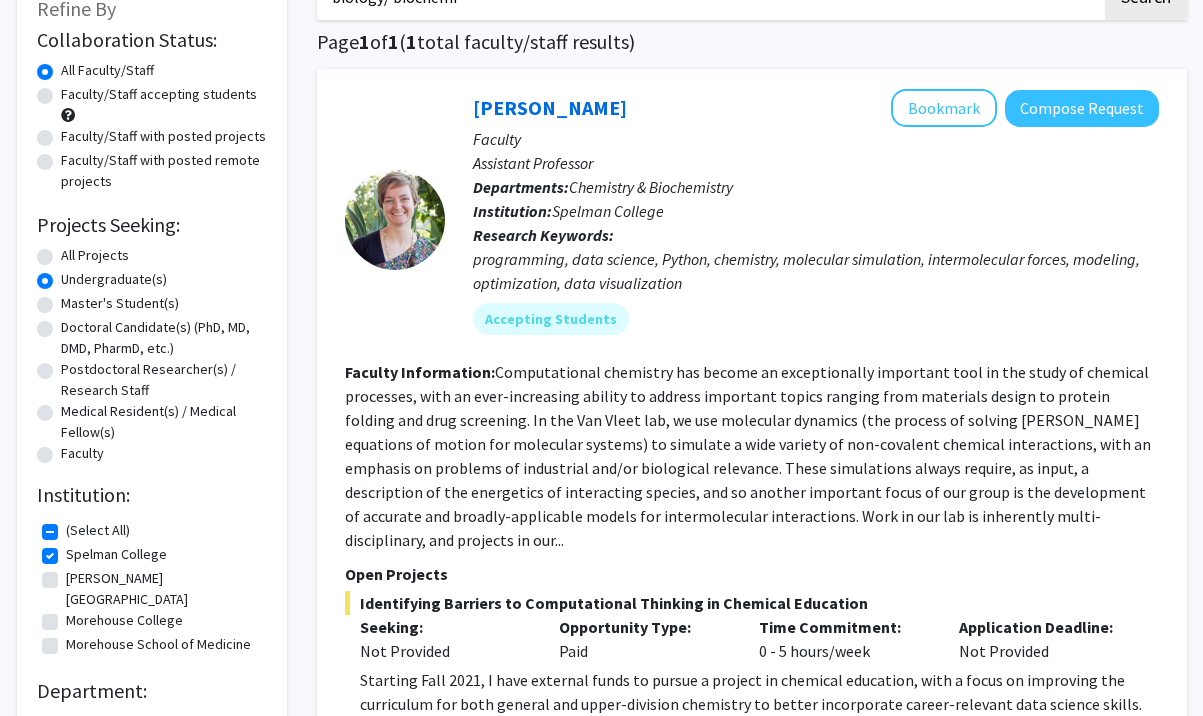 scroll, scrollTop: 0, scrollLeft: 0, axis: both 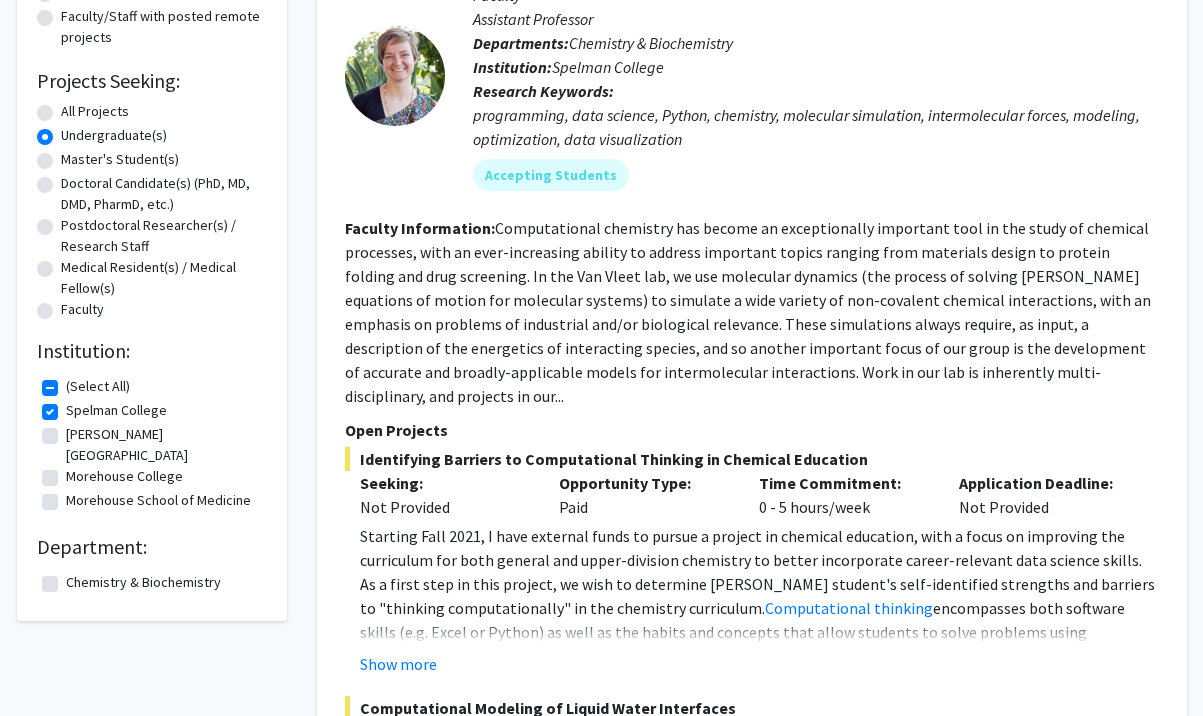 click on "Medical Resident(s) / Medical Fellow(s)" 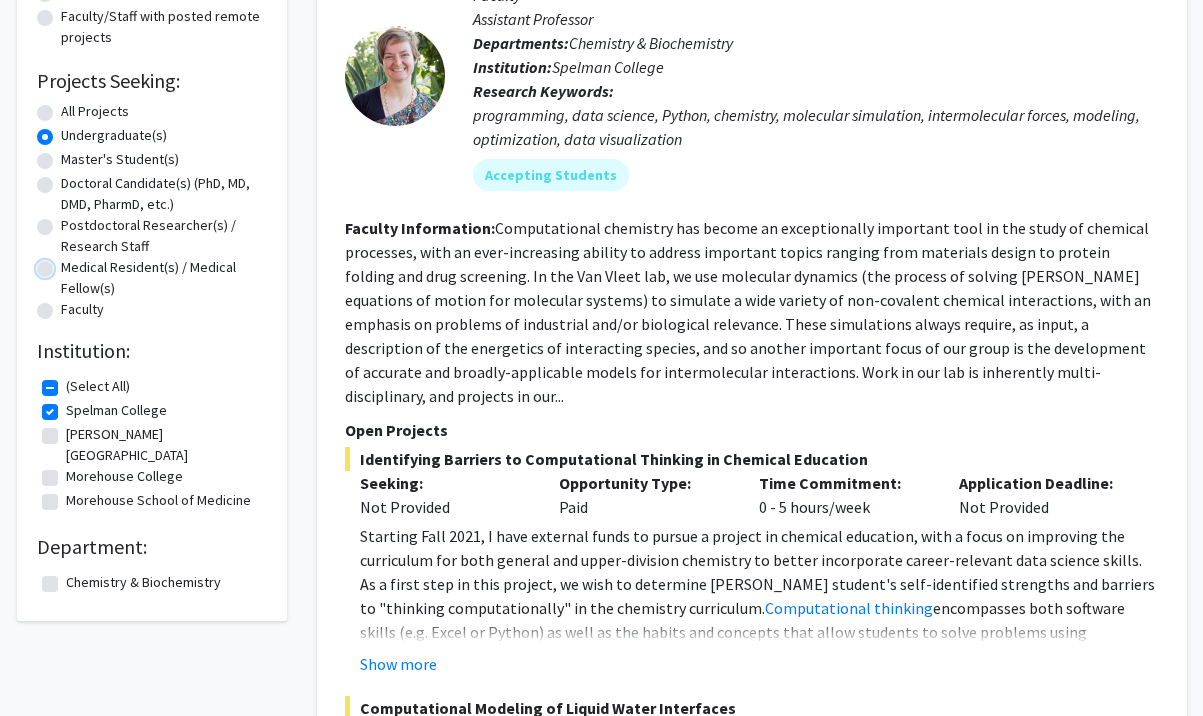 click on "Medical Resident(s) / Medical Fellow(s)" at bounding box center [67, 263] 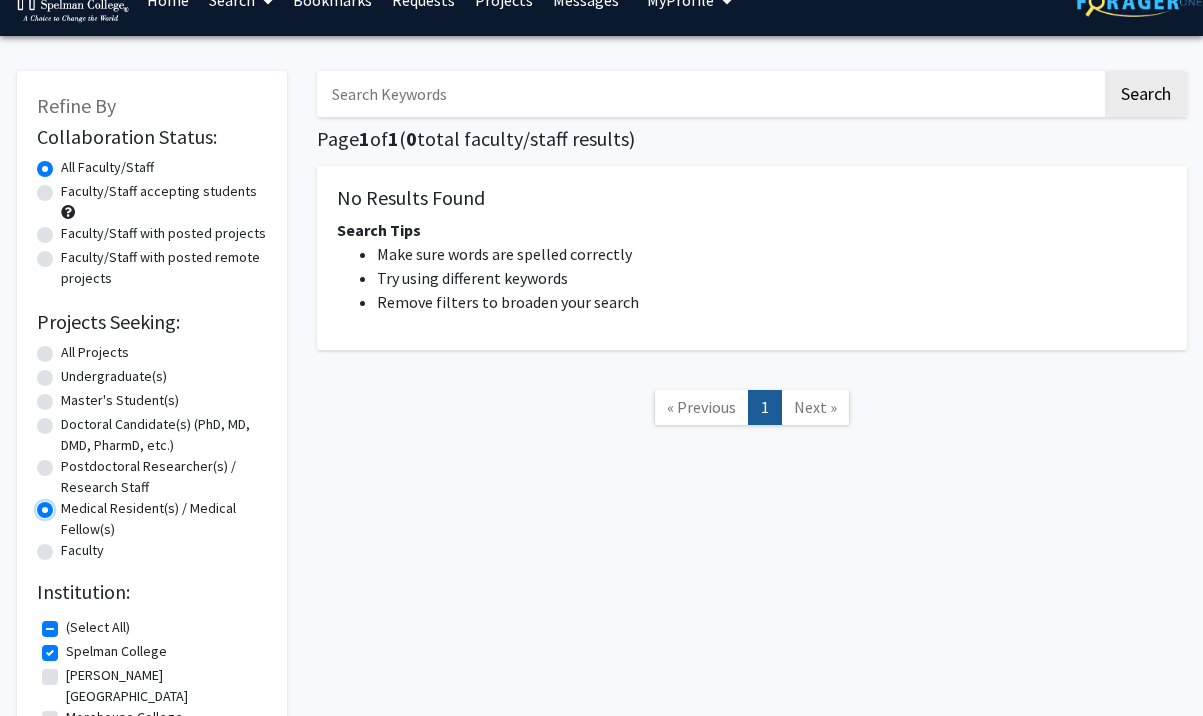 scroll, scrollTop: 35, scrollLeft: 0, axis: vertical 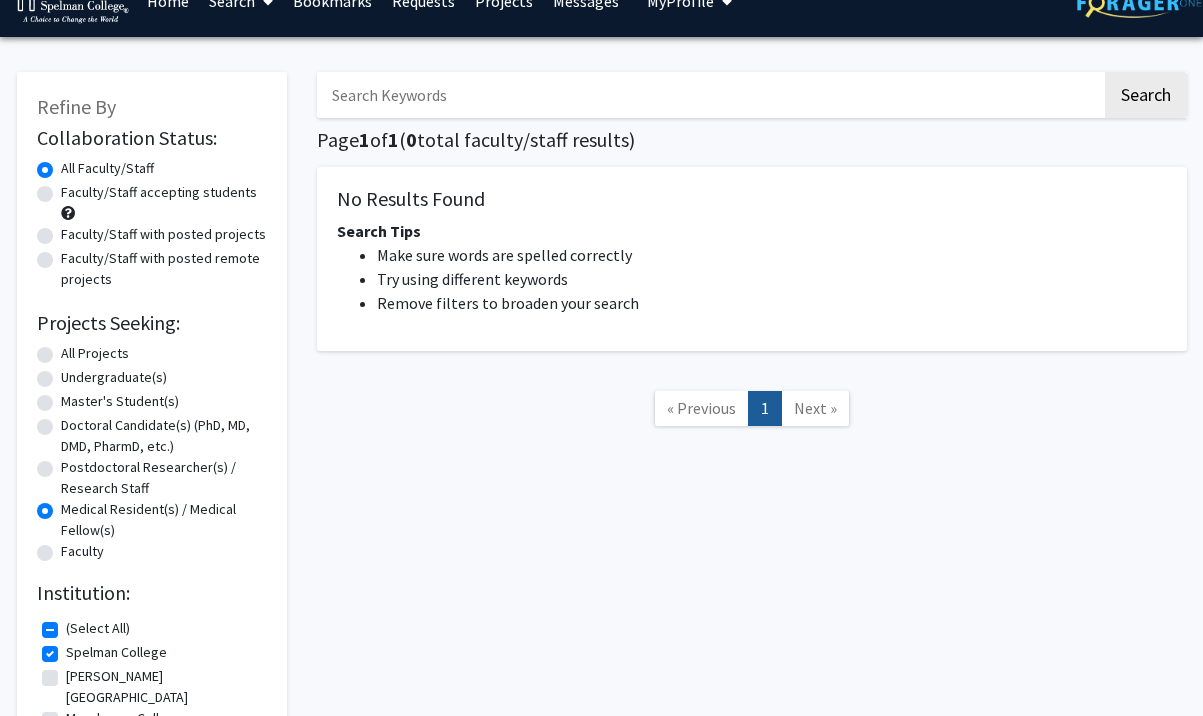 click on "All Projects" 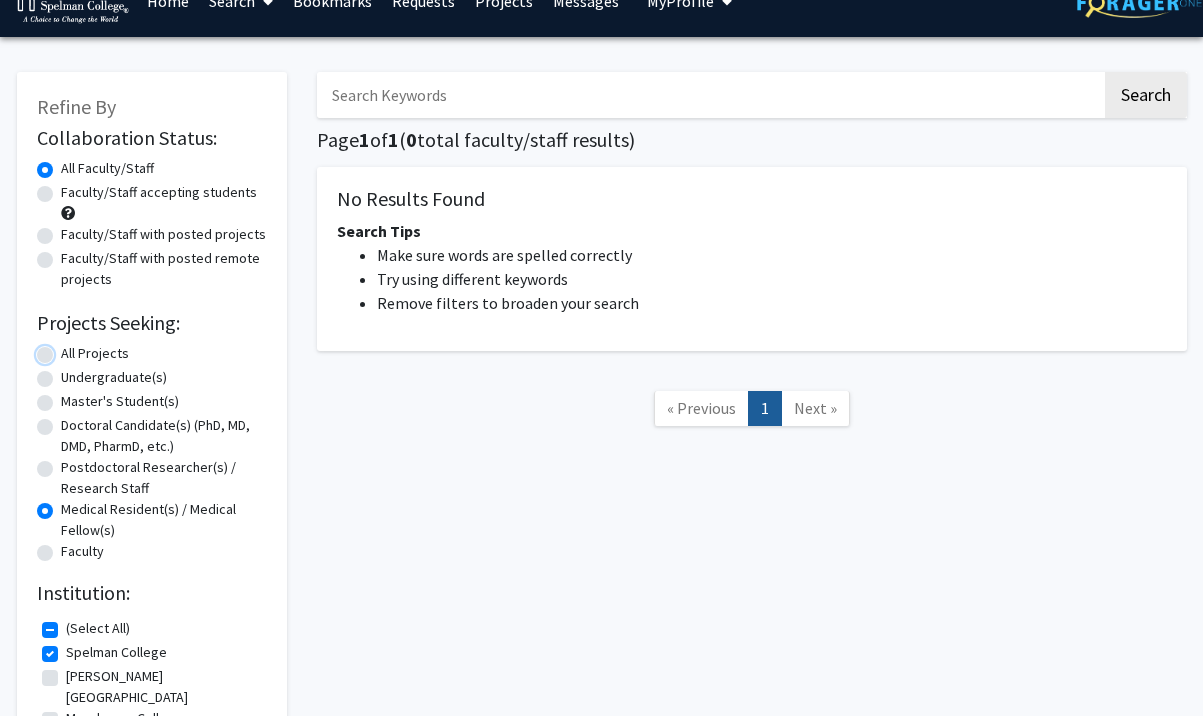 radio on "true" 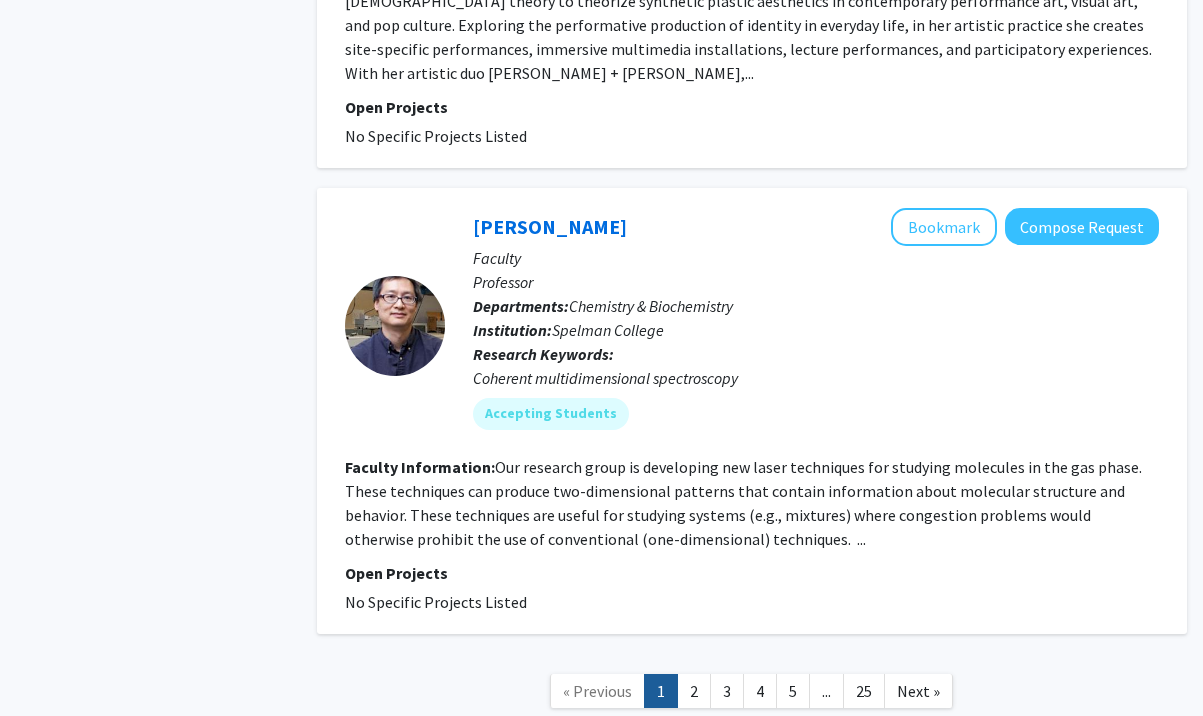 scroll, scrollTop: 6230, scrollLeft: 0, axis: vertical 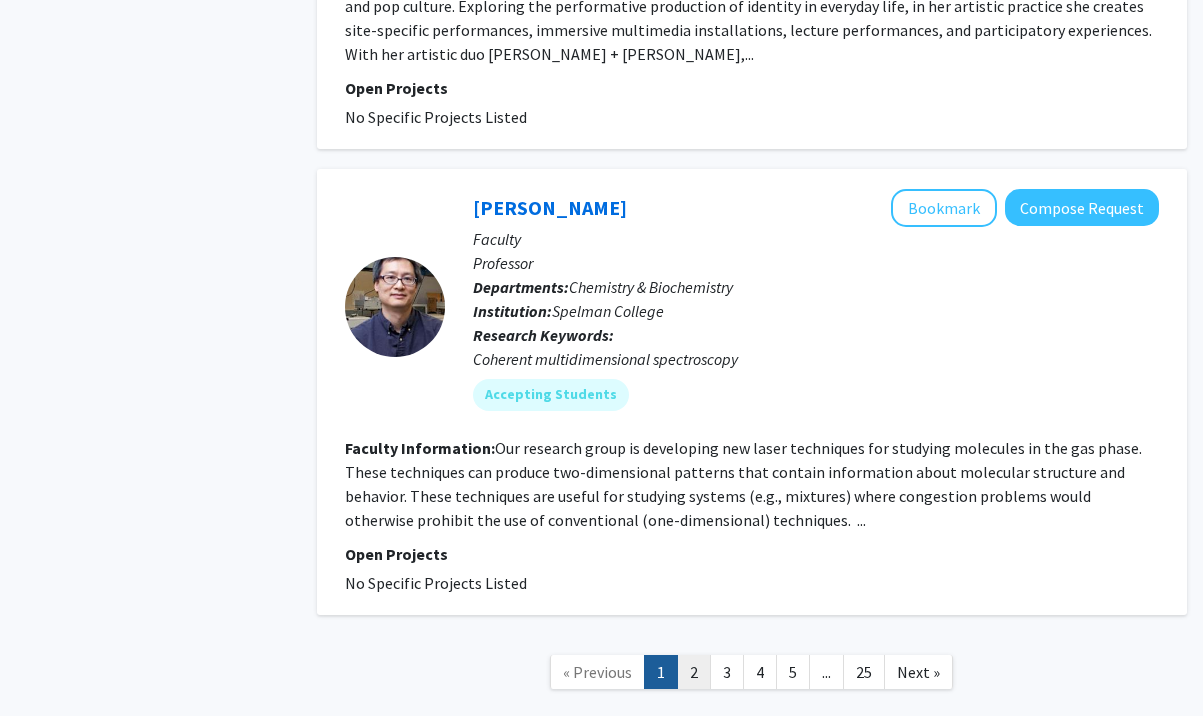 click on "2" 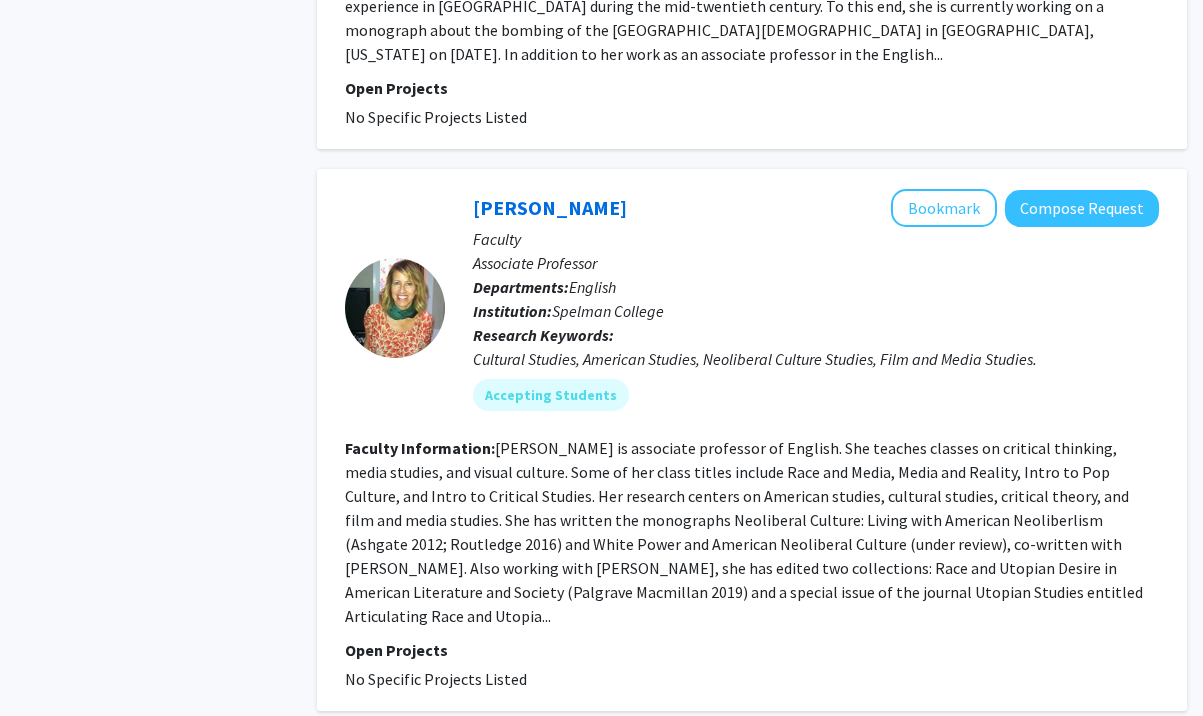 scroll, scrollTop: 5121, scrollLeft: 0, axis: vertical 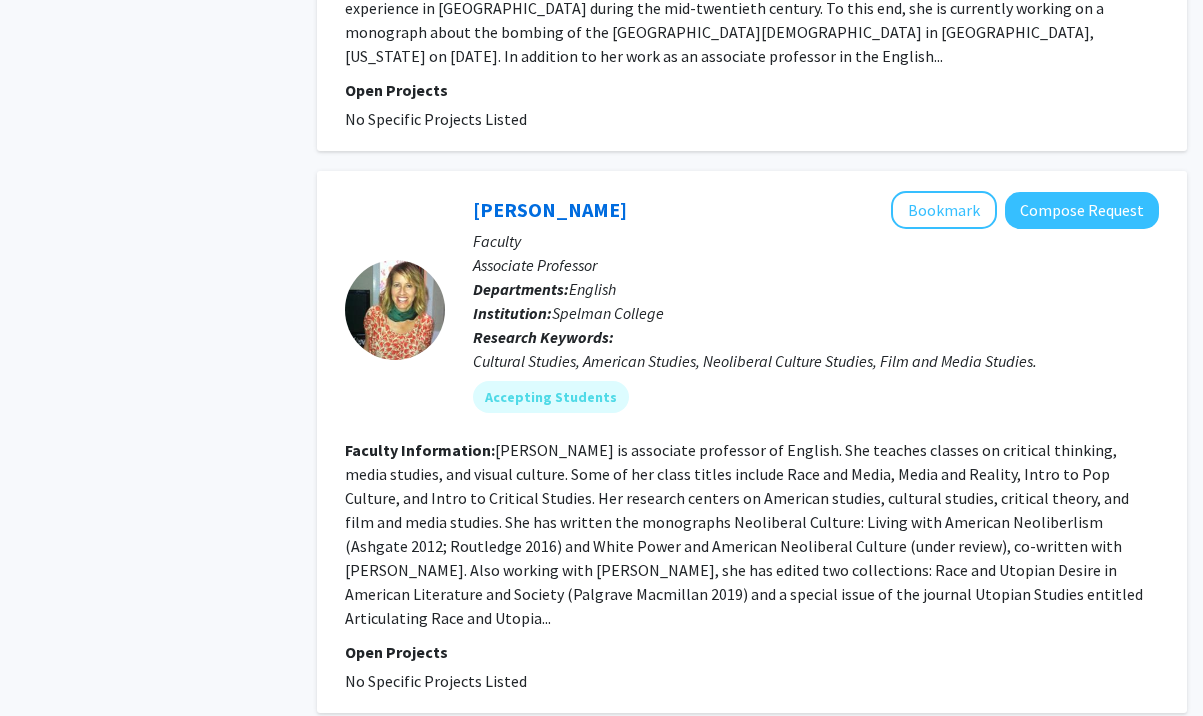 click on "3" 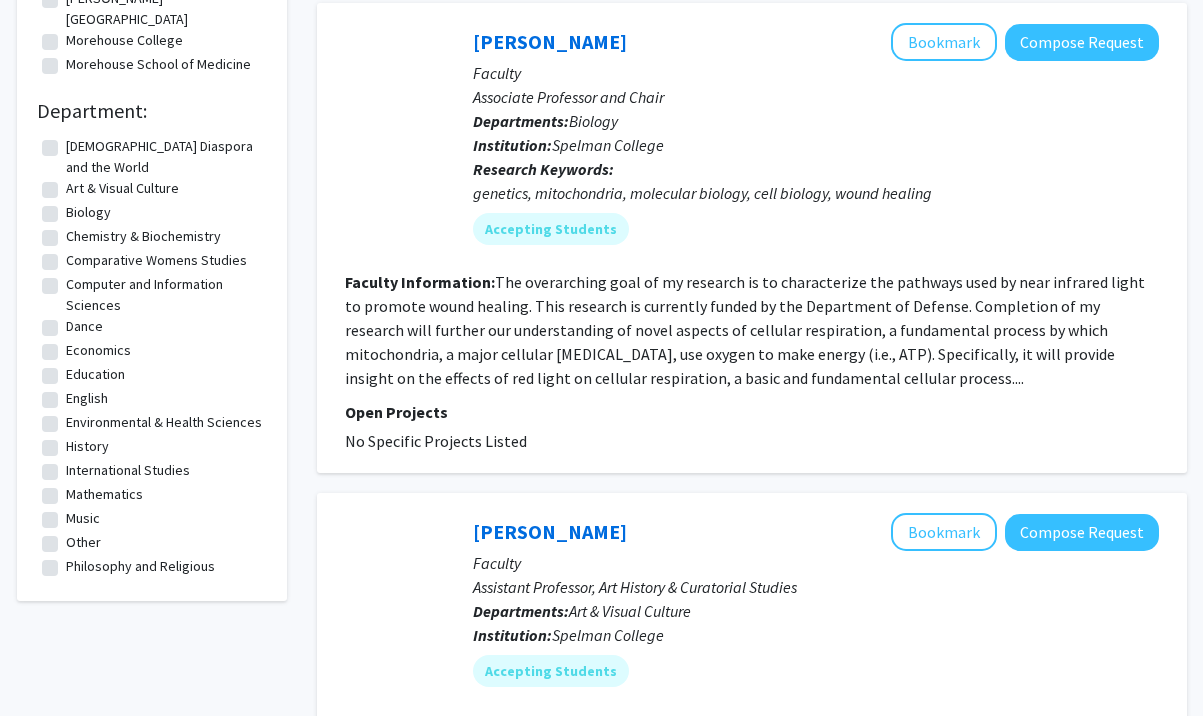 scroll, scrollTop: 706, scrollLeft: 0, axis: vertical 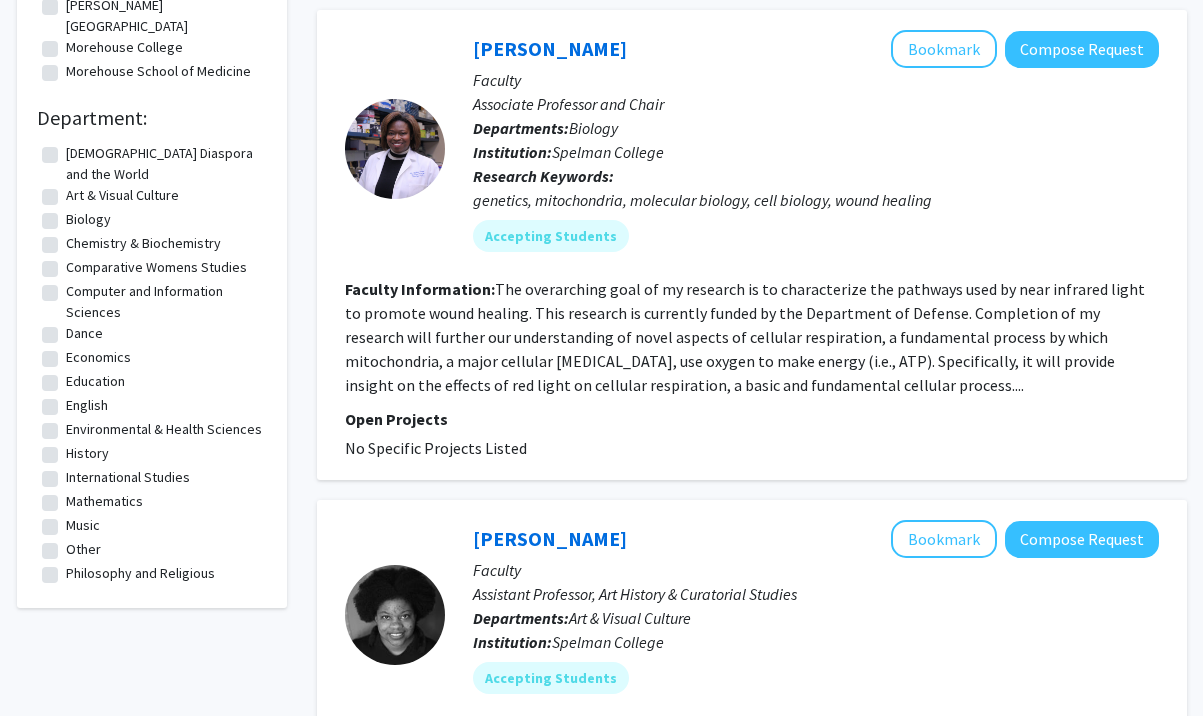 click on "Biology" 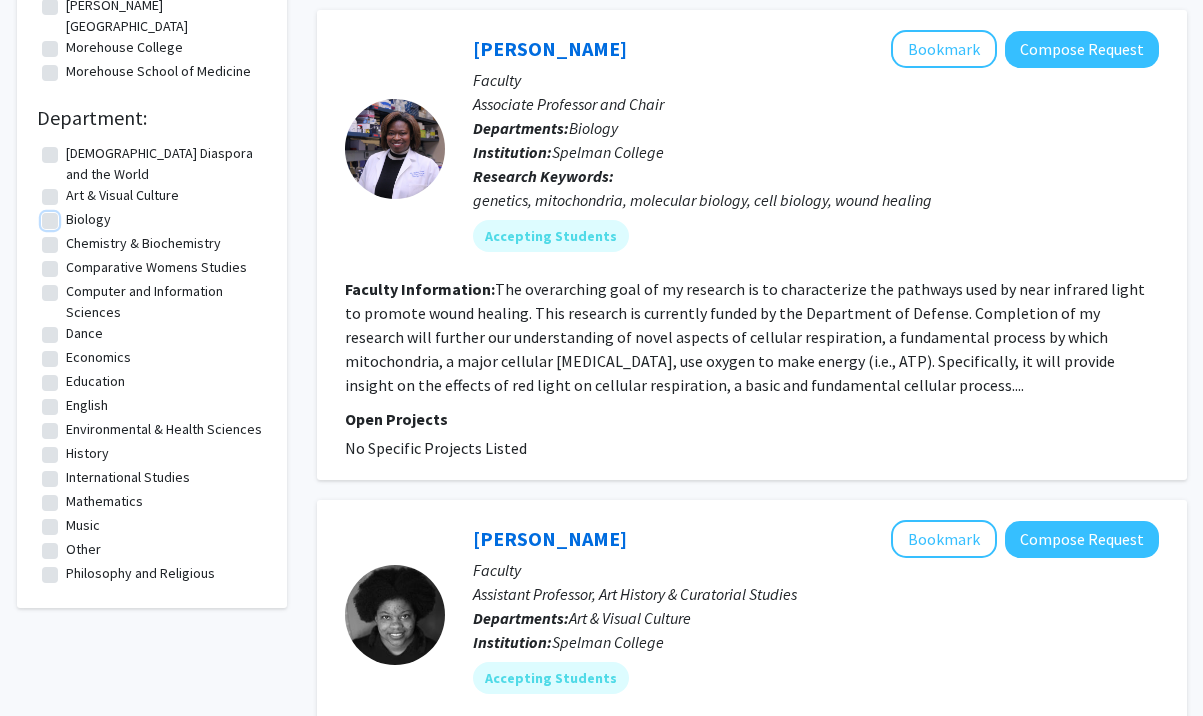 checkbox on "true" 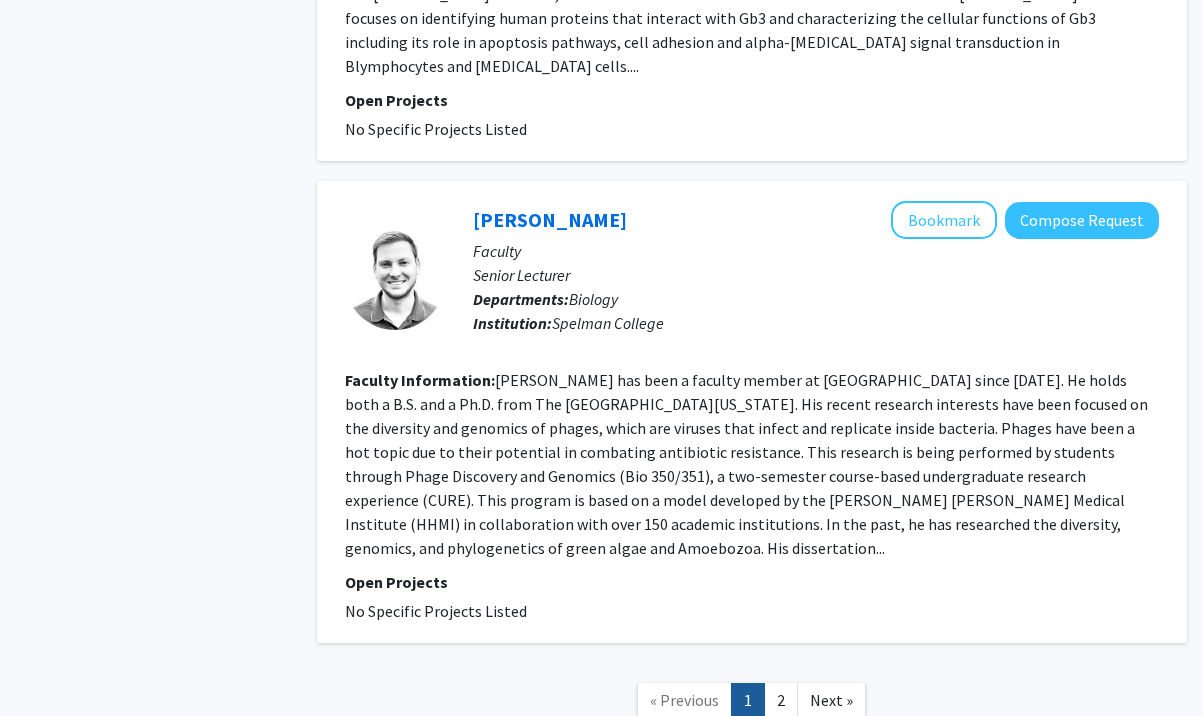 scroll, scrollTop: 4170, scrollLeft: 0, axis: vertical 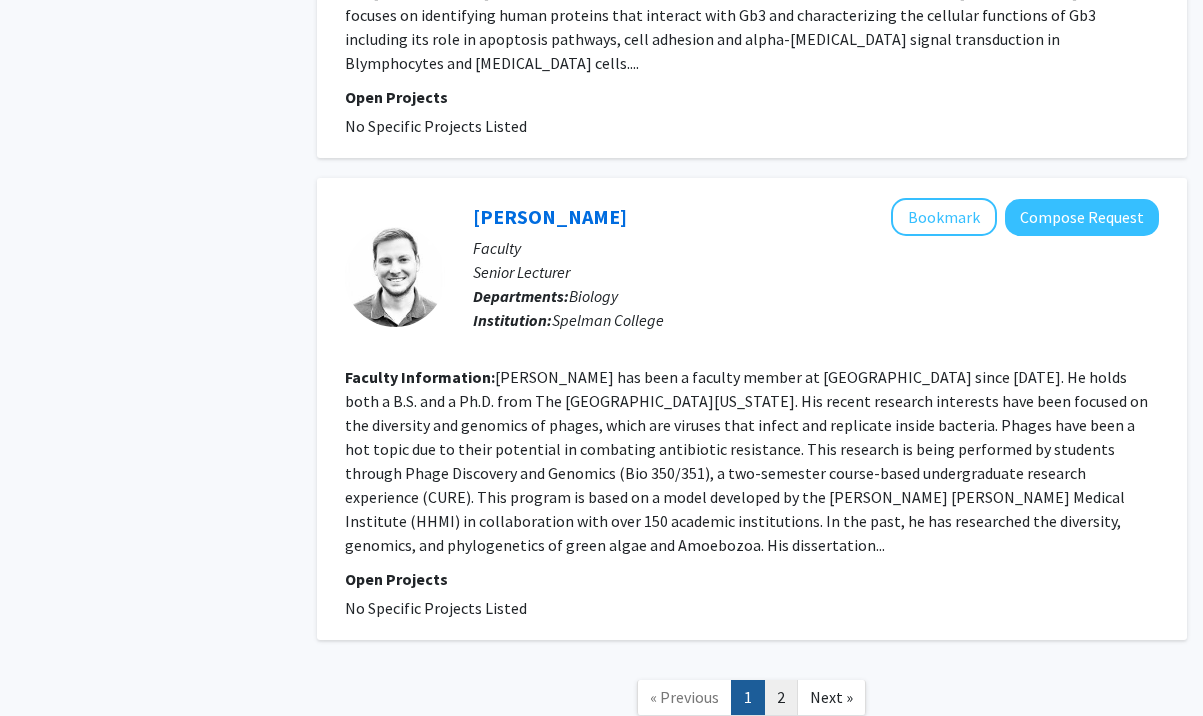click on "2" 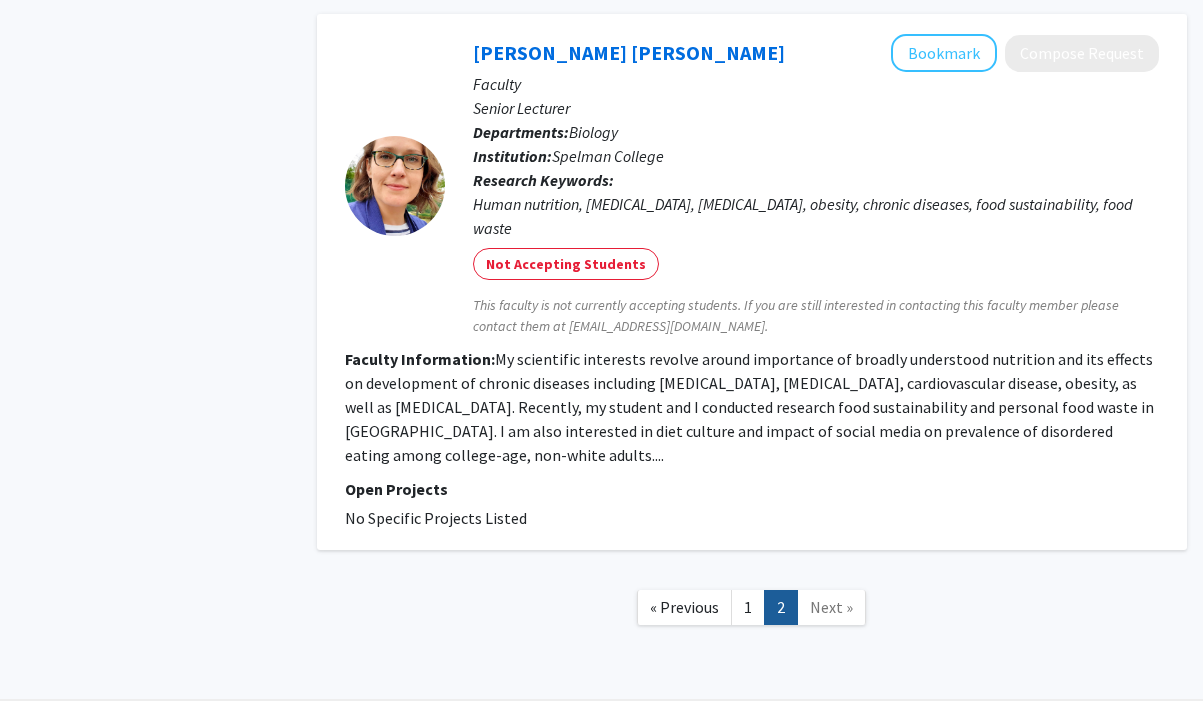 scroll, scrollTop: 1089, scrollLeft: 0, axis: vertical 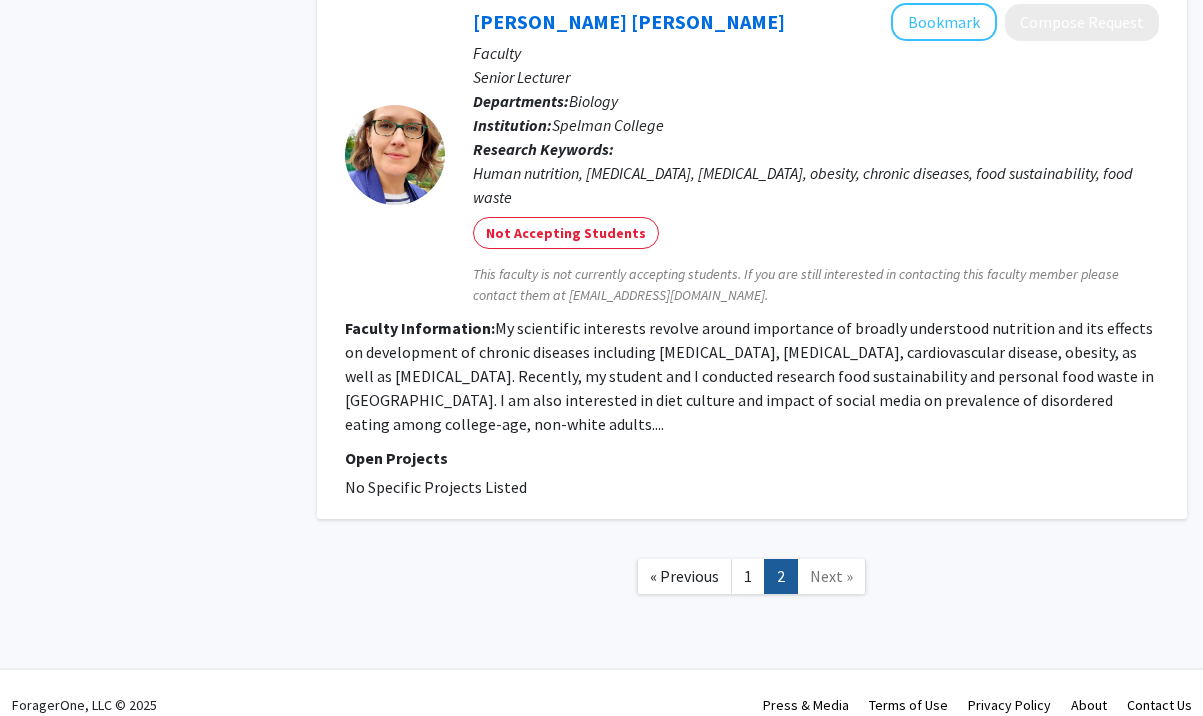 click on "Next »" 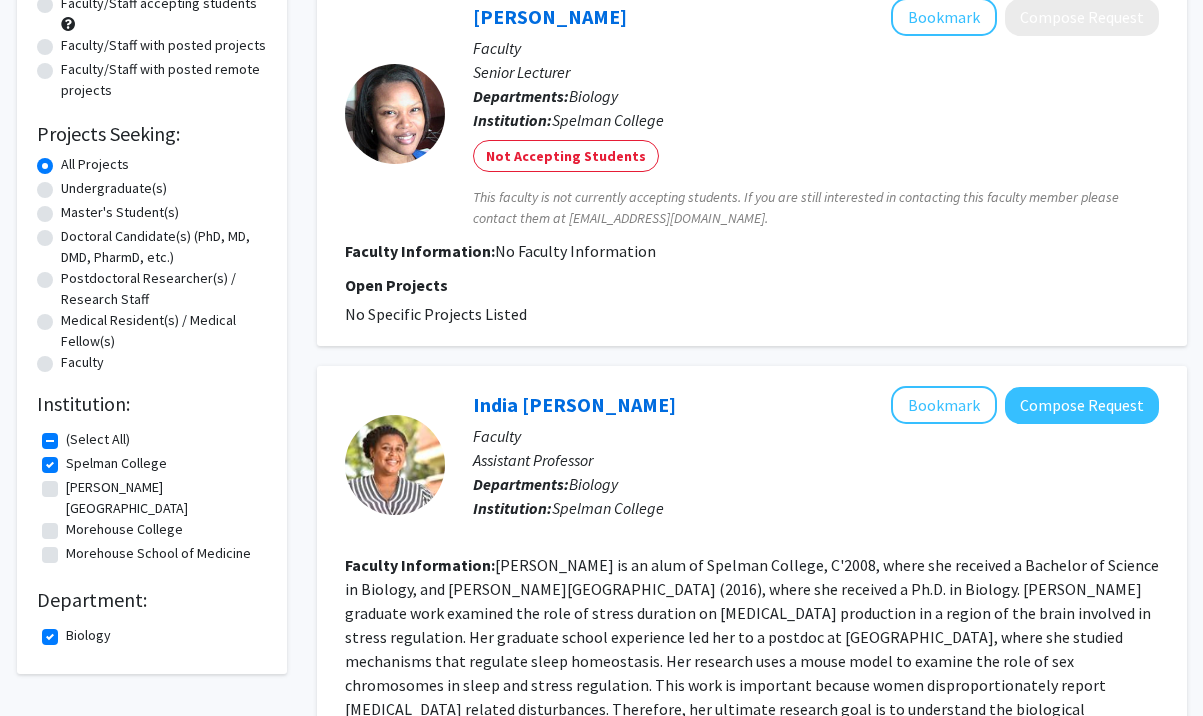 scroll, scrollTop: 225, scrollLeft: 0, axis: vertical 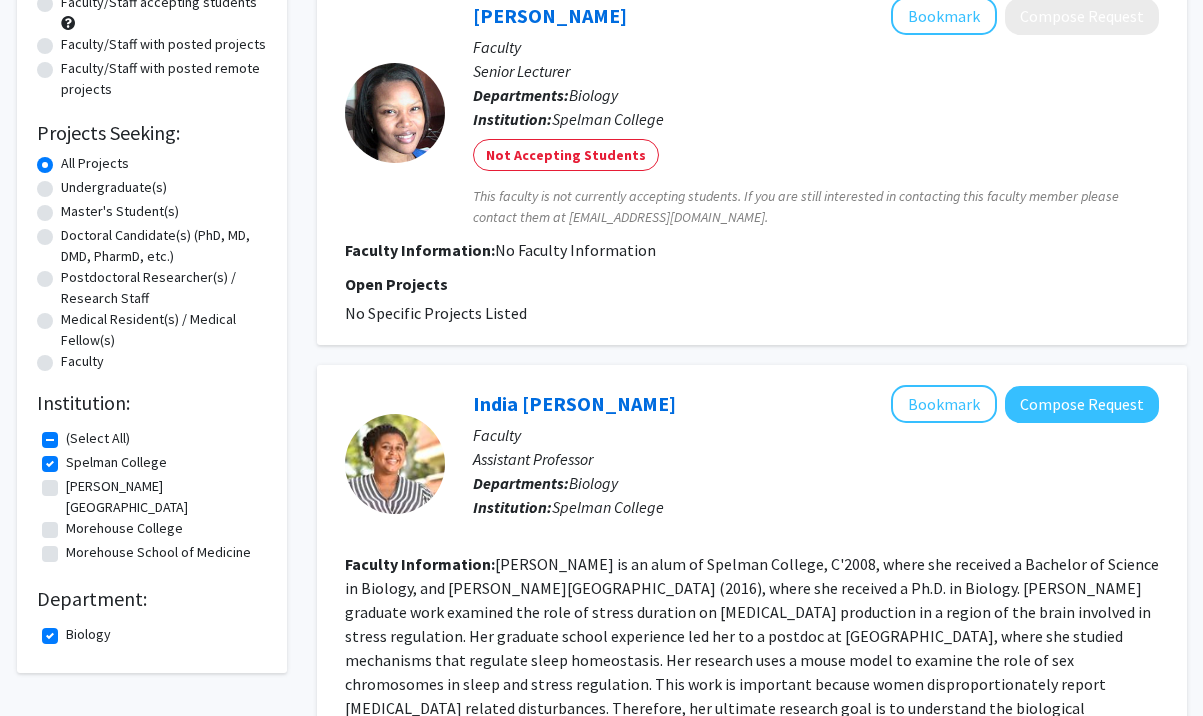 click on "Biology" 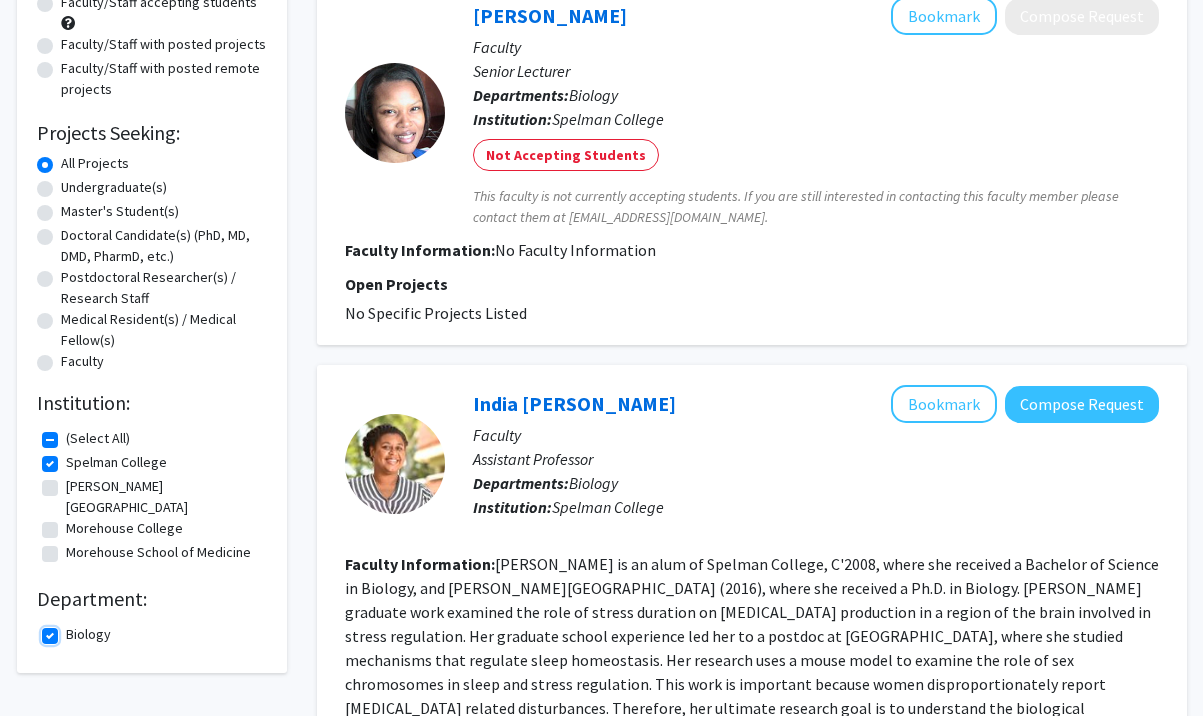 click on "Biology" at bounding box center (72, 630) 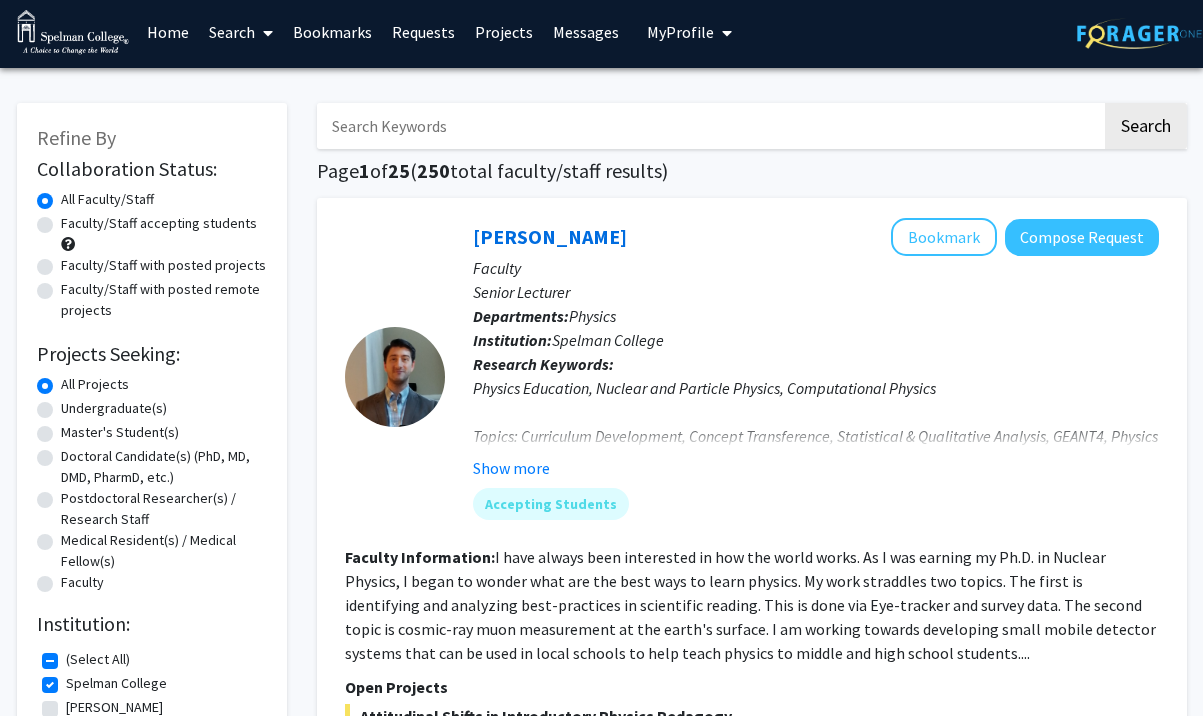 scroll, scrollTop: 2, scrollLeft: 0, axis: vertical 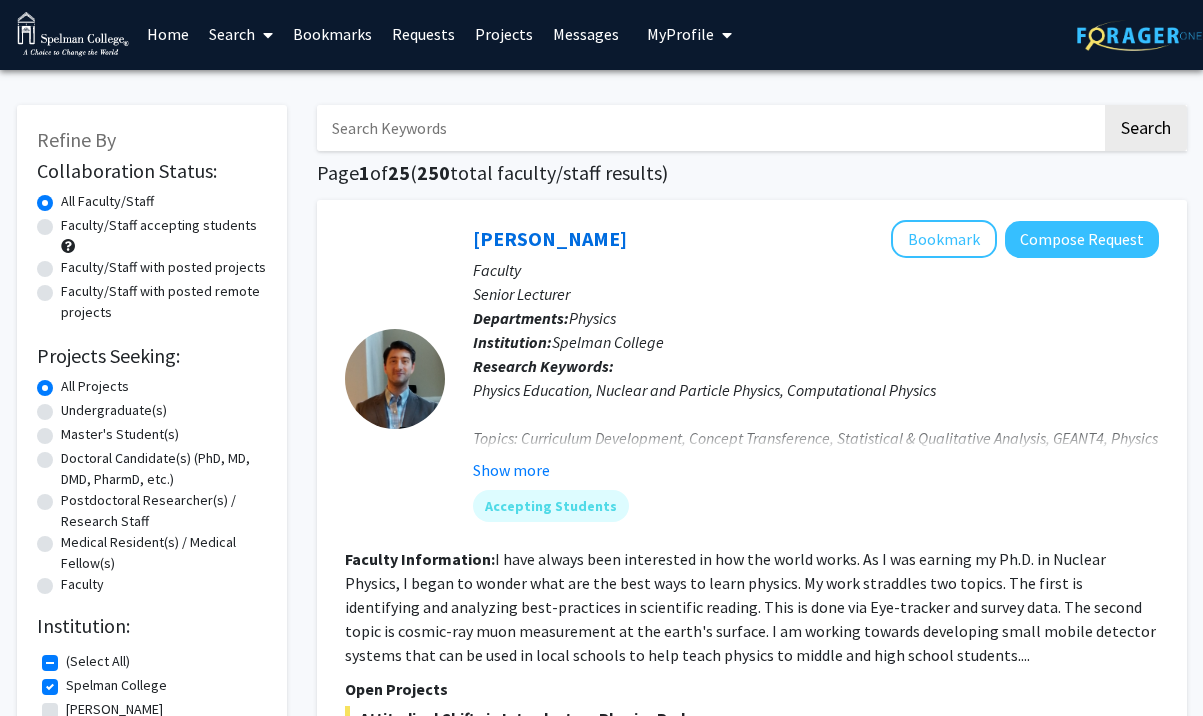 click at bounding box center [709, 128] 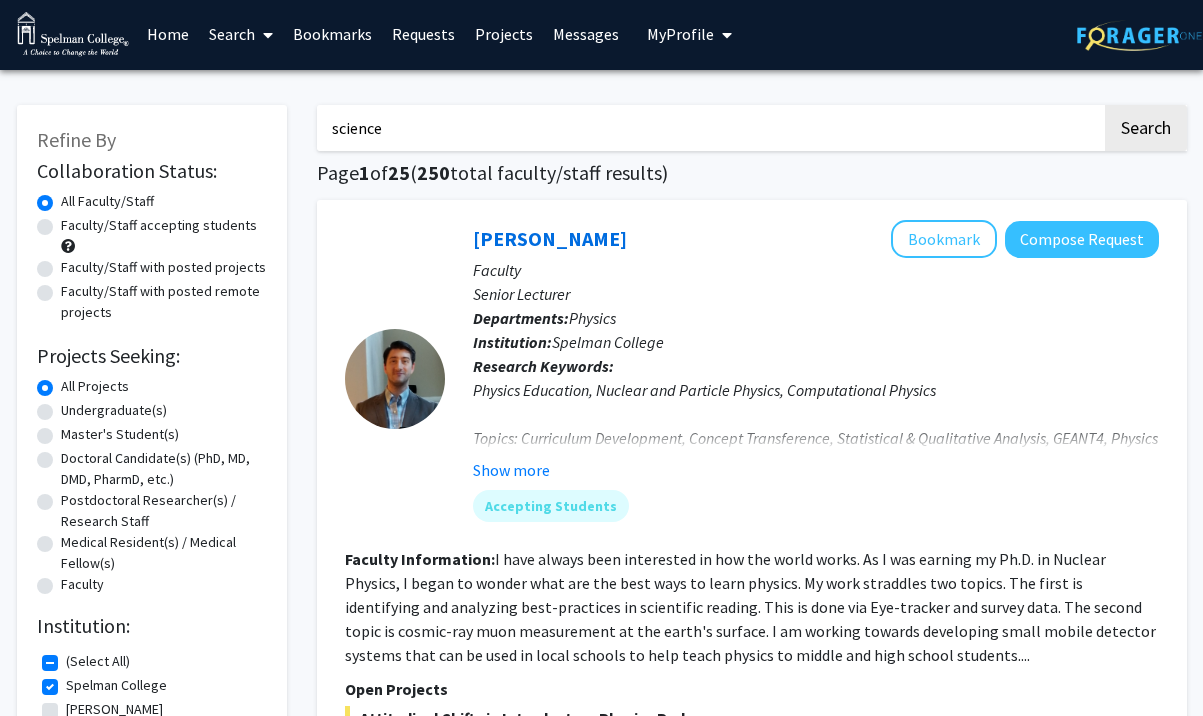 type on "science" 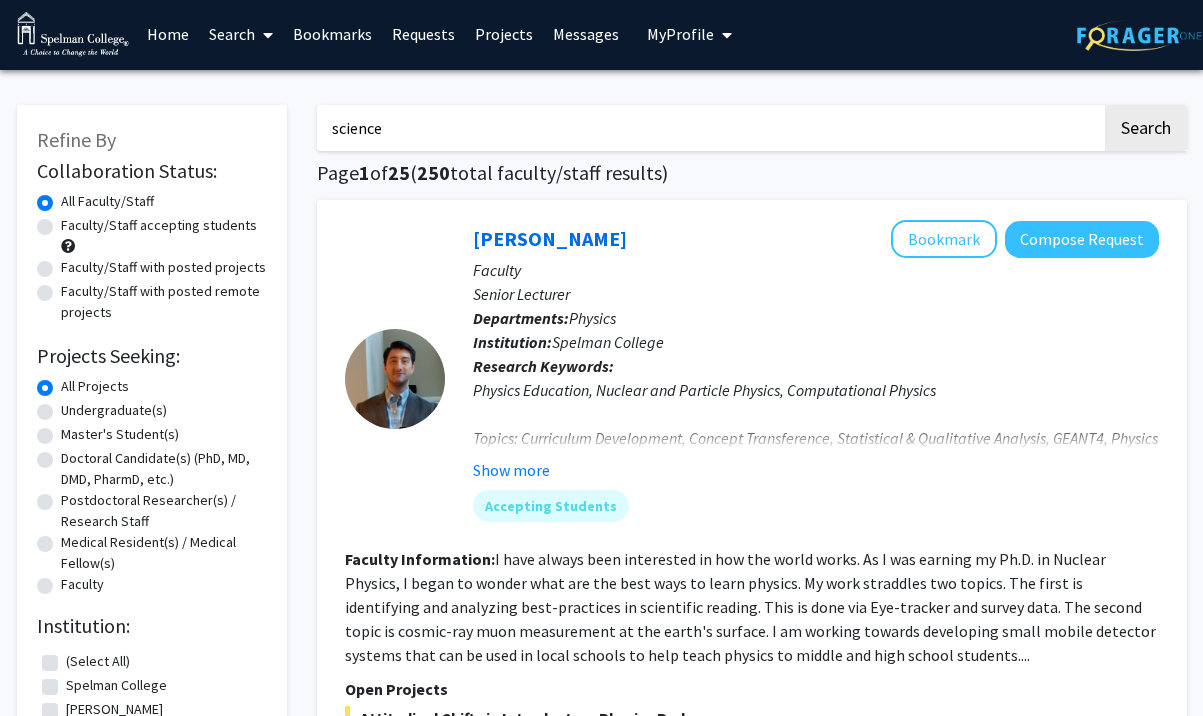 checkbox on "false" 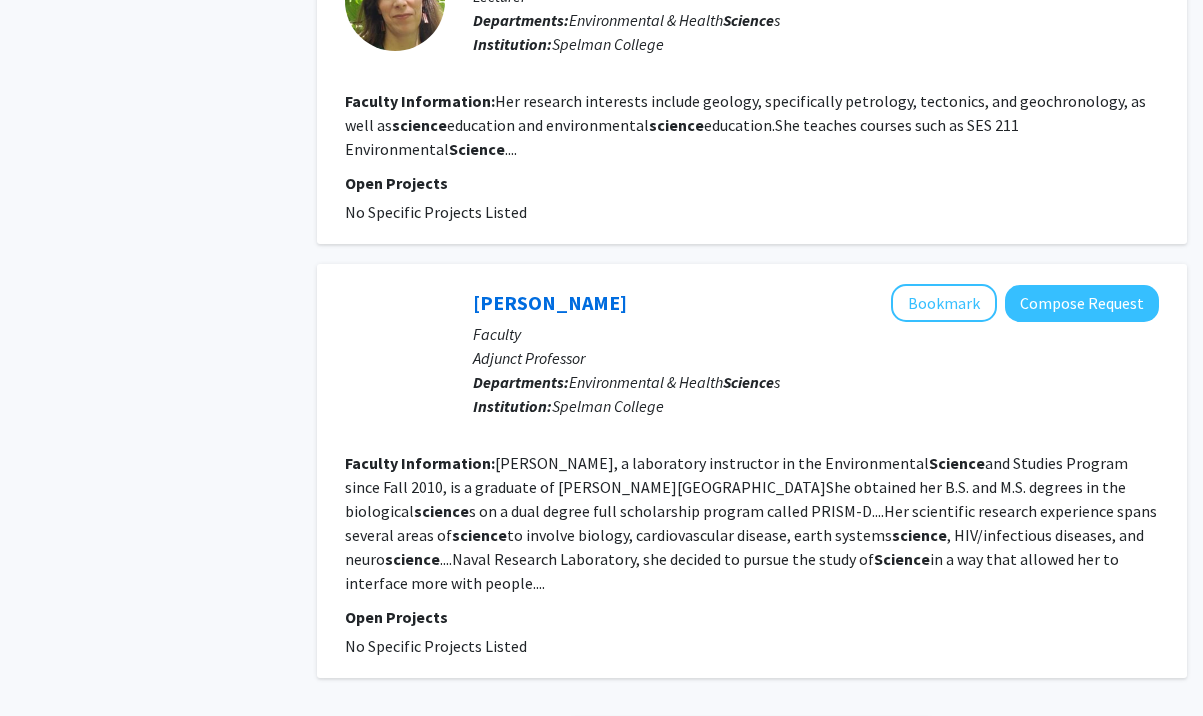scroll, scrollTop: 4612, scrollLeft: 0, axis: vertical 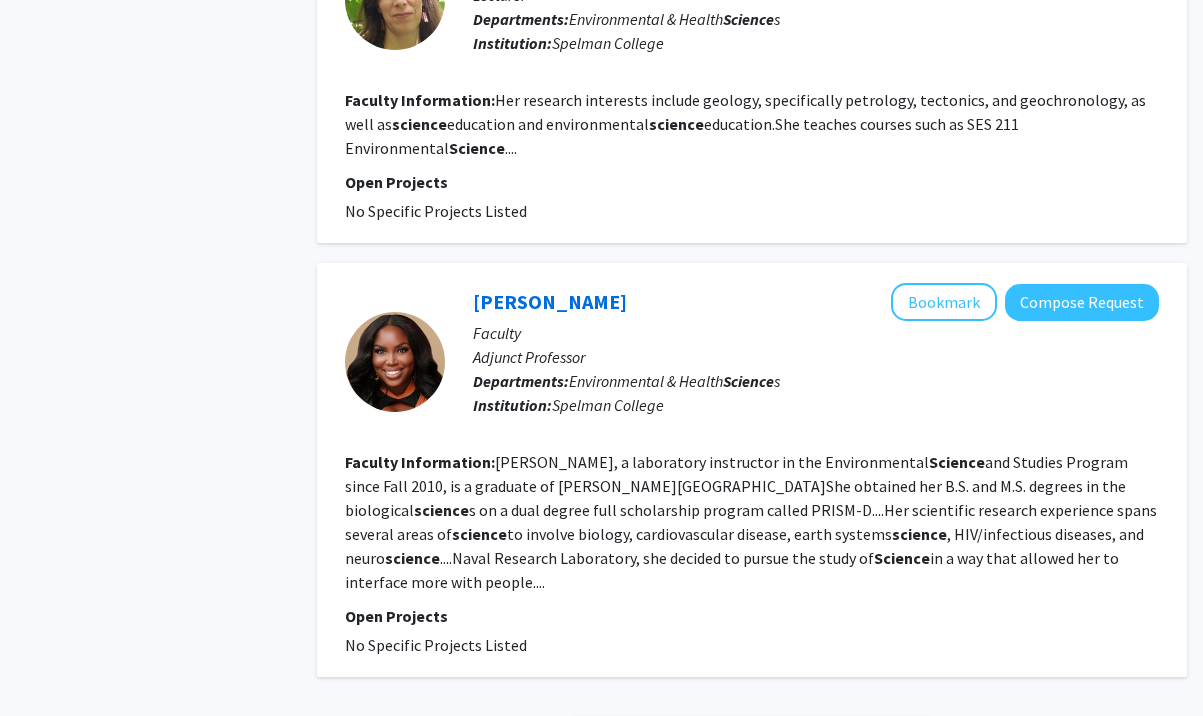click on "2" 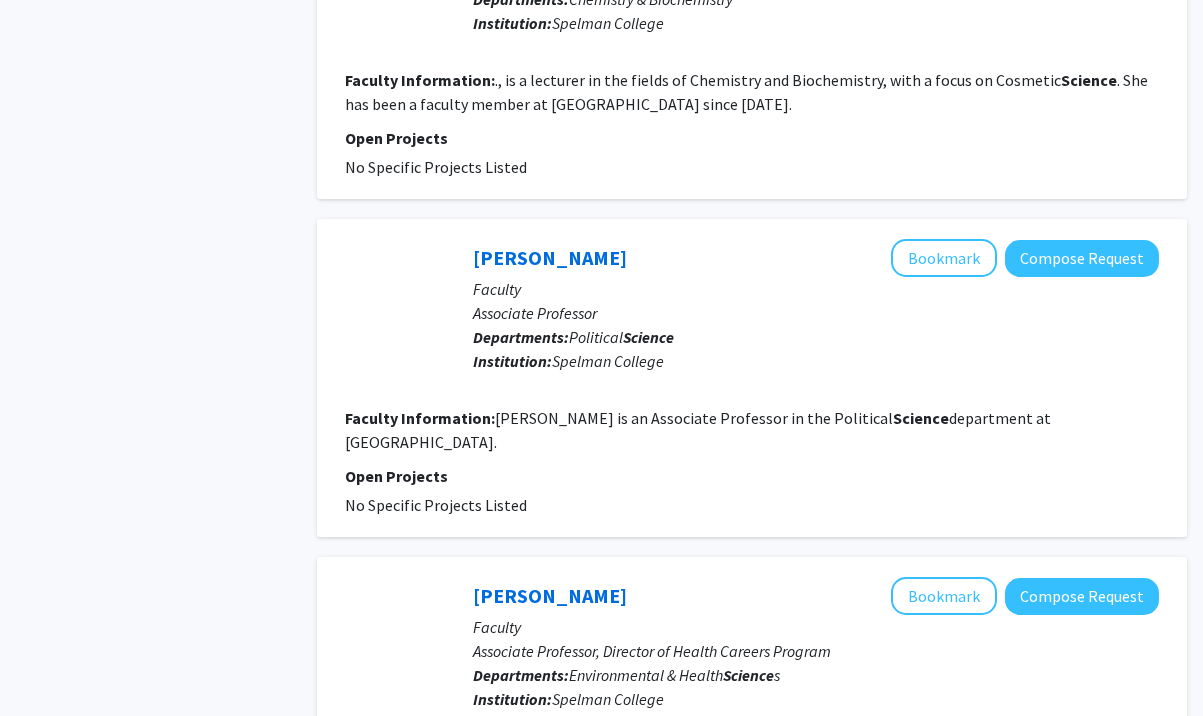scroll, scrollTop: 2125, scrollLeft: 0, axis: vertical 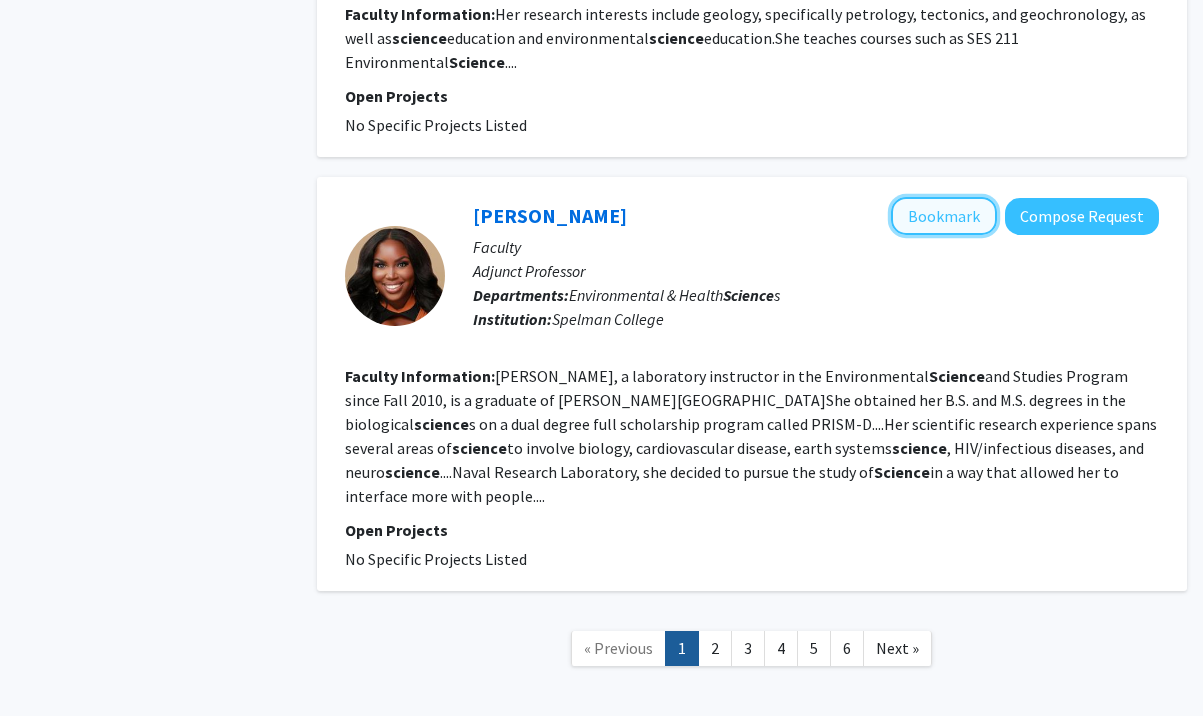 click on "Bookmark" 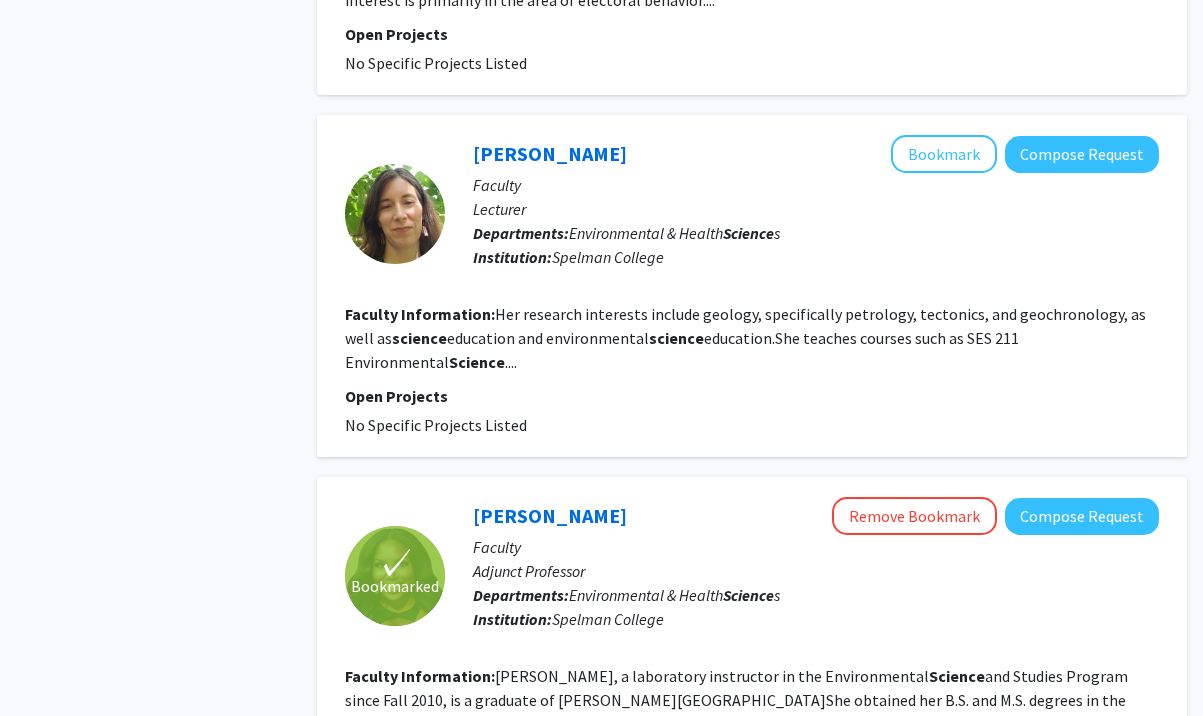 scroll, scrollTop: 4698, scrollLeft: 0, axis: vertical 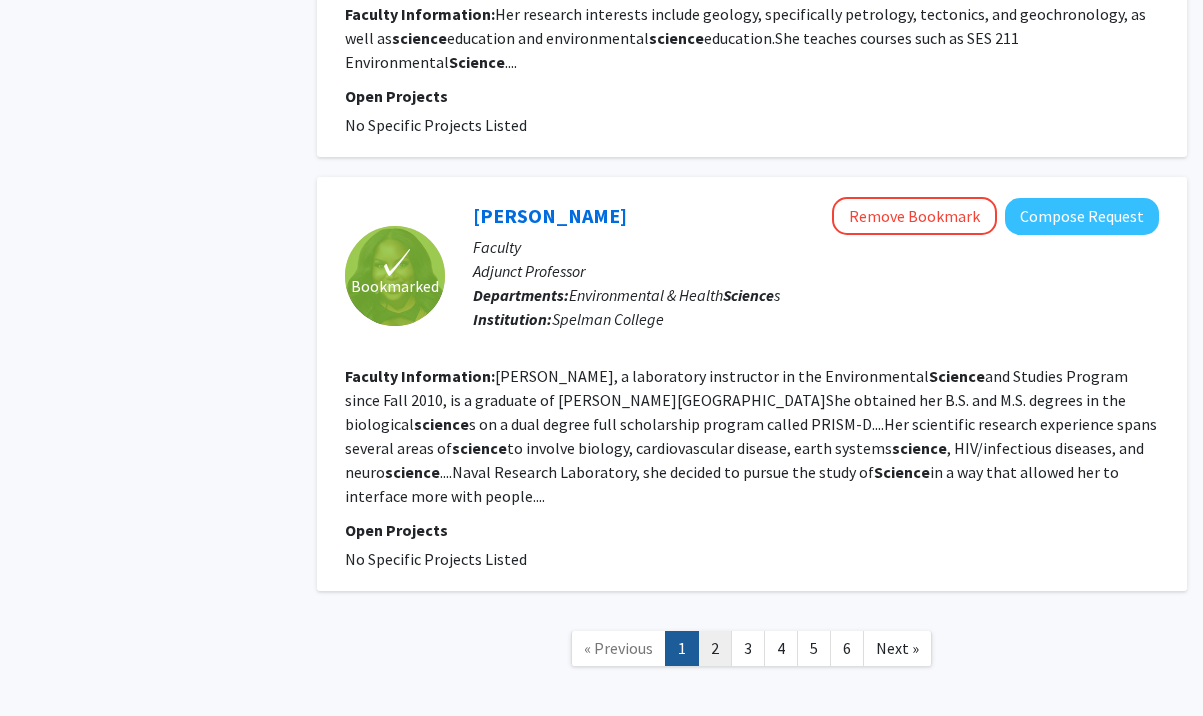 click on "2" 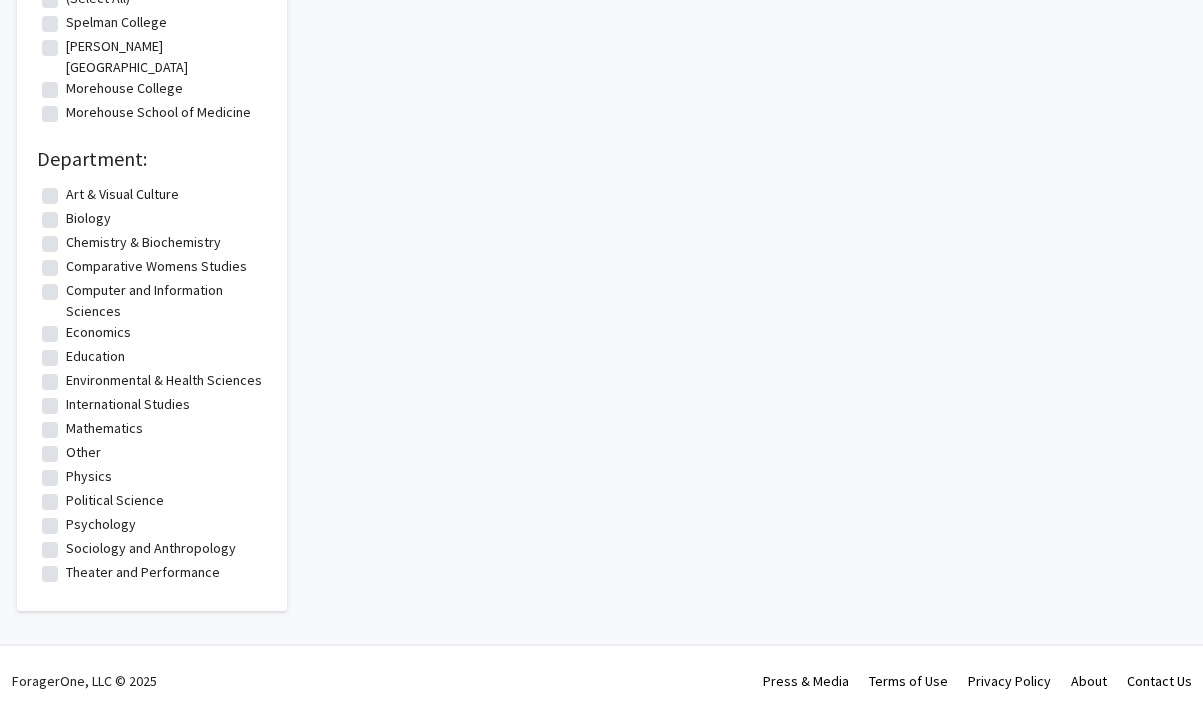 scroll, scrollTop: 0, scrollLeft: 0, axis: both 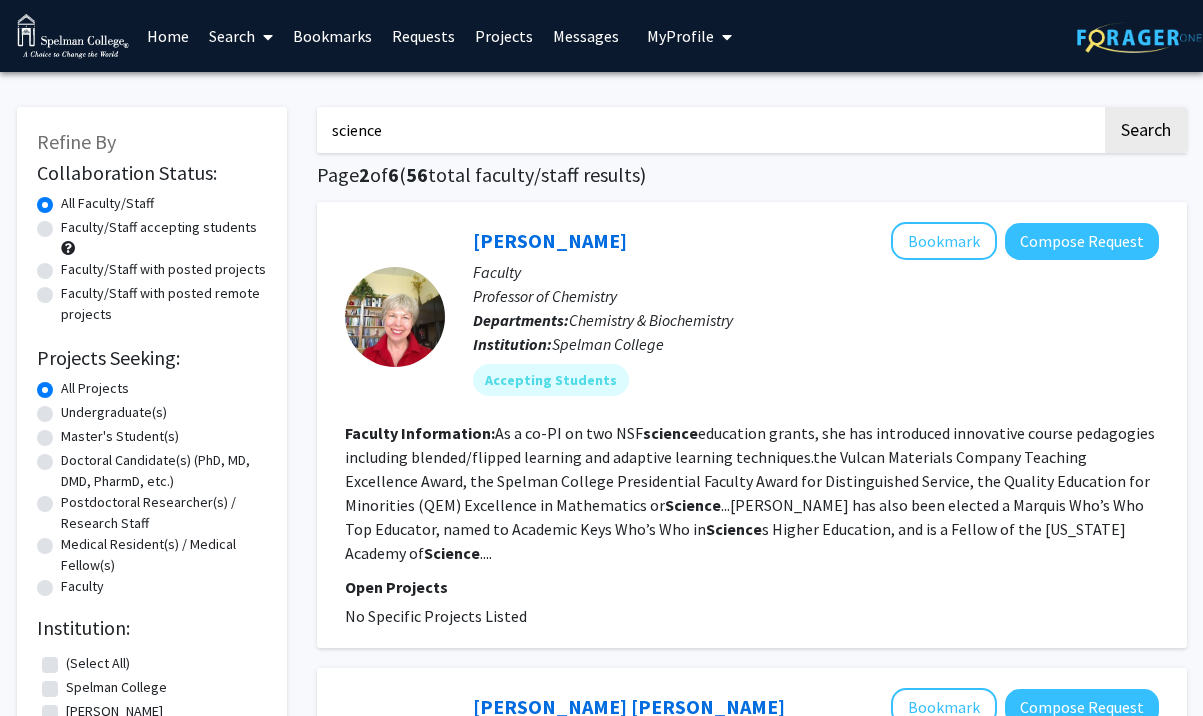 click on "Institution:  Spelman College" 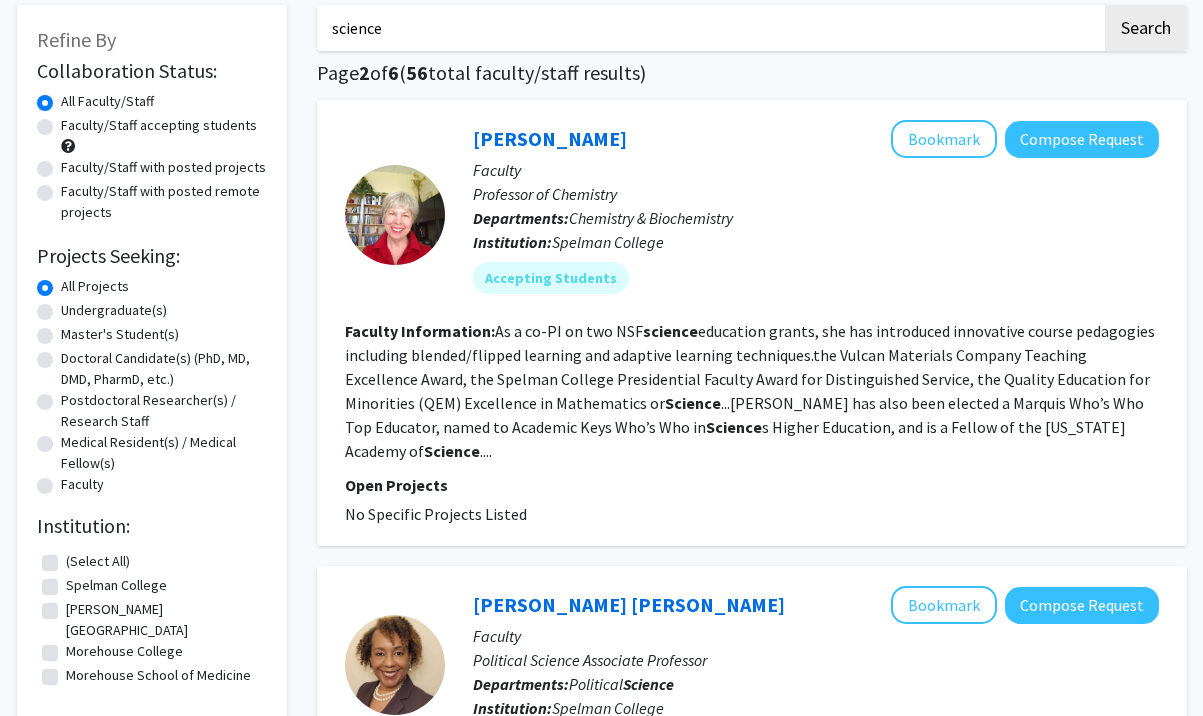 scroll, scrollTop: 101, scrollLeft: 0, axis: vertical 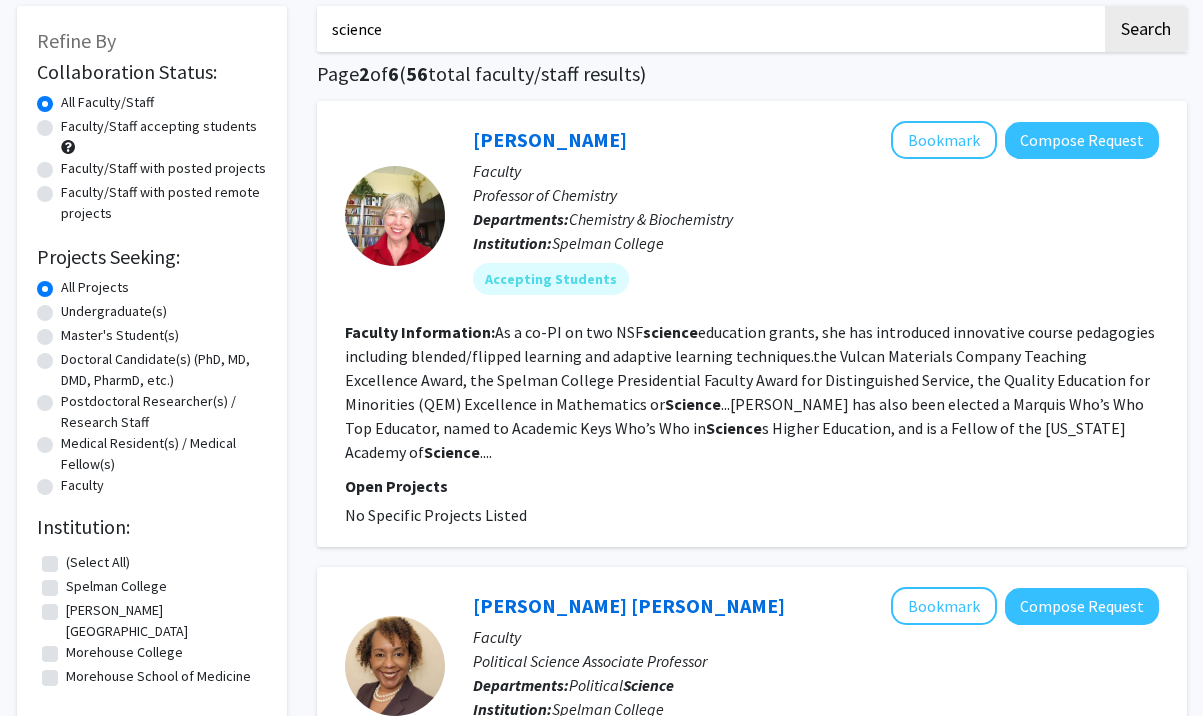 click on "Open Projects" 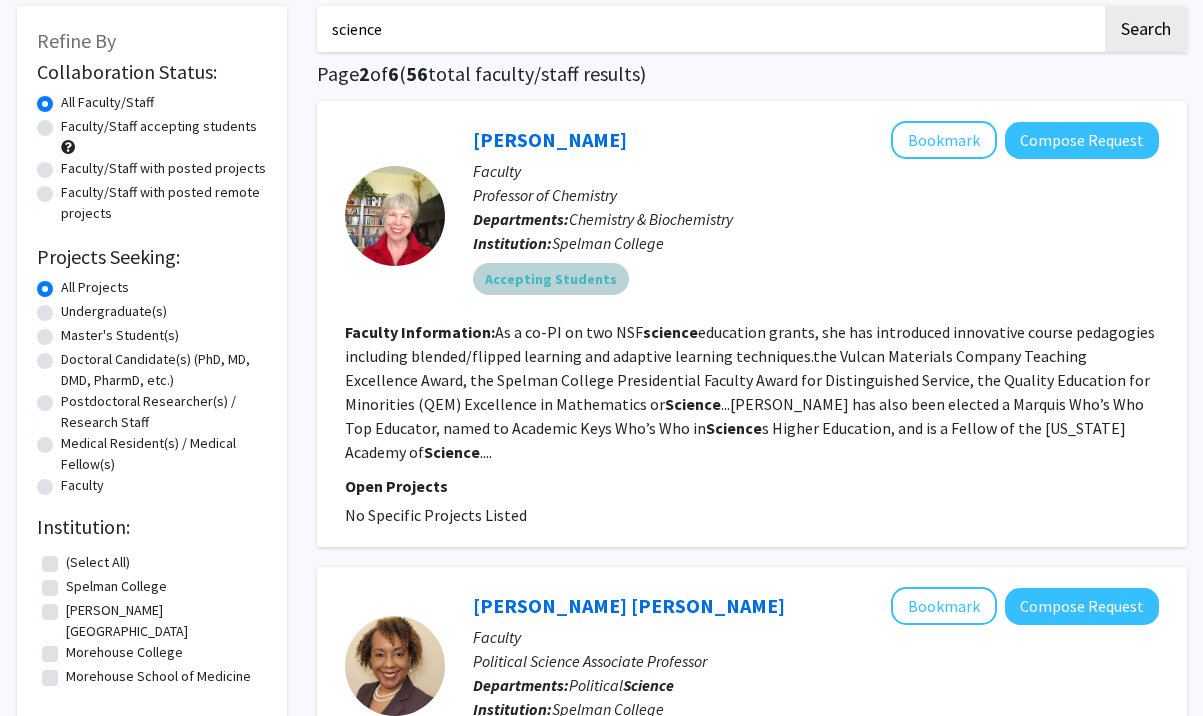 click on "Accepting Students" at bounding box center (551, 279) 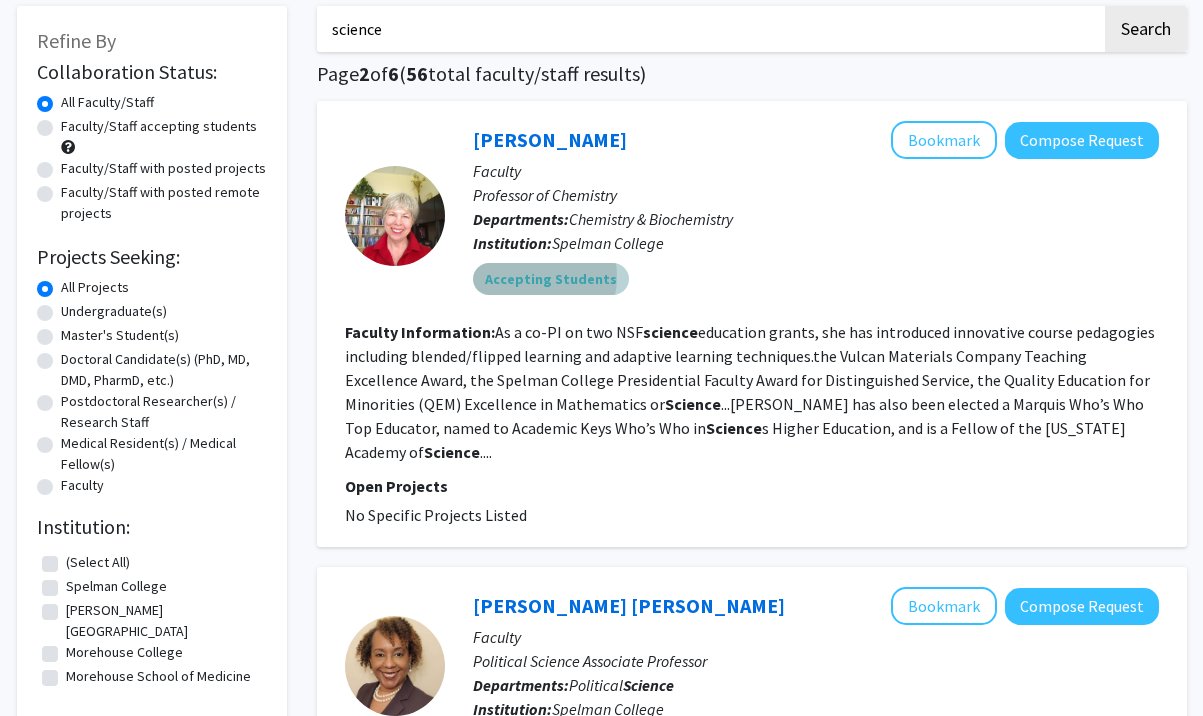 click on "Accepting Students" at bounding box center [551, 279] 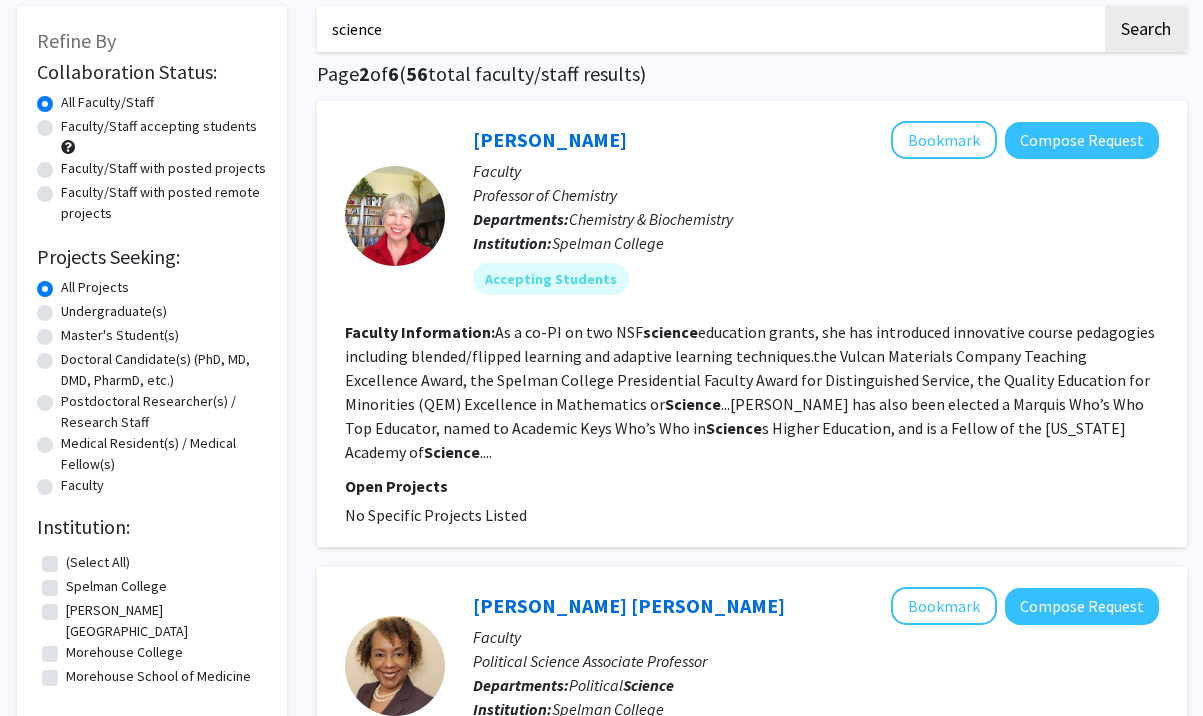 click on "Lisa Hibbard   Bookmark
Compose Request  Faculty Professor of Chemistry Departments:  Chemistry & Biochemistry Institution:  Spelman College Accepting Students" 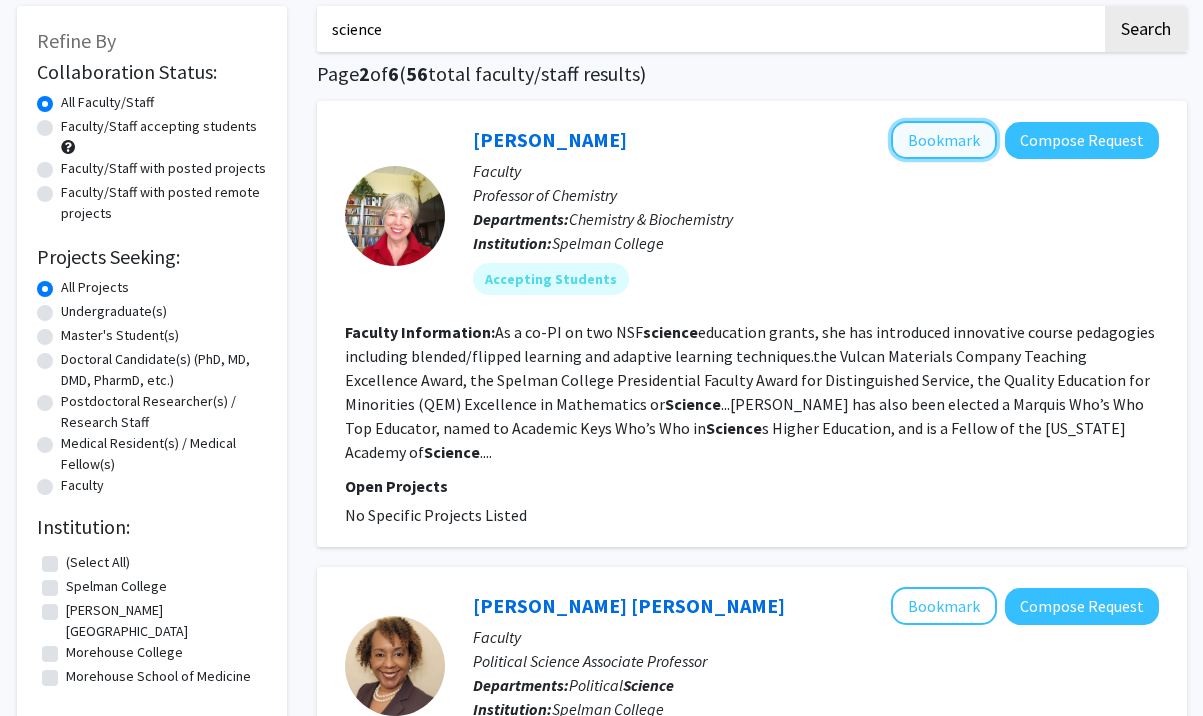click on "Bookmark" 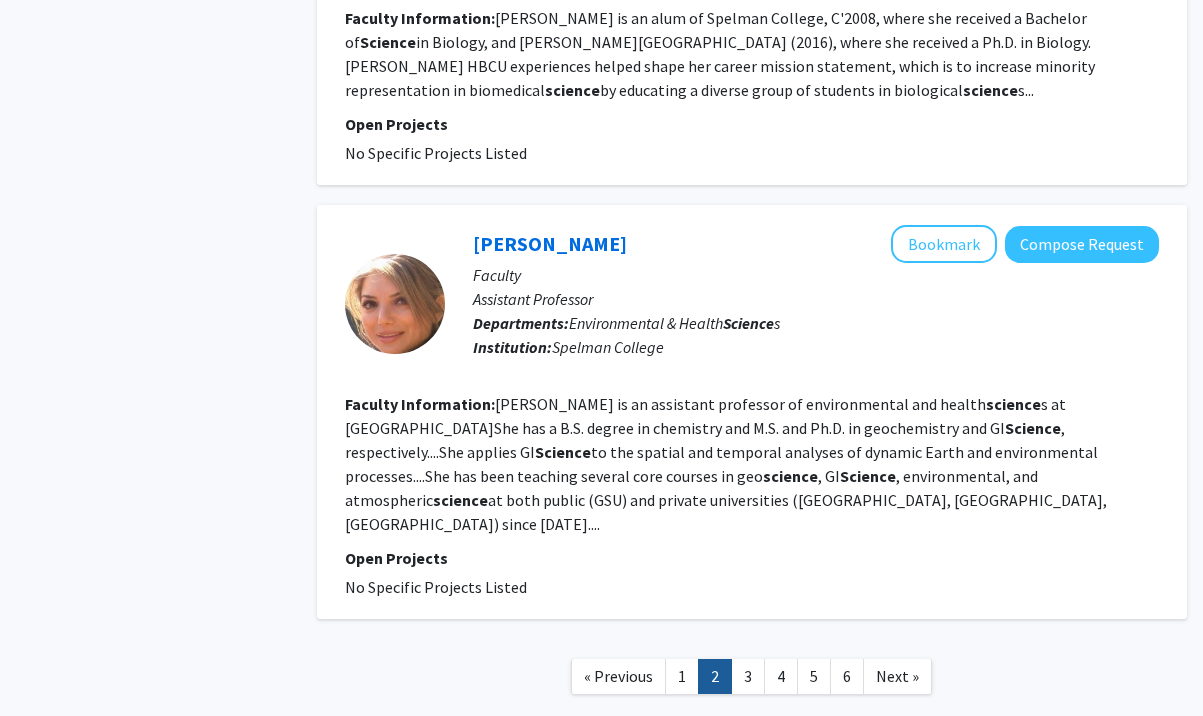 scroll, scrollTop: 3635, scrollLeft: 0, axis: vertical 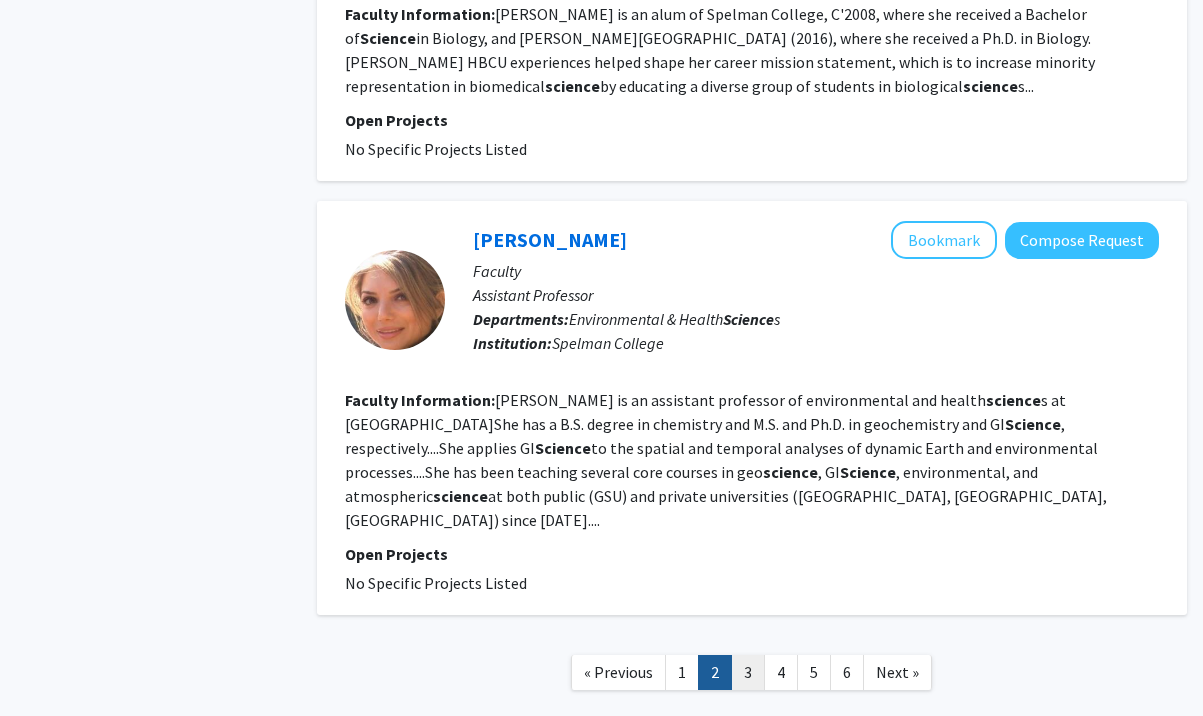 click on "3" 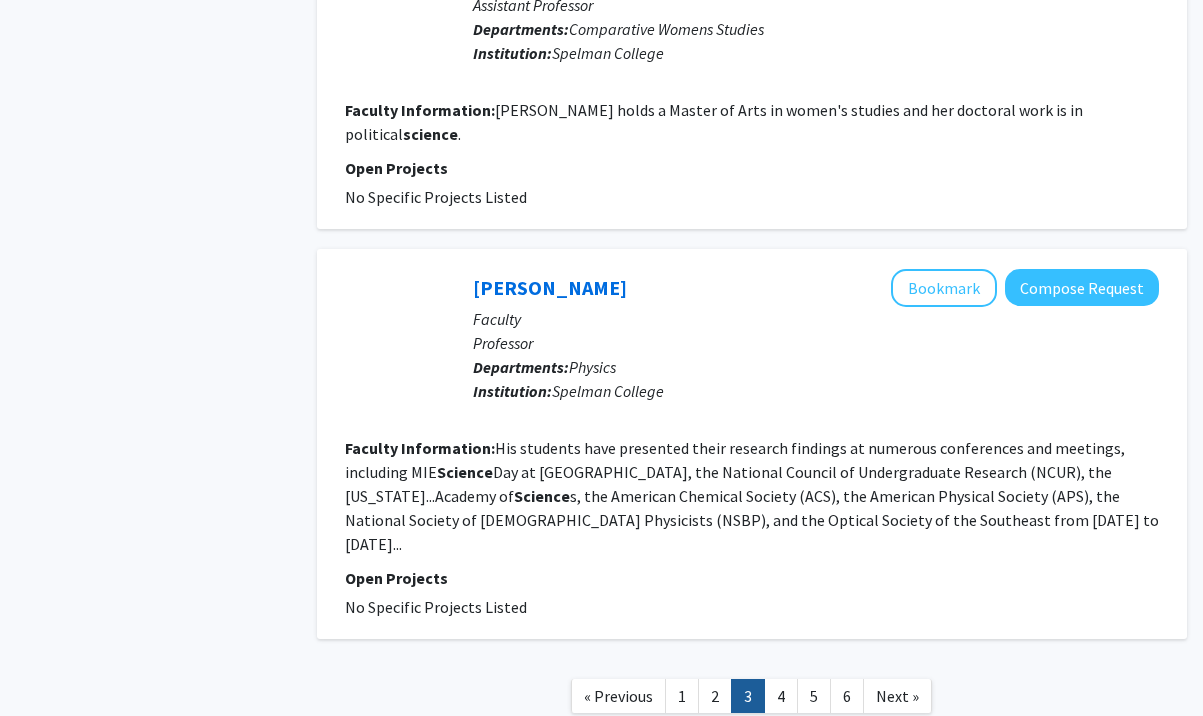 scroll, scrollTop: 3957, scrollLeft: 0, axis: vertical 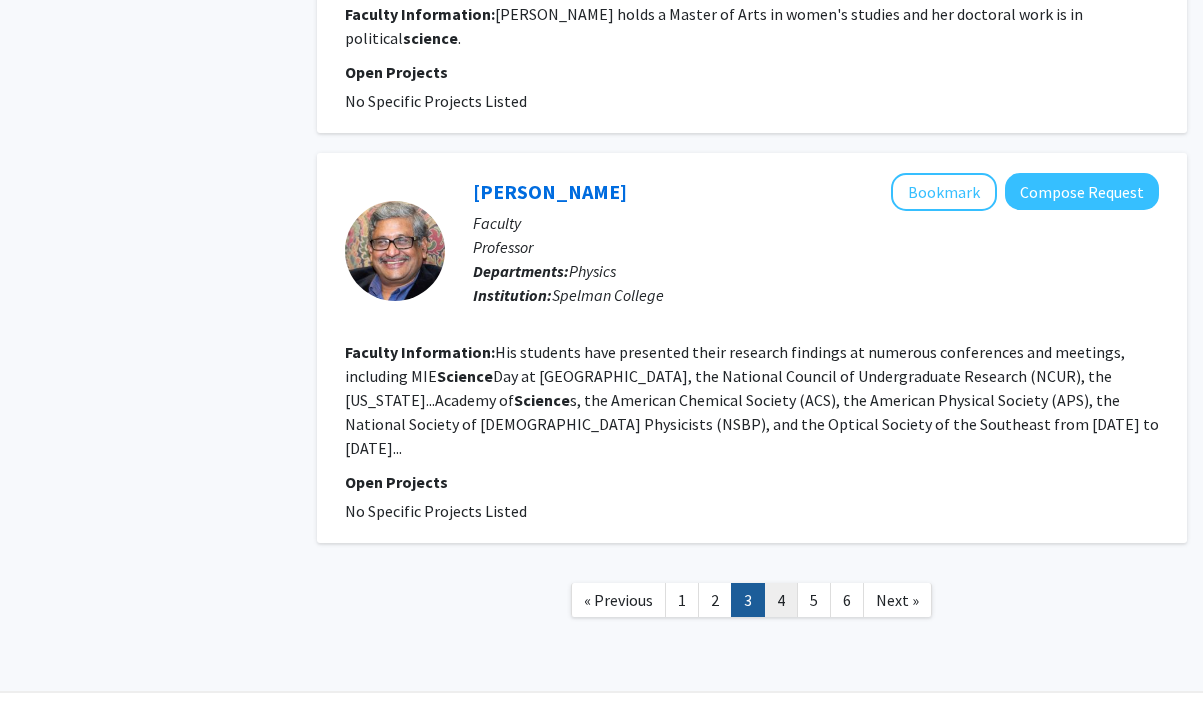 click on "4" 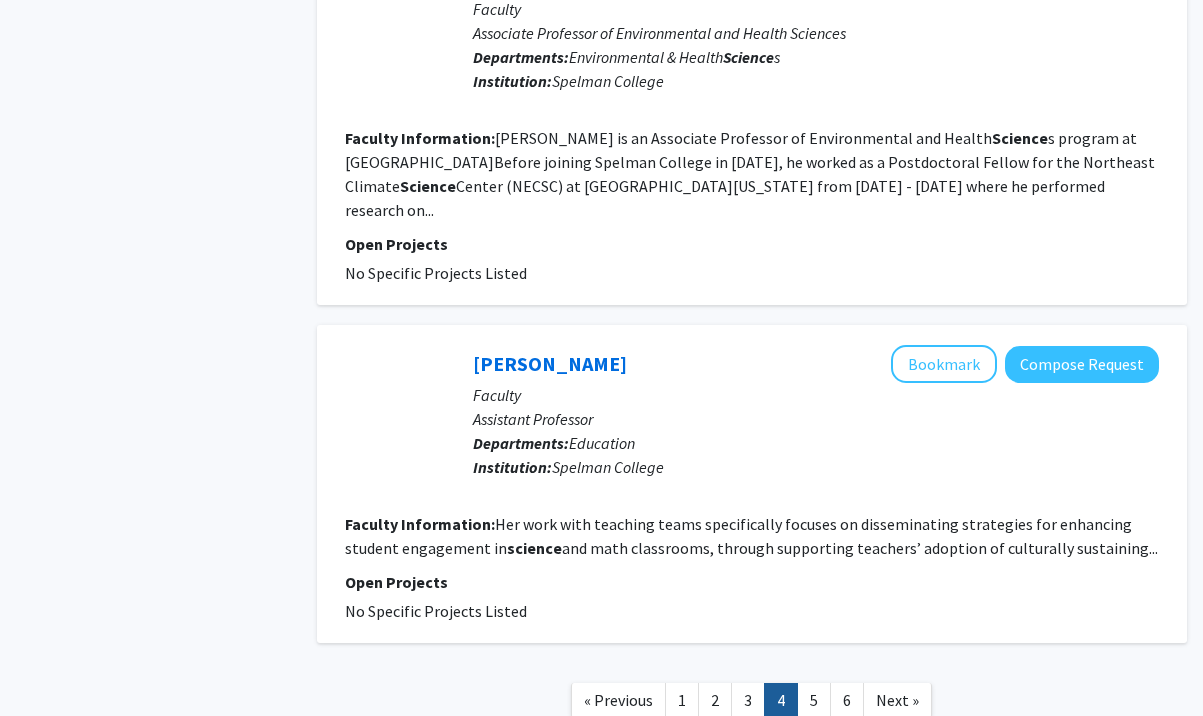 scroll, scrollTop: 3457, scrollLeft: 0, axis: vertical 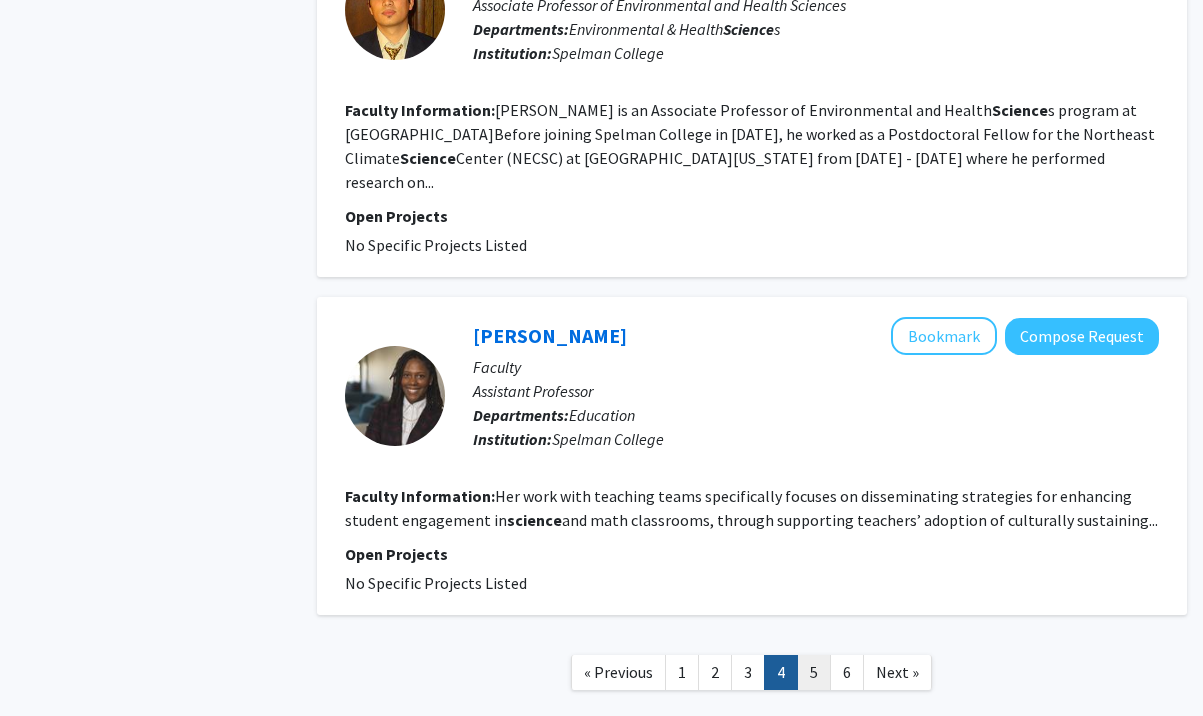 click on "5" 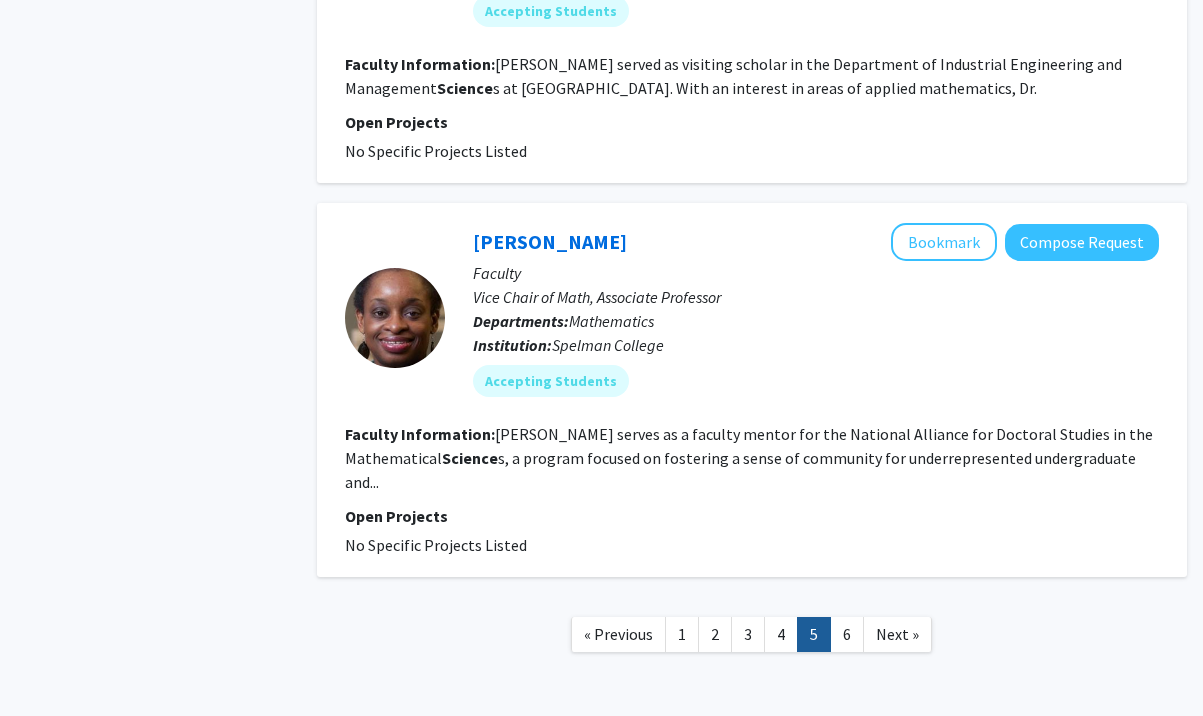 scroll, scrollTop: 3383, scrollLeft: 0, axis: vertical 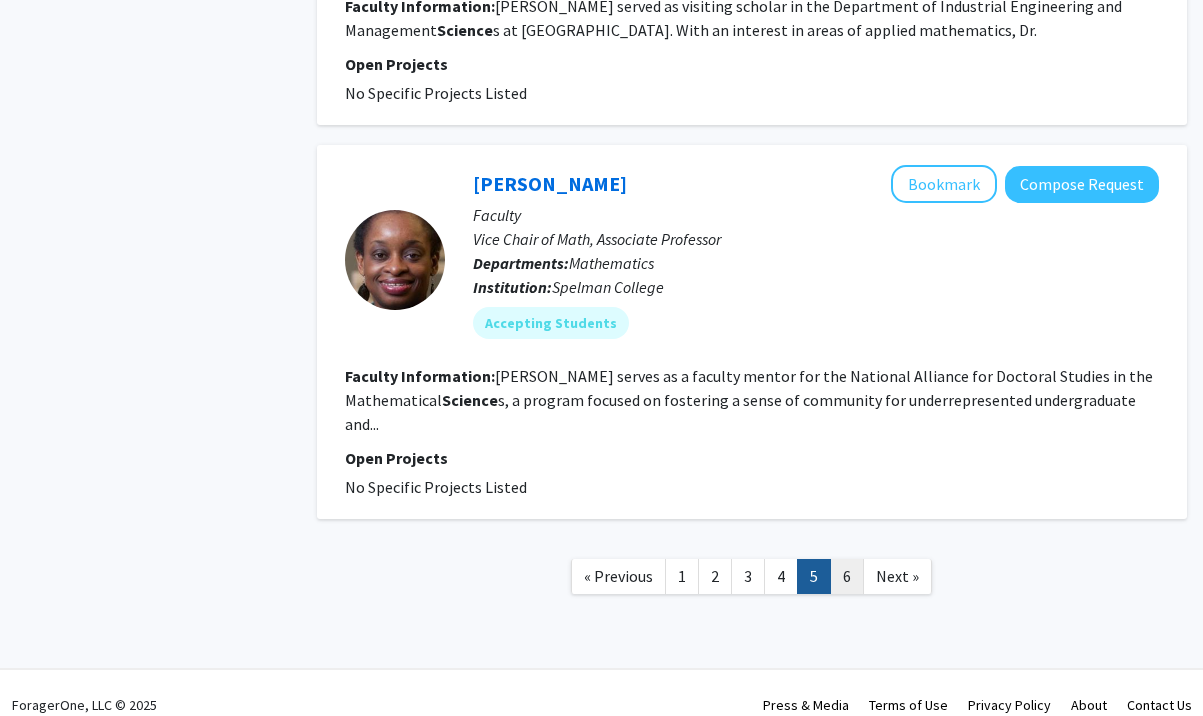 click on "6" 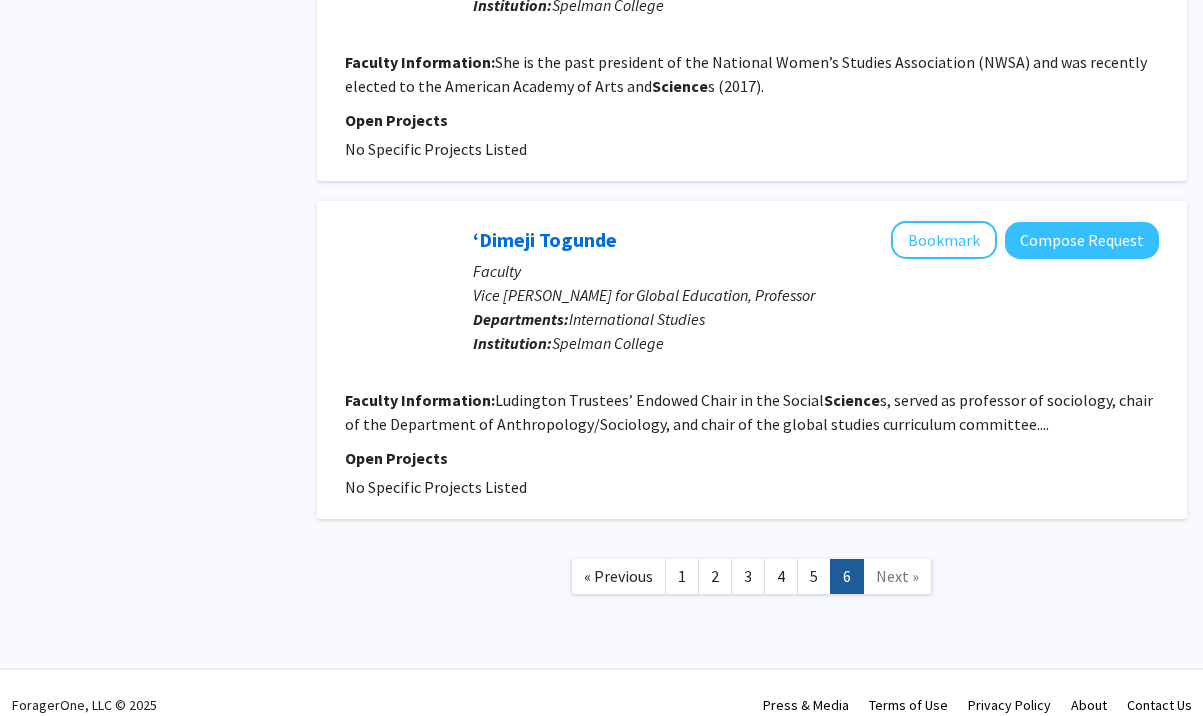 scroll, scrollTop: 1787, scrollLeft: 0, axis: vertical 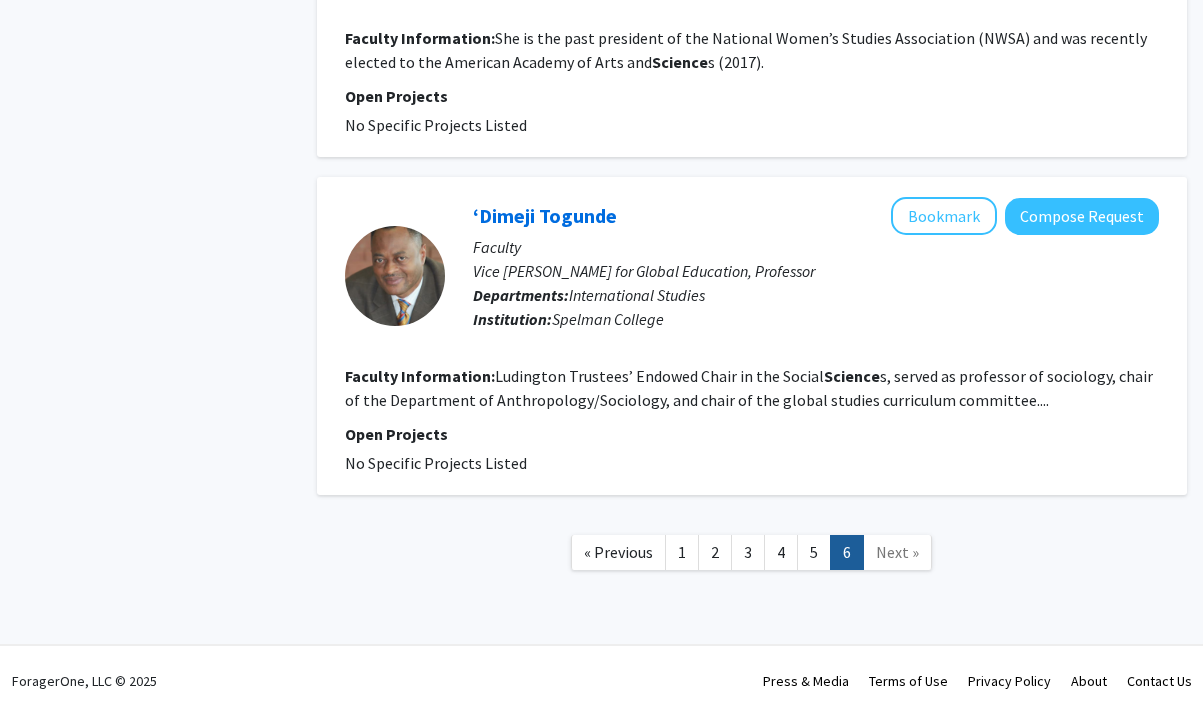 click on "Next »" 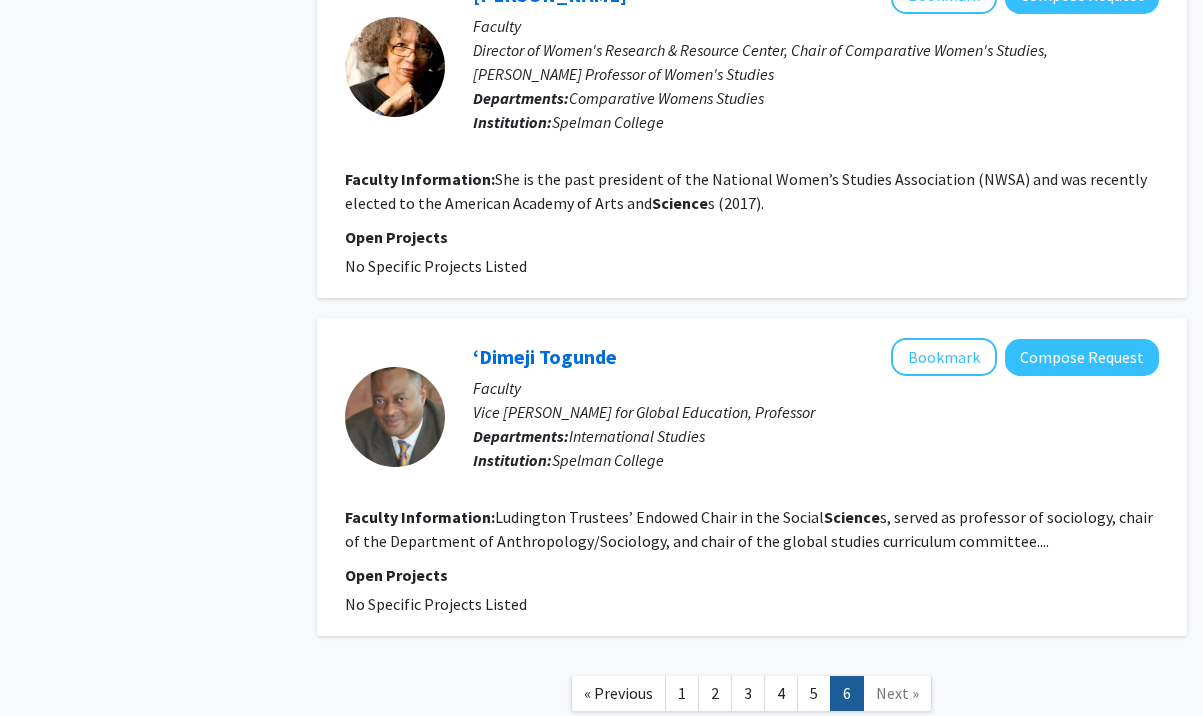 scroll, scrollTop: 1787, scrollLeft: 0, axis: vertical 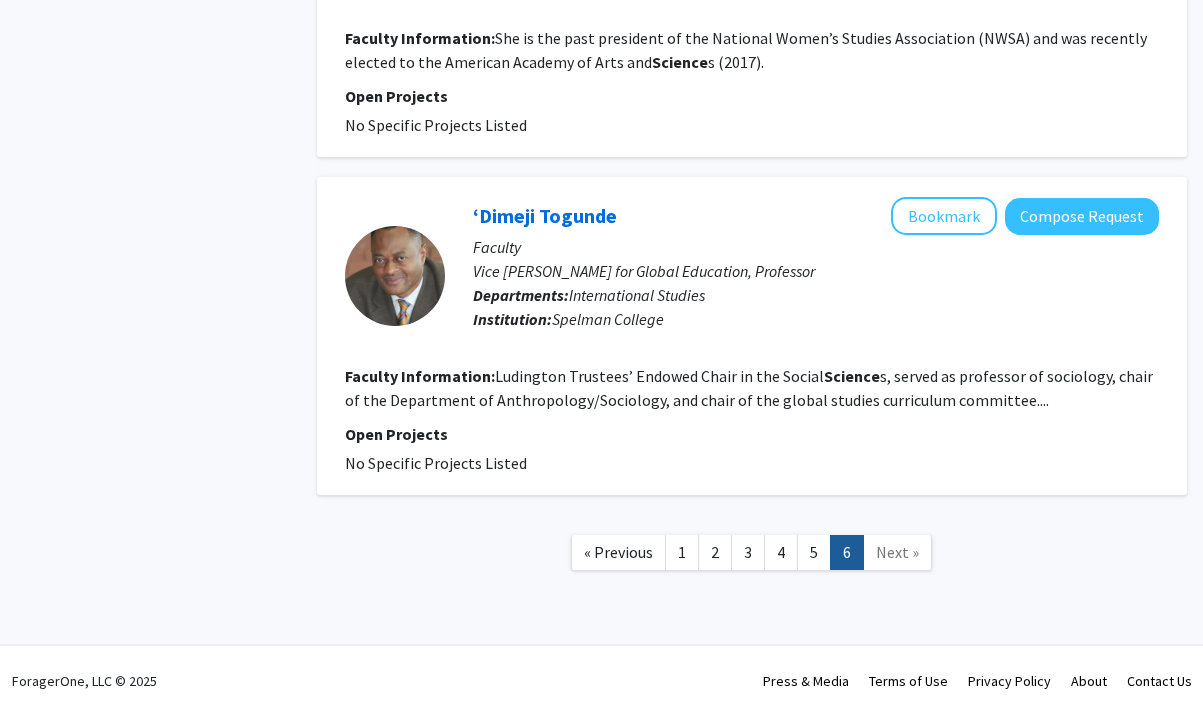 click on "Next »" 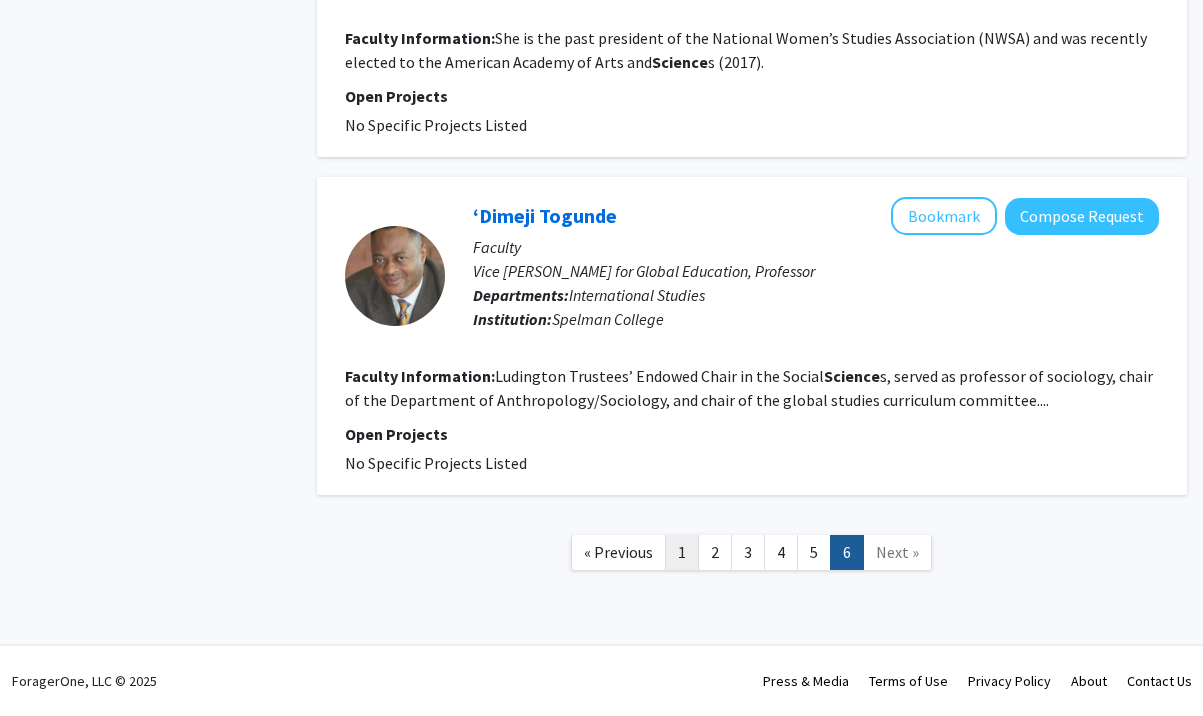 click on "1" 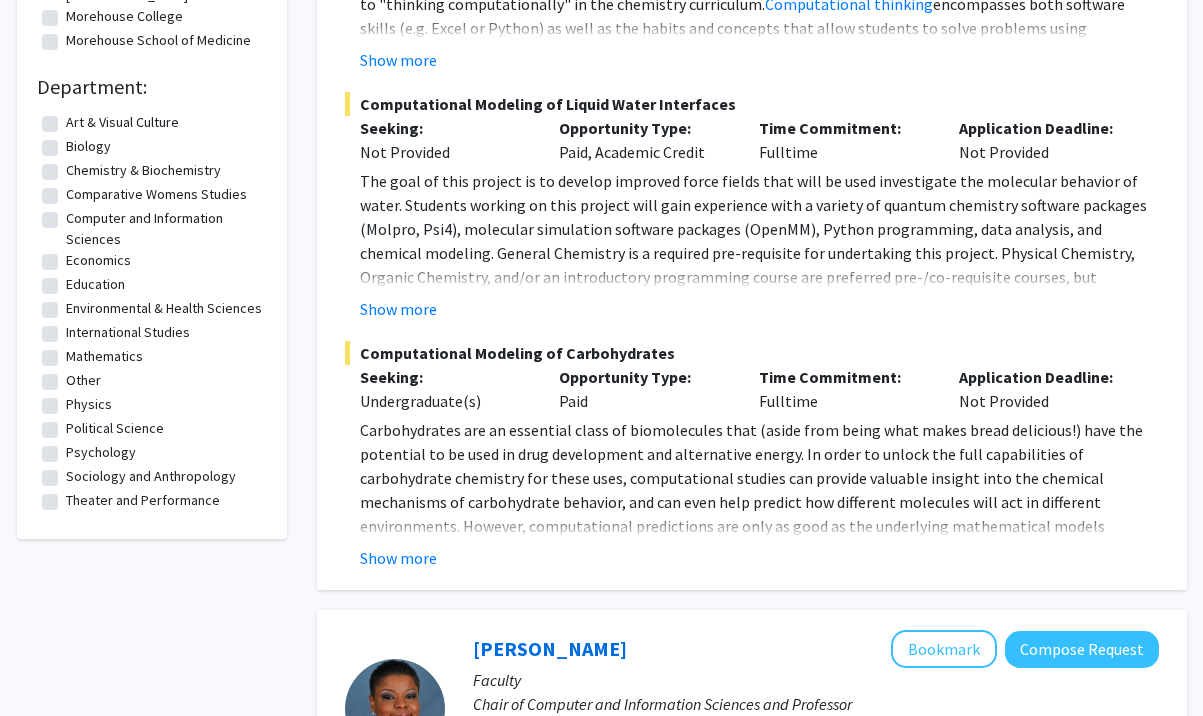 scroll, scrollTop: 764, scrollLeft: 0, axis: vertical 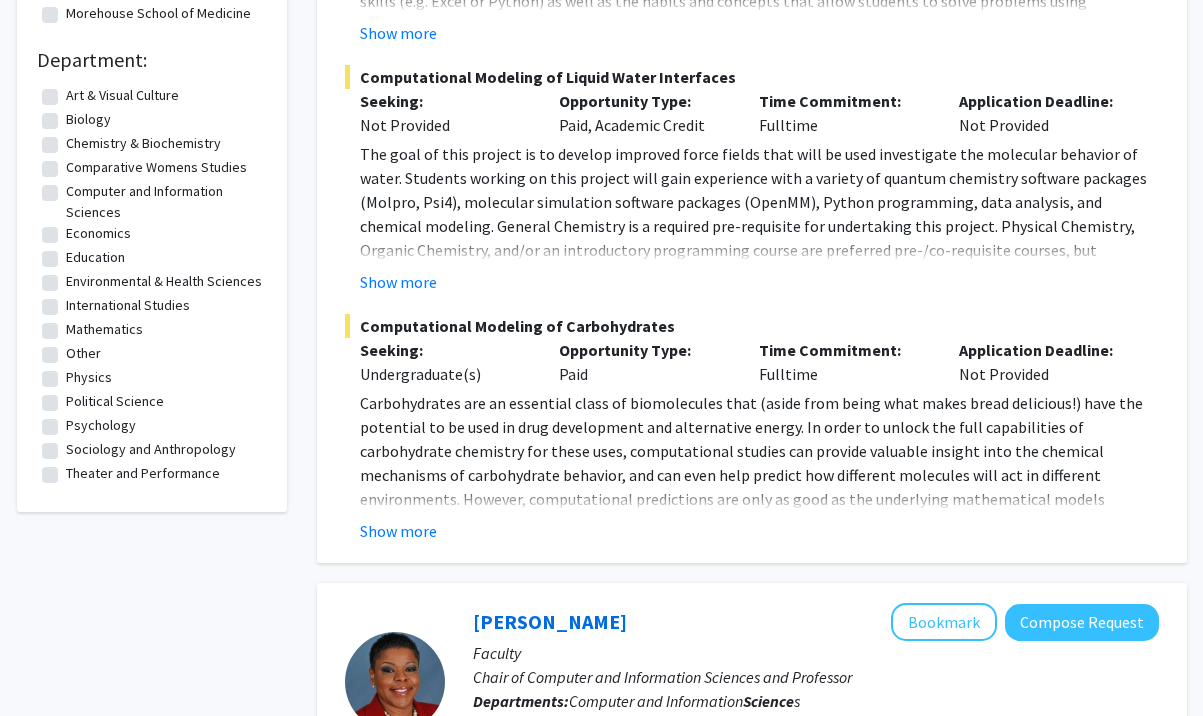 click on "Environmental & Health Sciences" 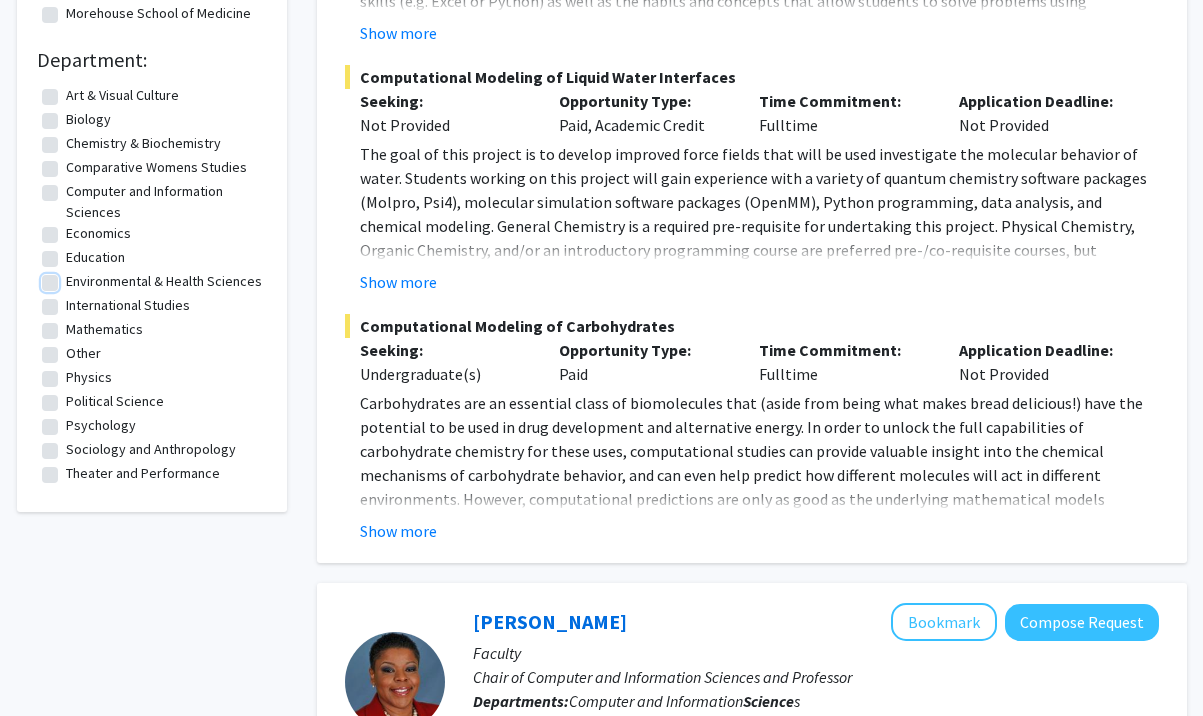 checkbox on "true" 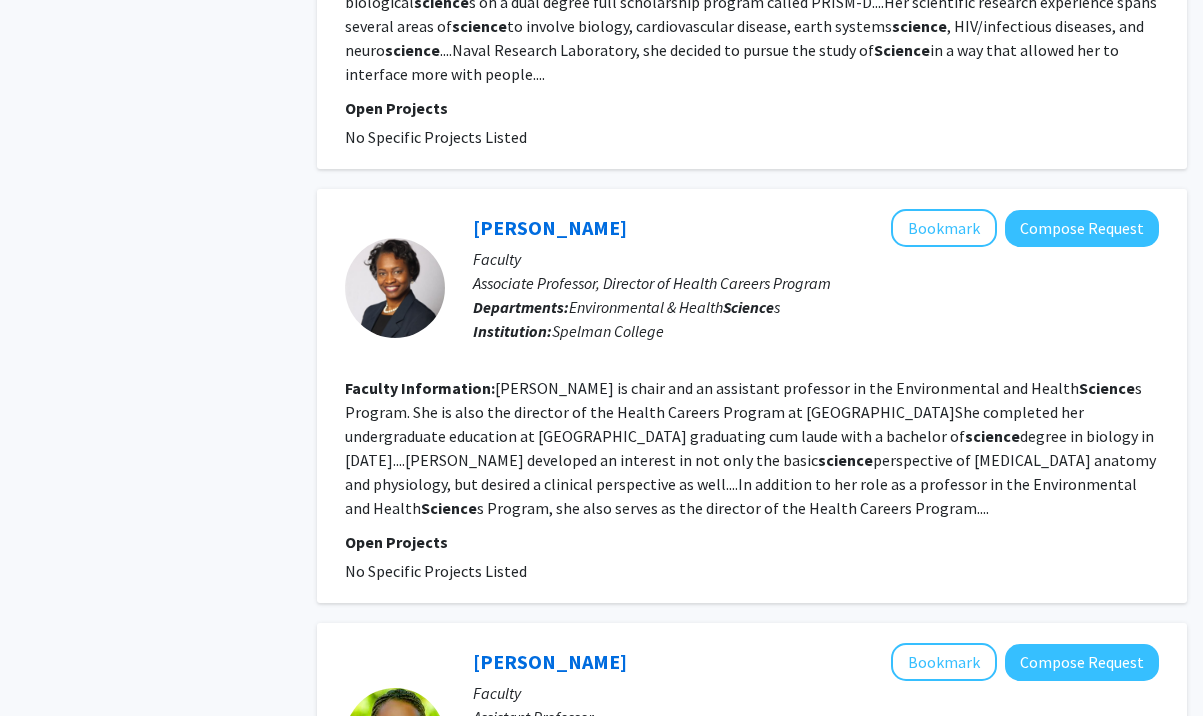 scroll, scrollTop: 1266, scrollLeft: 0, axis: vertical 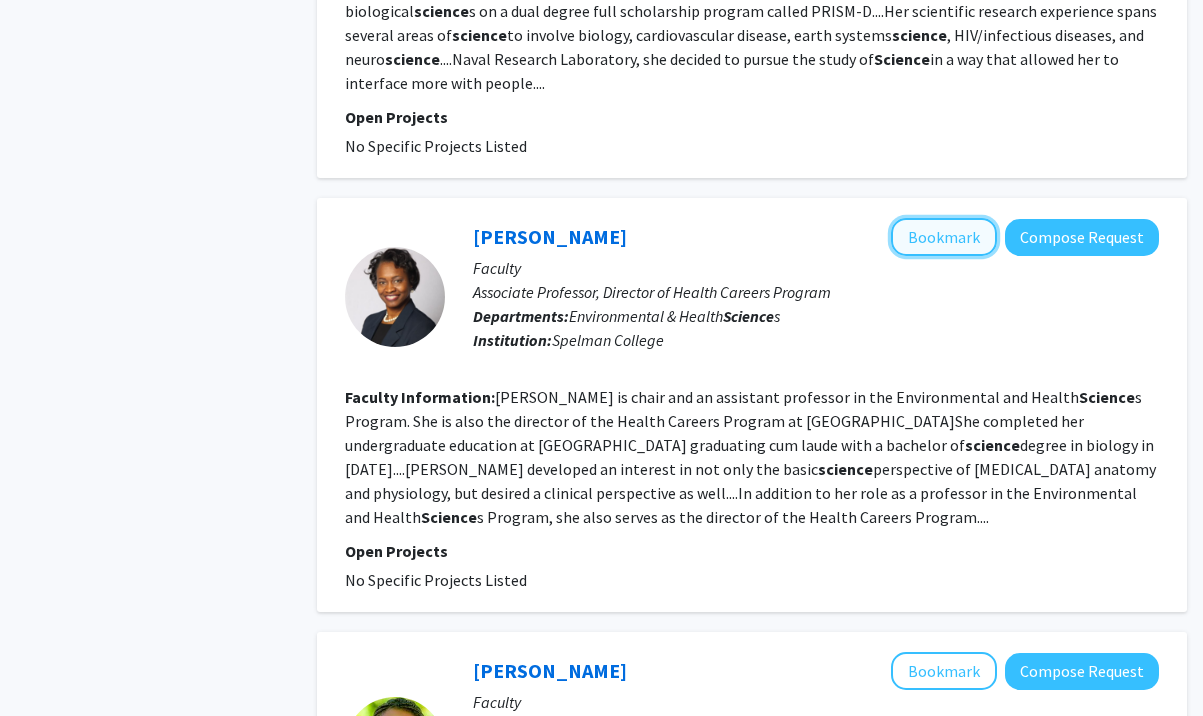click on "Bookmark" 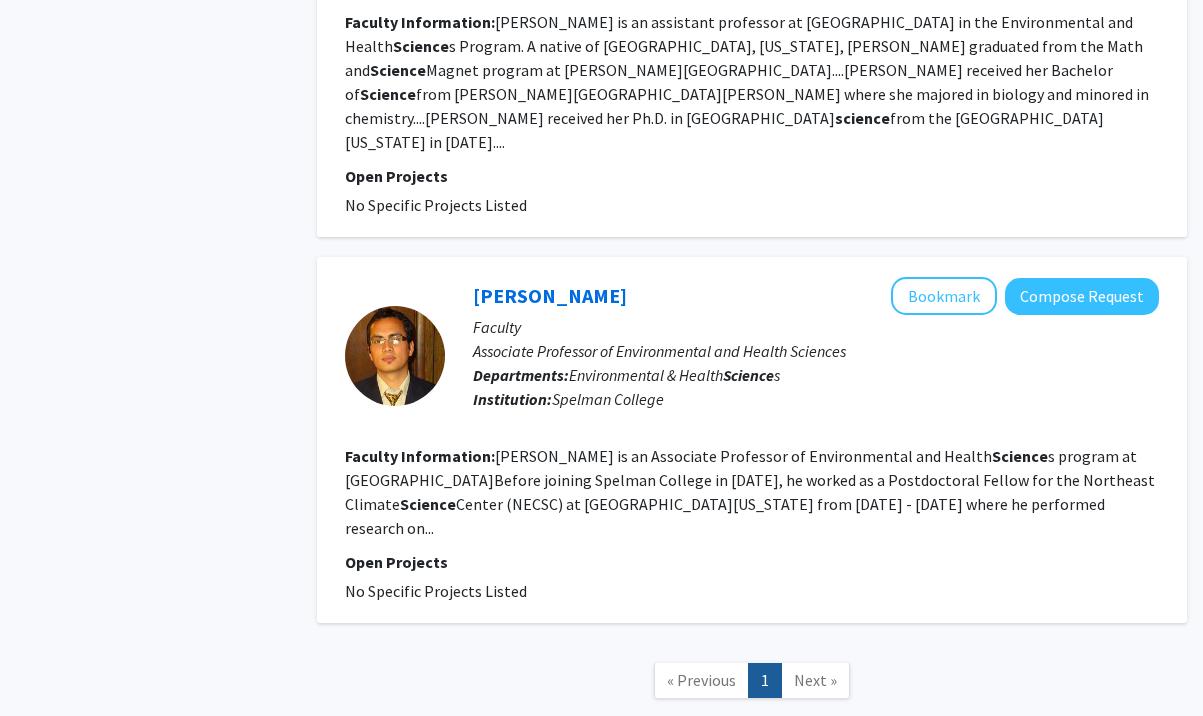 scroll, scrollTop: 3417, scrollLeft: 0, axis: vertical 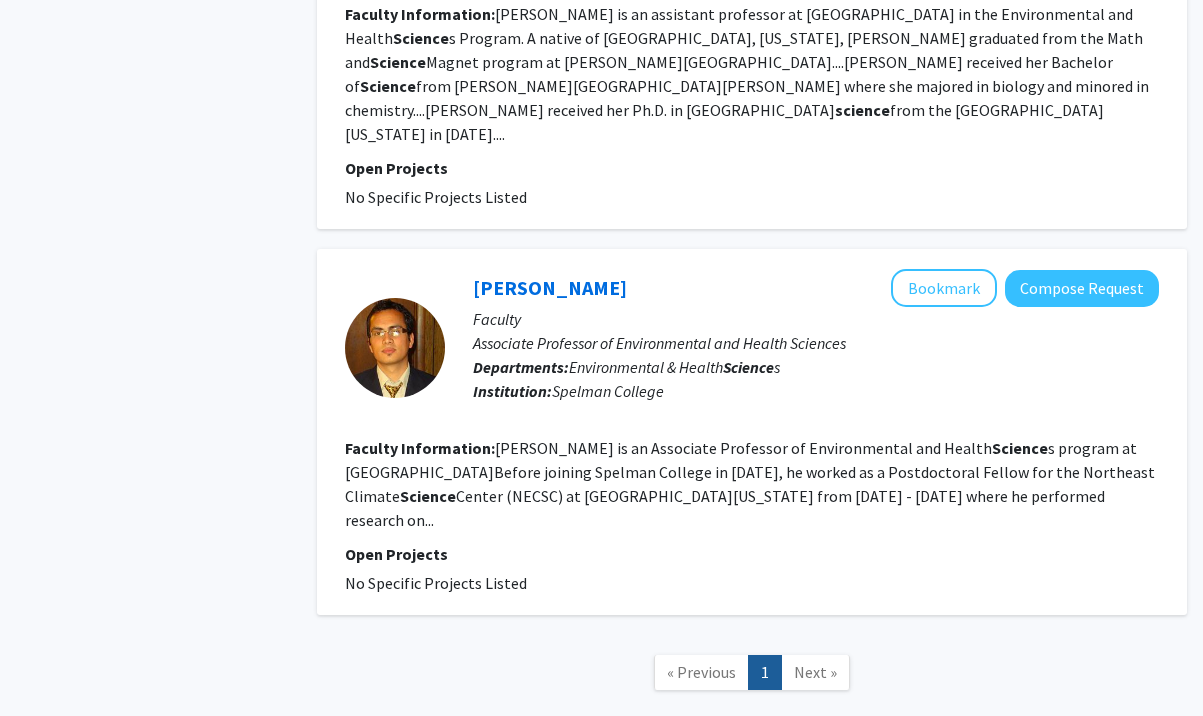 click on "Next »" 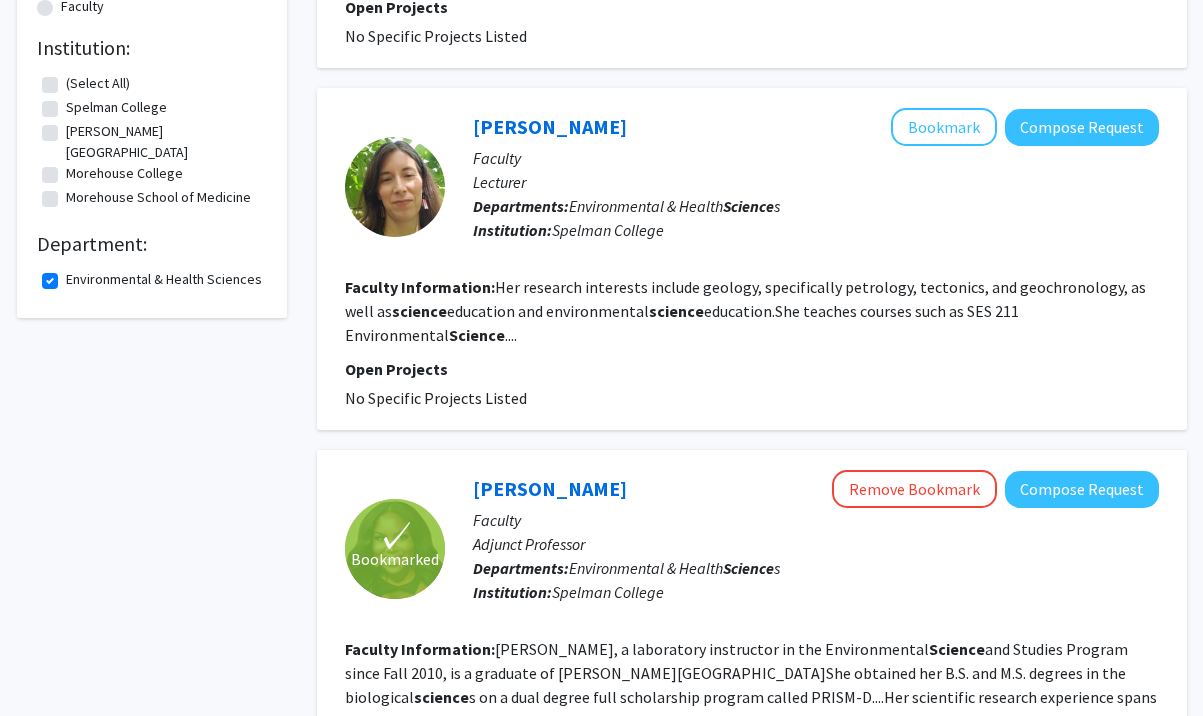 scroll, scrollTop: 598, scrollLeft: 0, axis: vertical 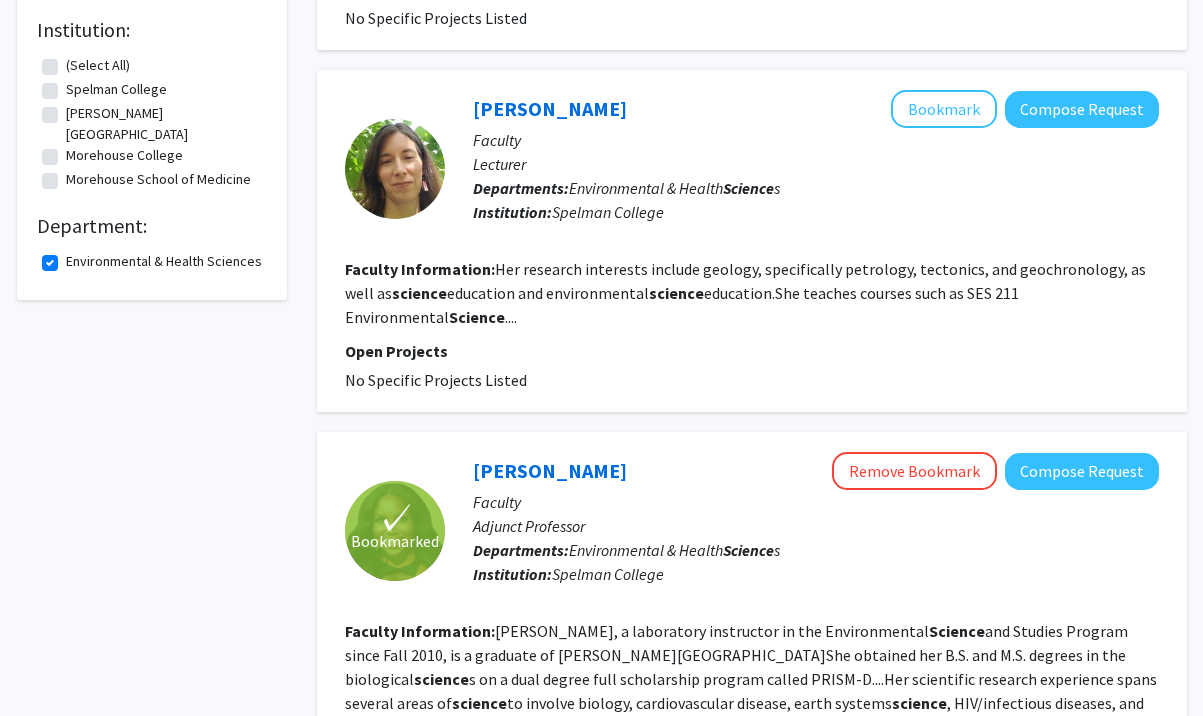 click on "Environmental & Health Sciences" 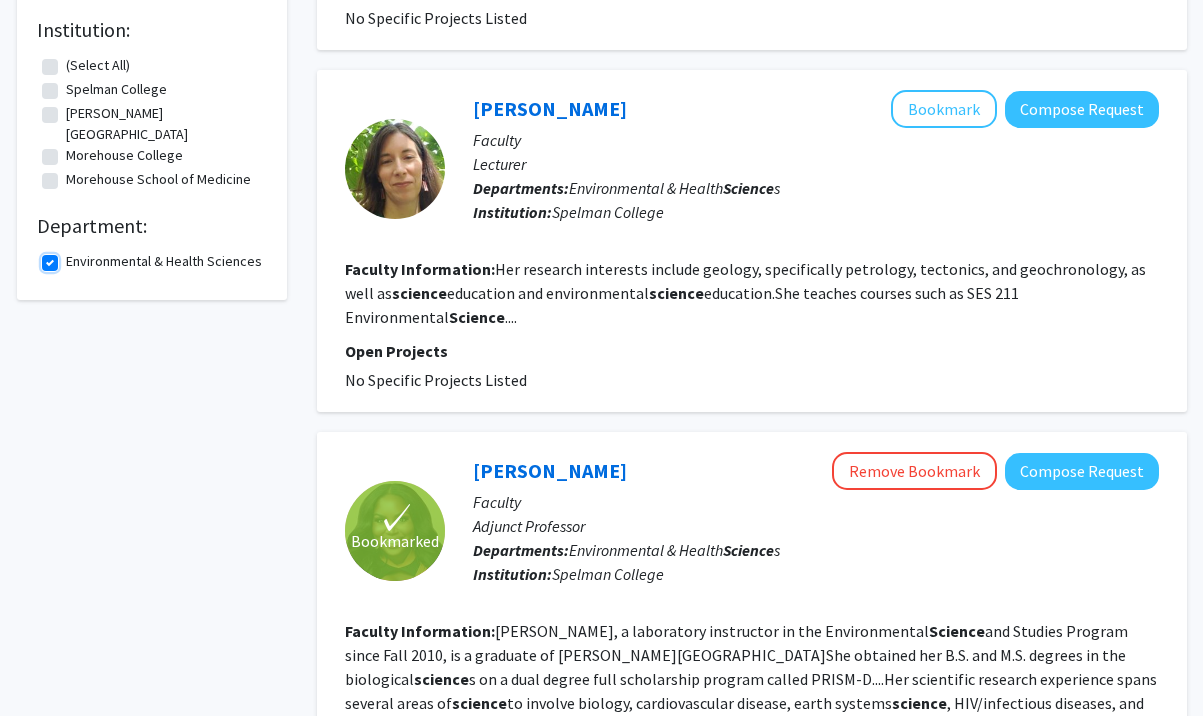 checkbox on "false" 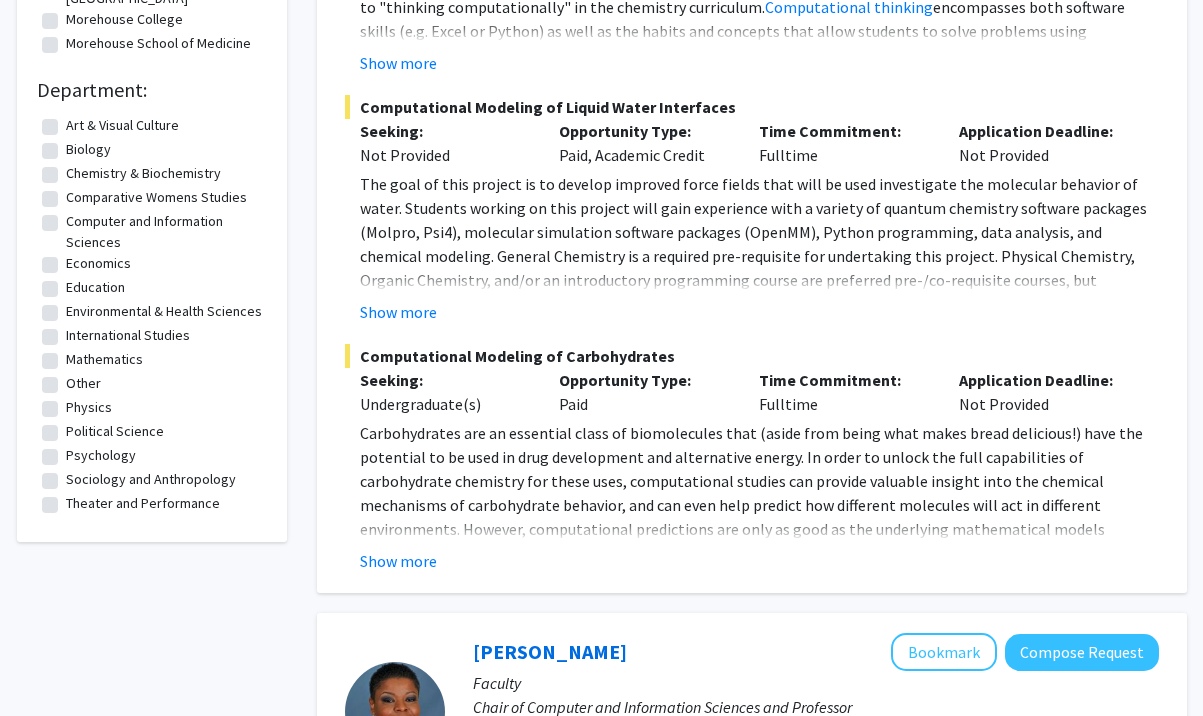 scroll, scrollTop: 737, scrollLeft: 0, axis: vertical 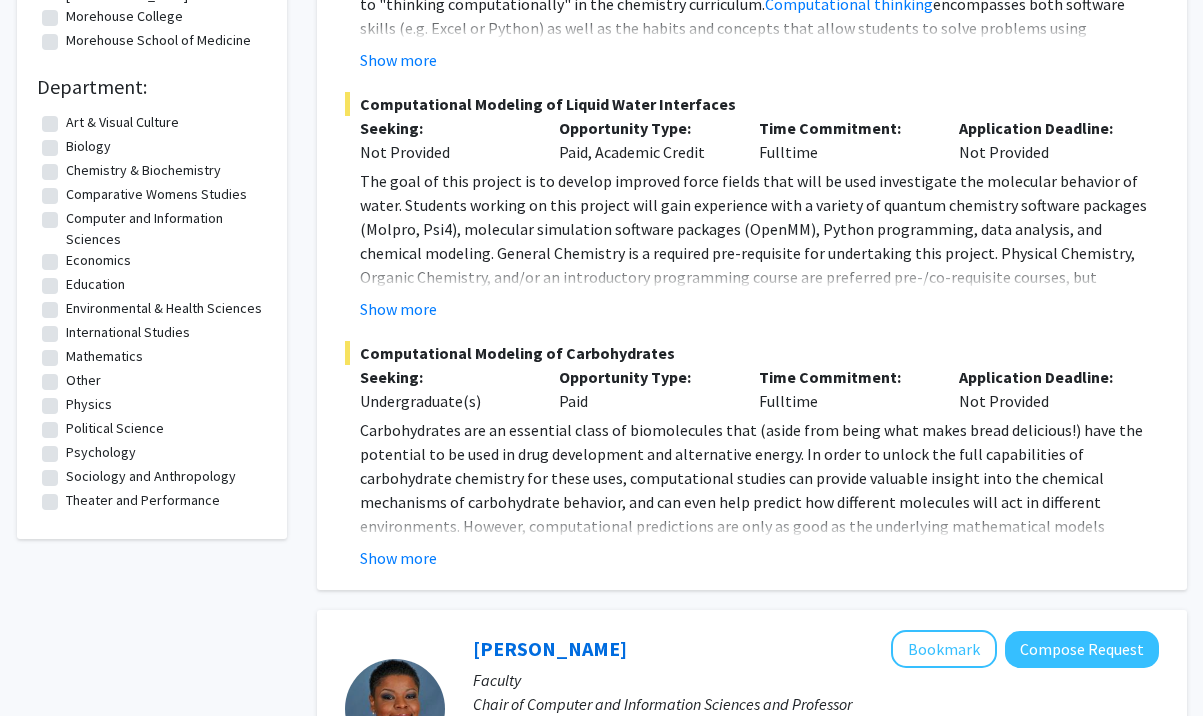 click on "Biology" 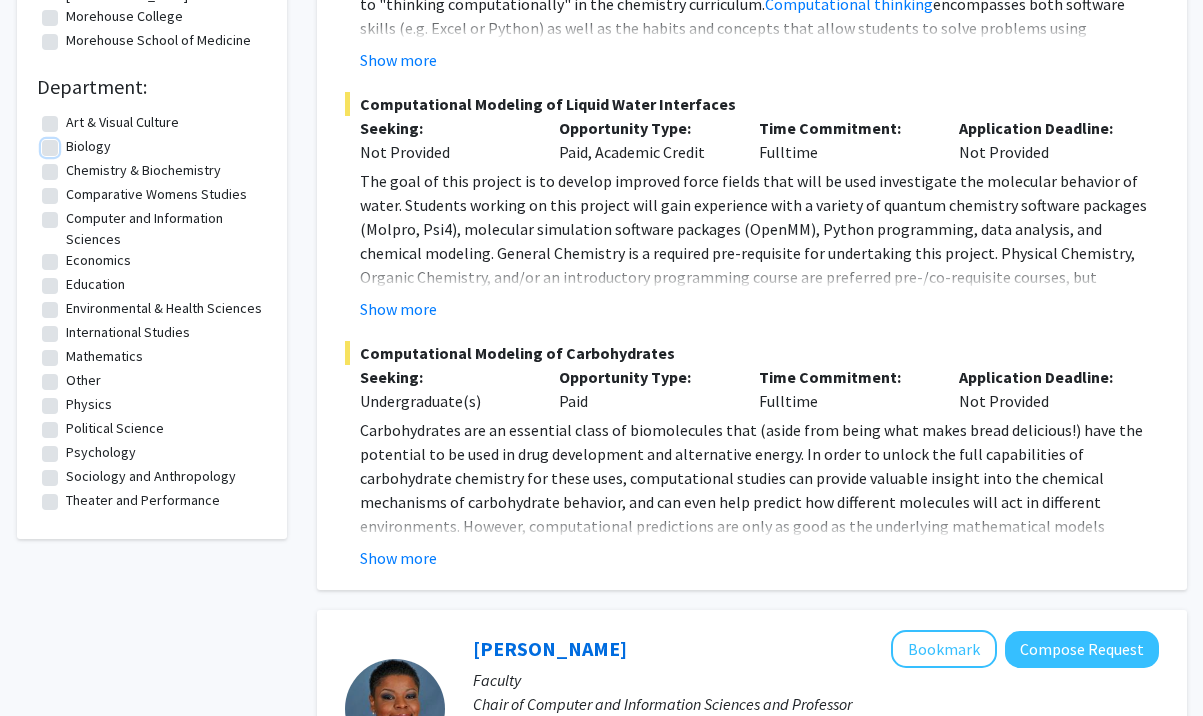 checkbox on "true" 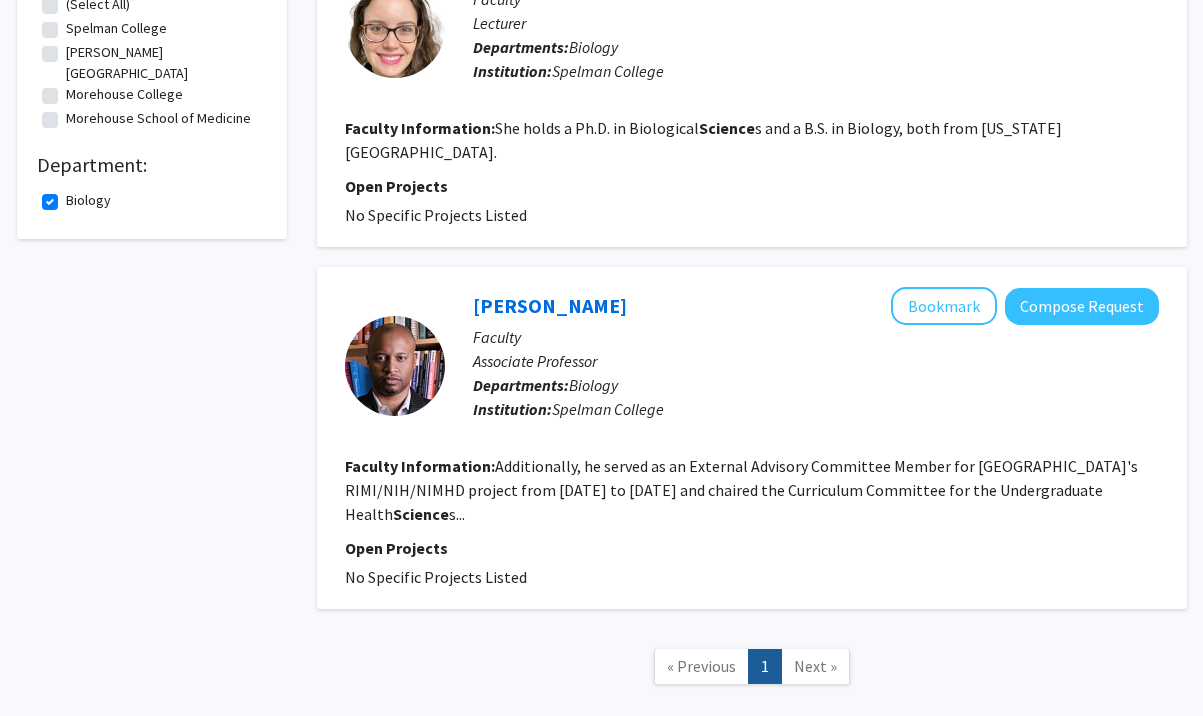 scroll, scrollTop: 773, scrollLeft: 0, axis: vertical 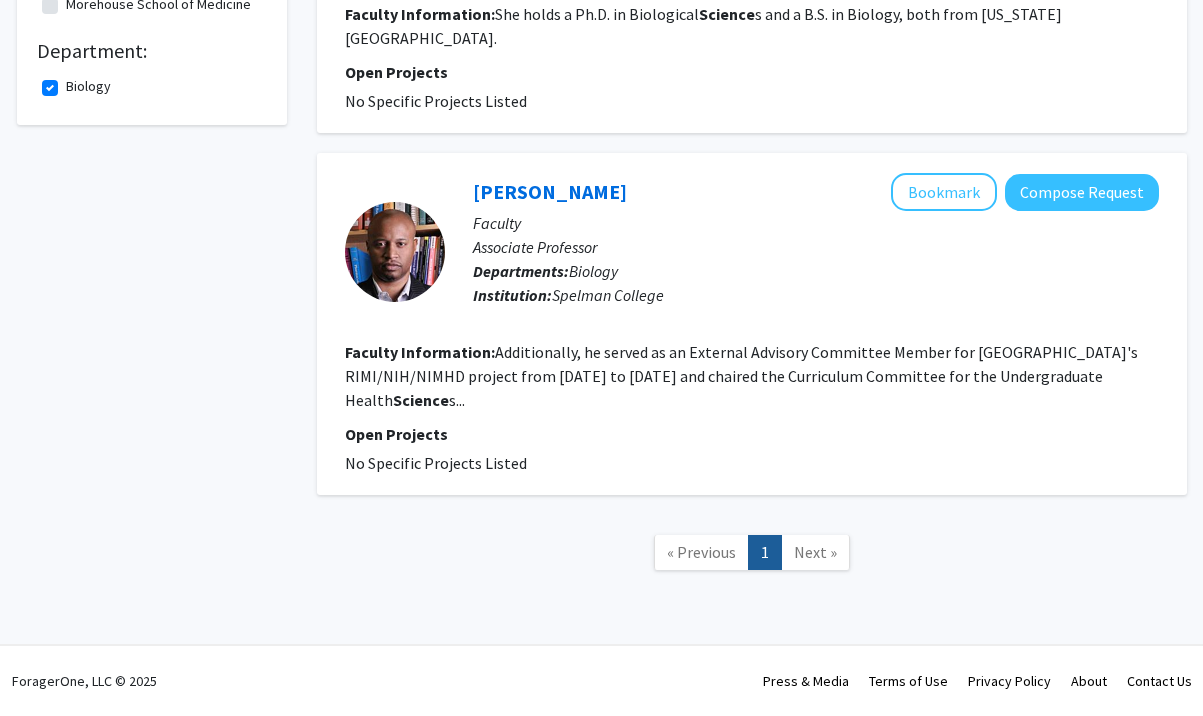 click on "Next »" 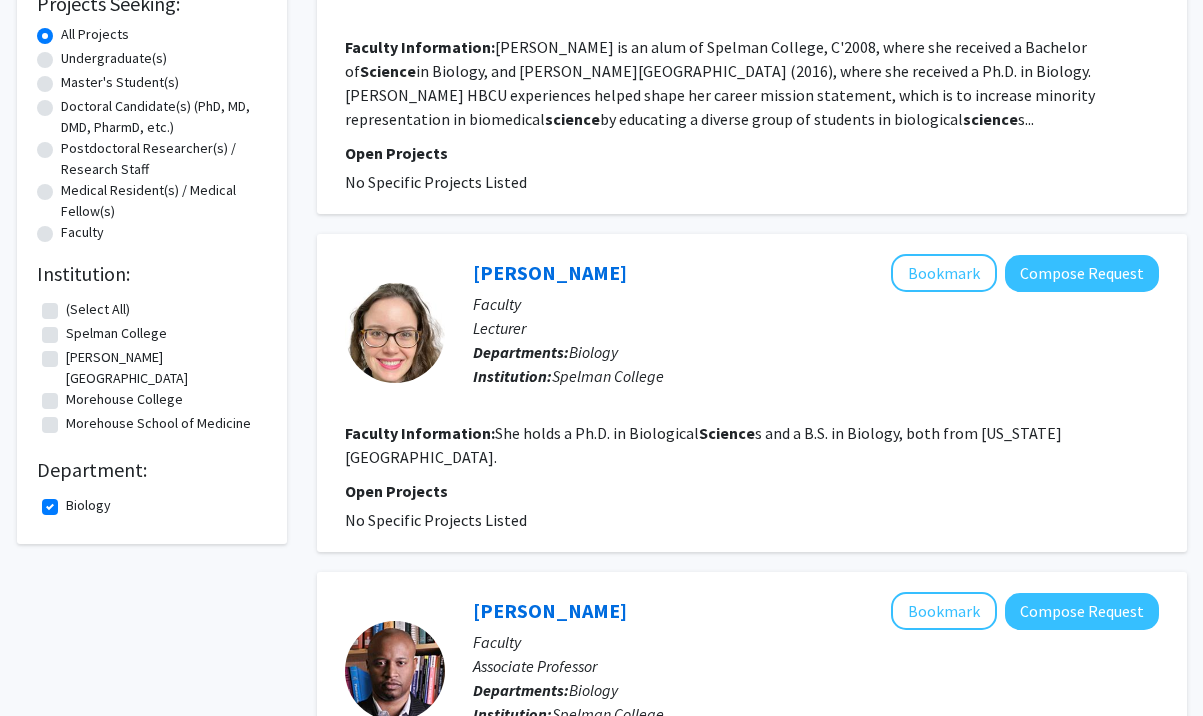 scroll, scrollTop: 356, scrollLeft: 0, axis: vertical 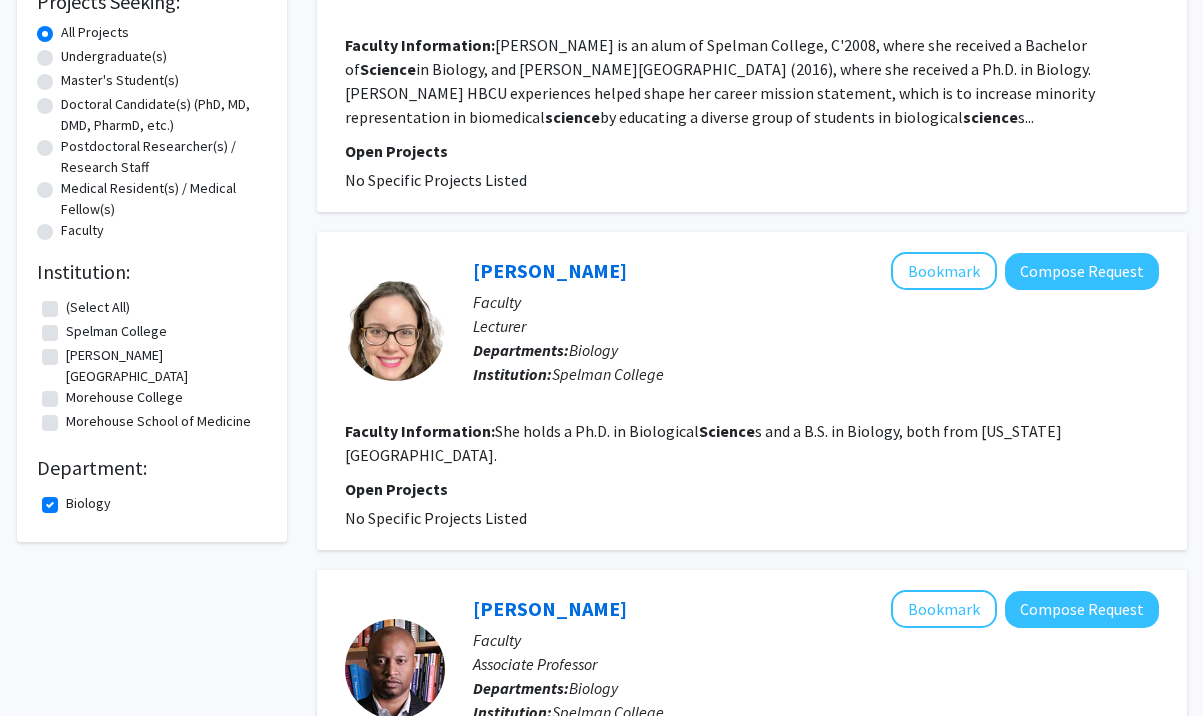 click on "Morehouse School of Medicine" 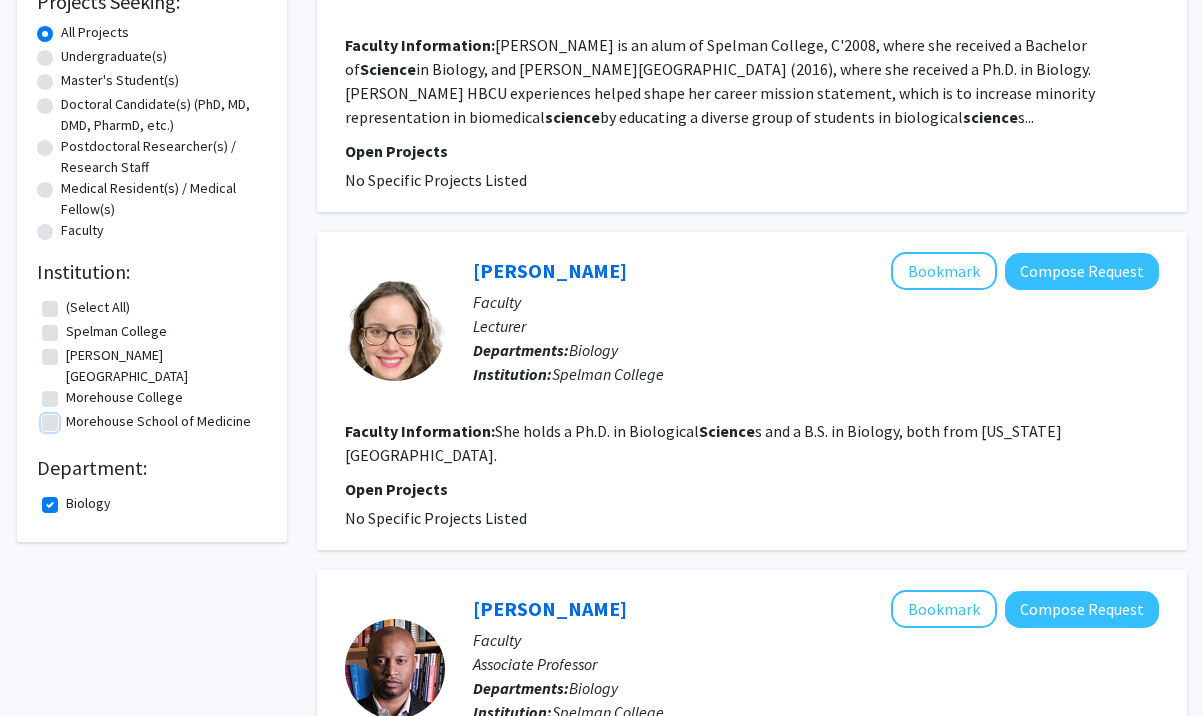 checkbox on "true" 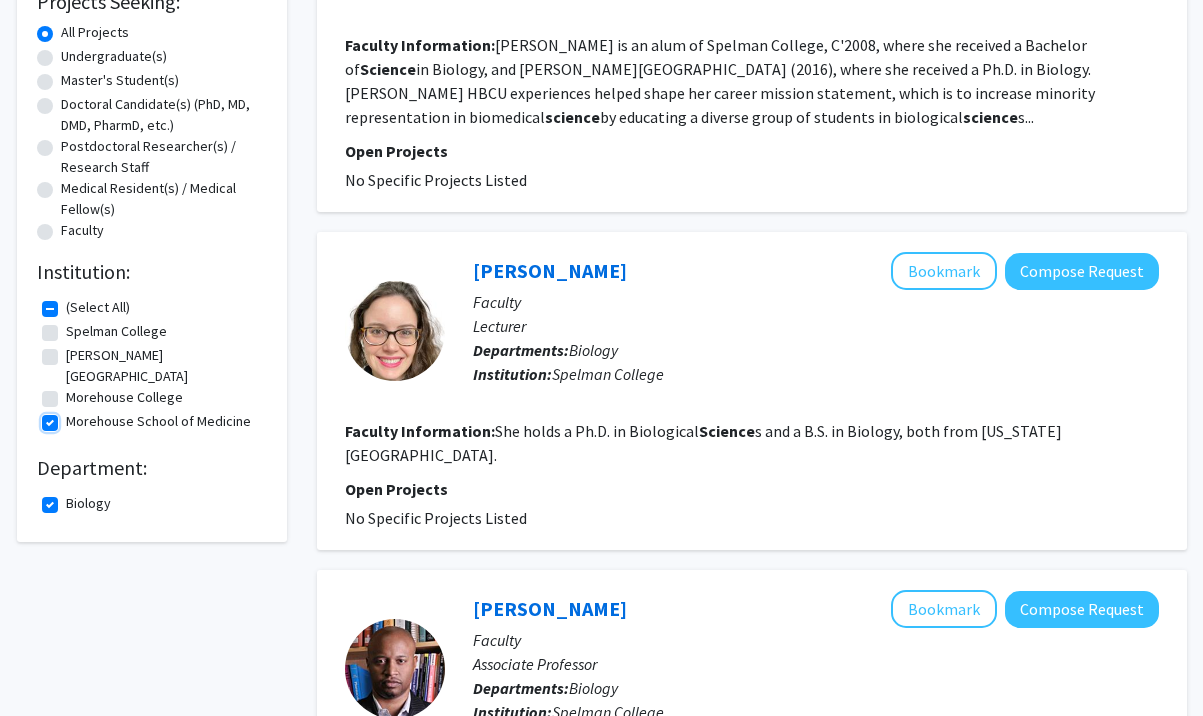 checkbox on "true" 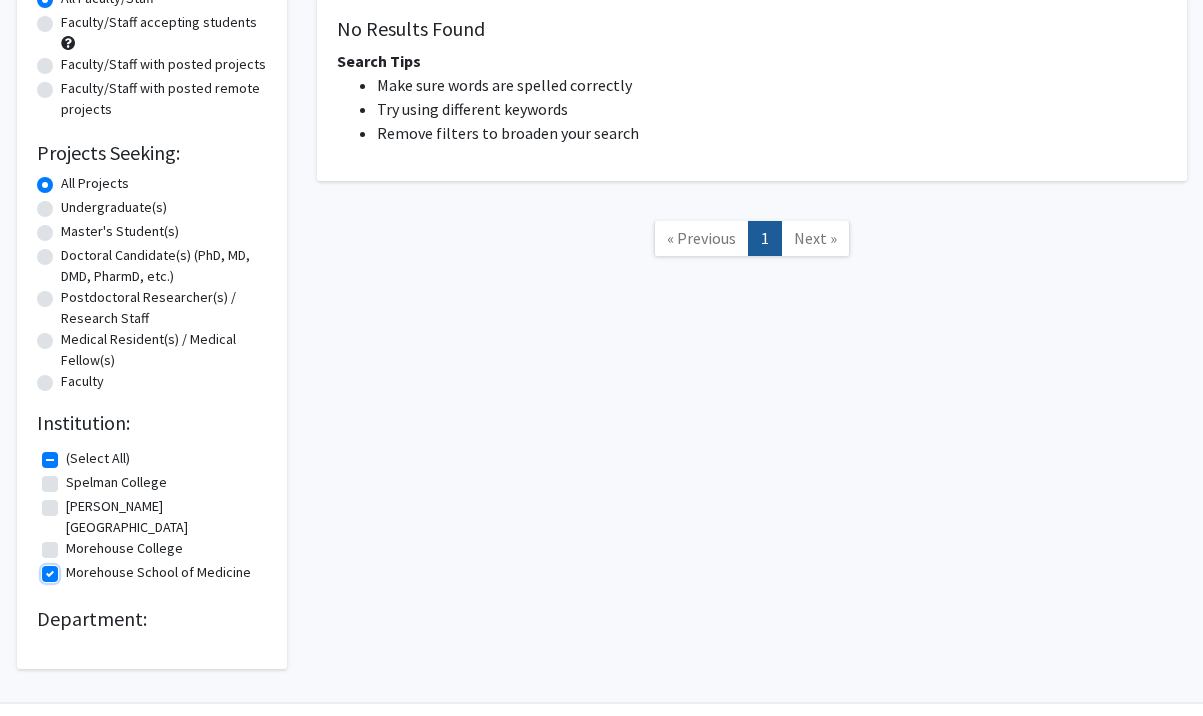scroll, scrollTop: 245, scrollLeft: 0, axis: vertical 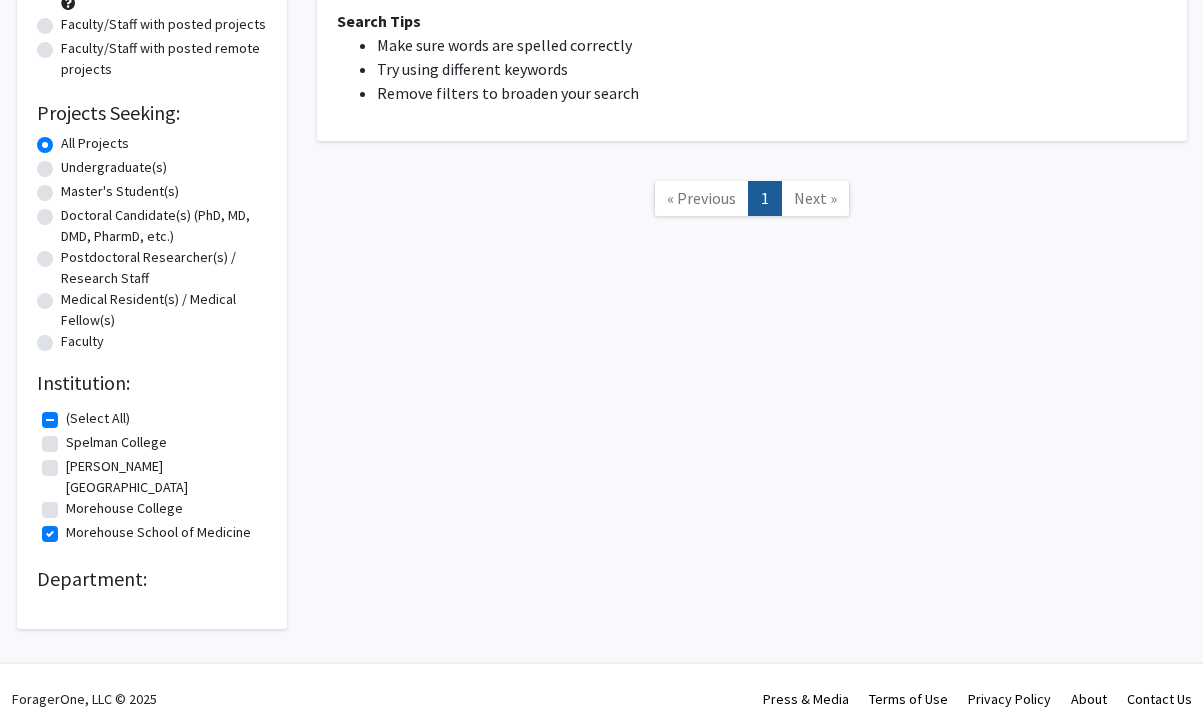 click on "Morehouse College" 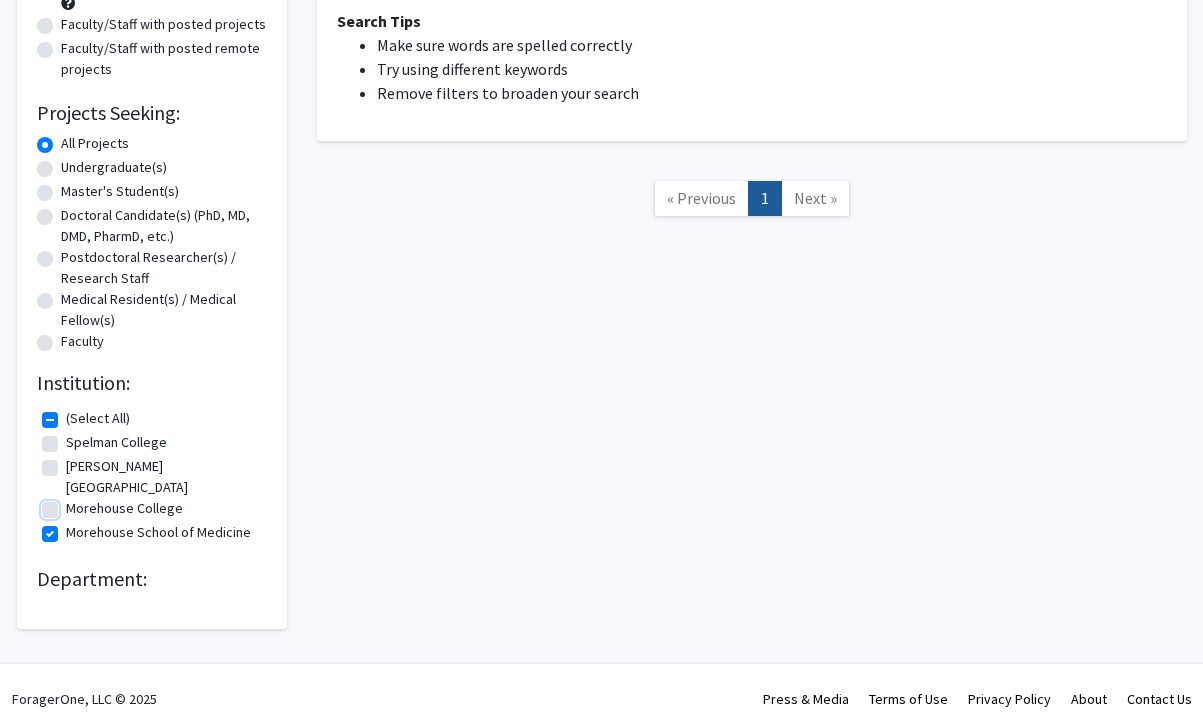 checkbox on "true" 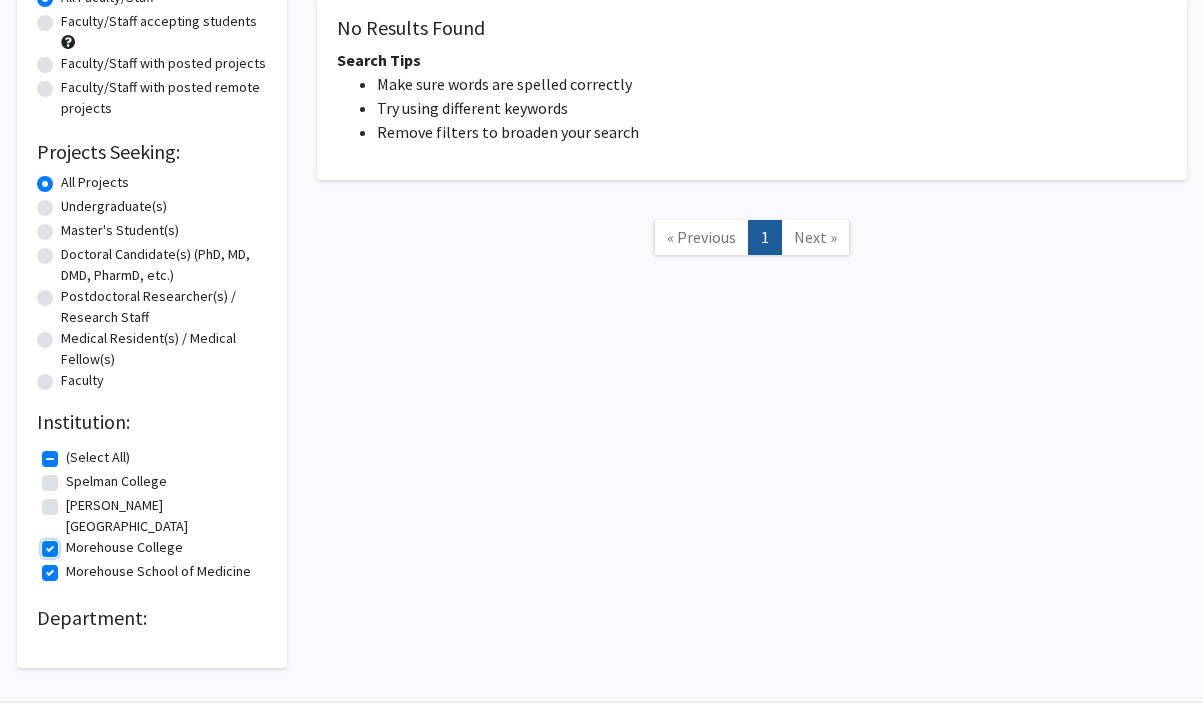 scroll, scrollTop: 245, scrollLeft: 0, axis: vertical 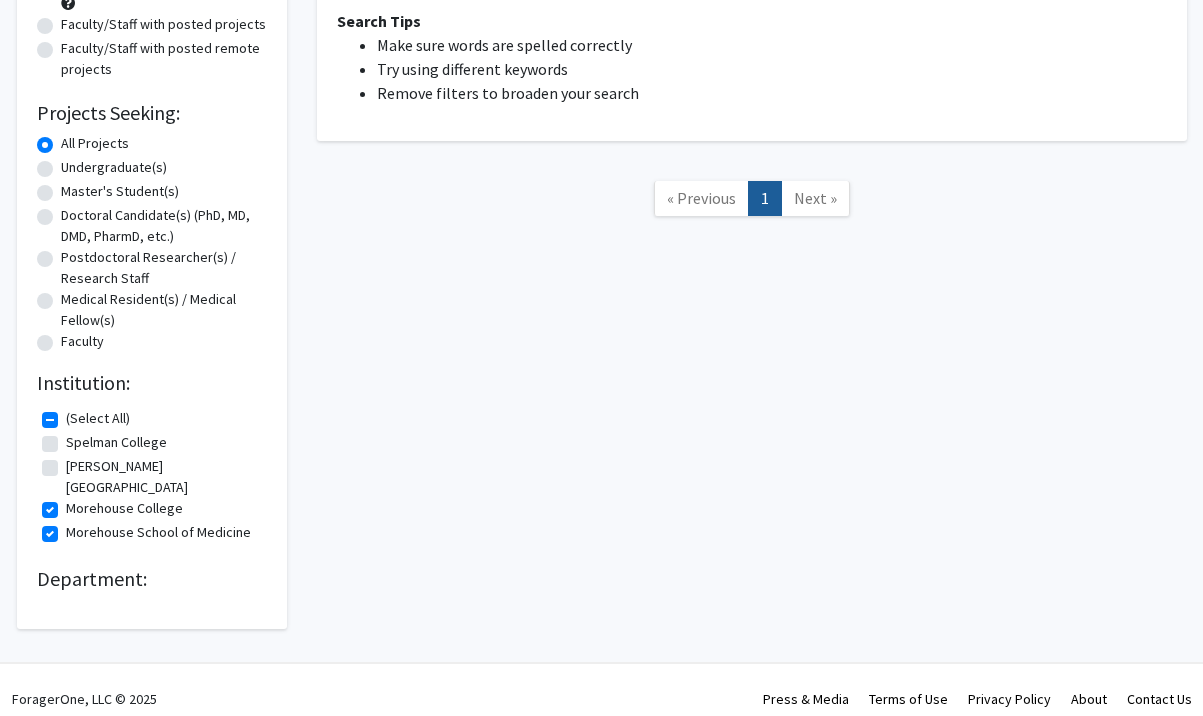 click on "Morehouse School of Medicine" 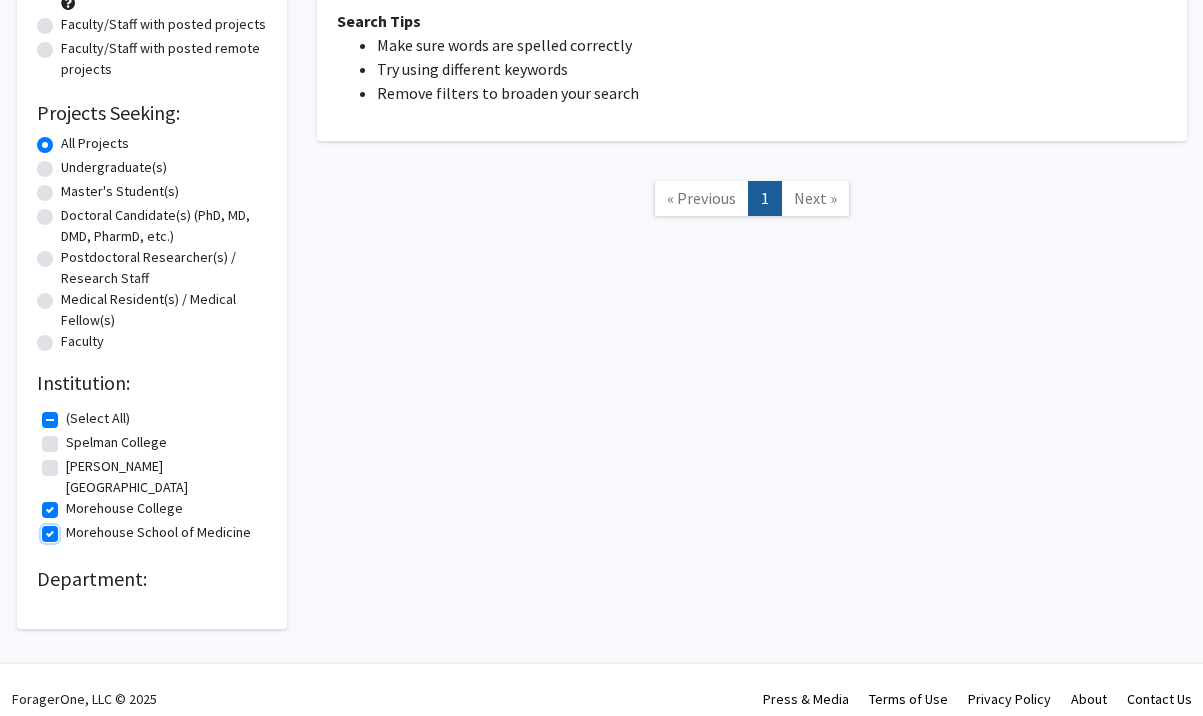 checkbox on "false" 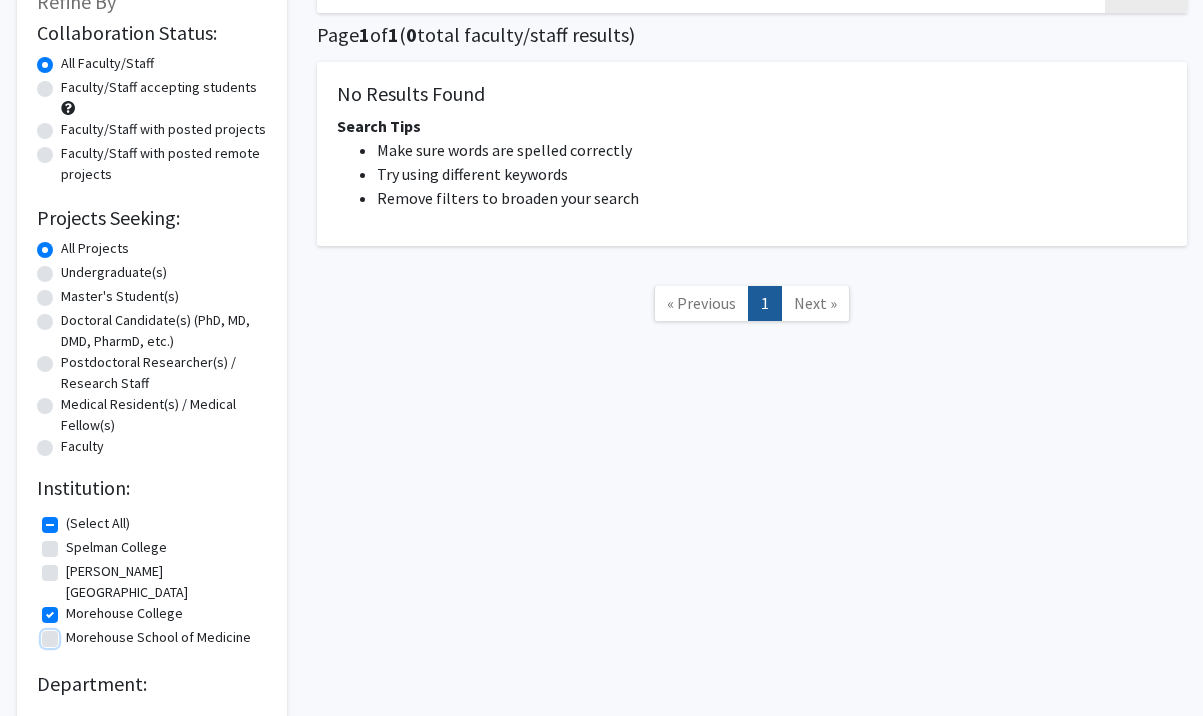 scroll, scrollTop: 245, scrollLeft: 0, axis: vertical 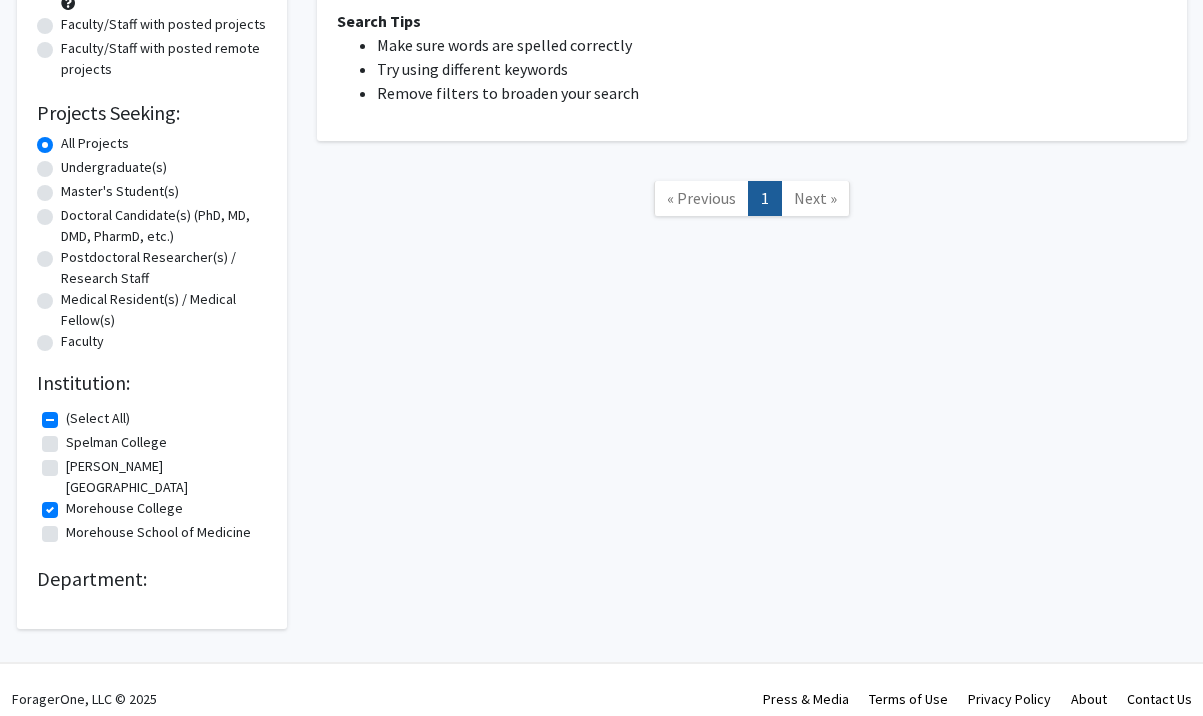 click on "Morehouse College" 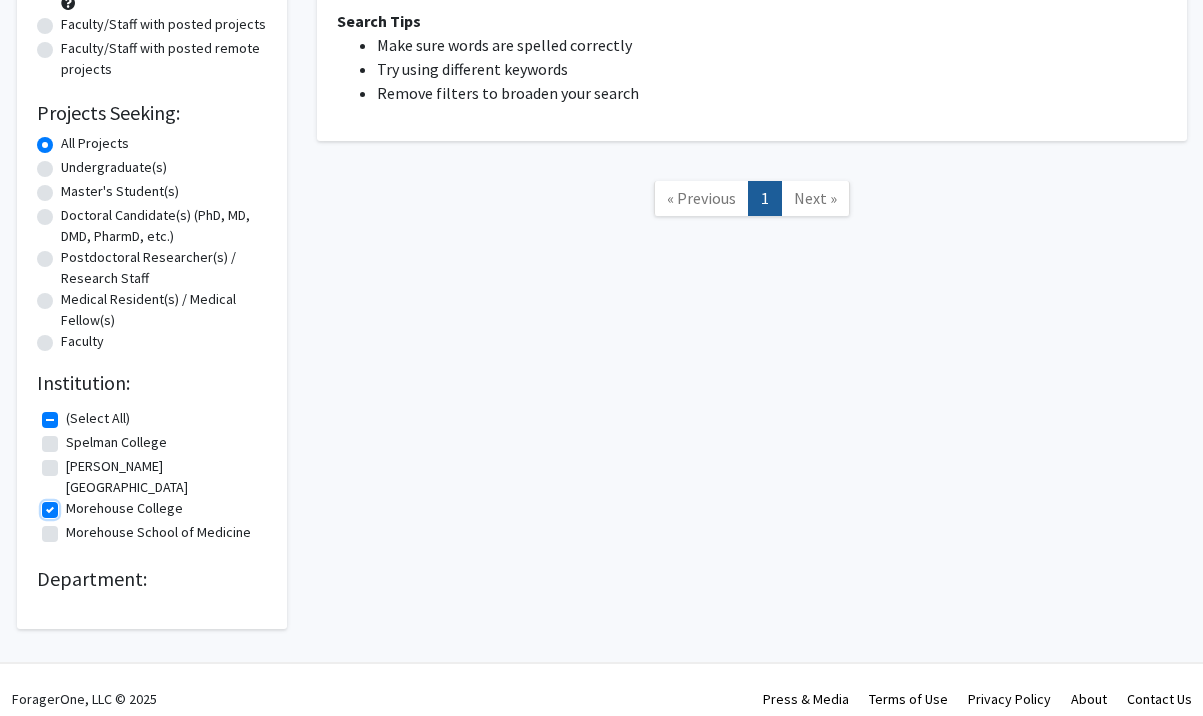 click on "Morehouse College" at bounding box center (72, 504) 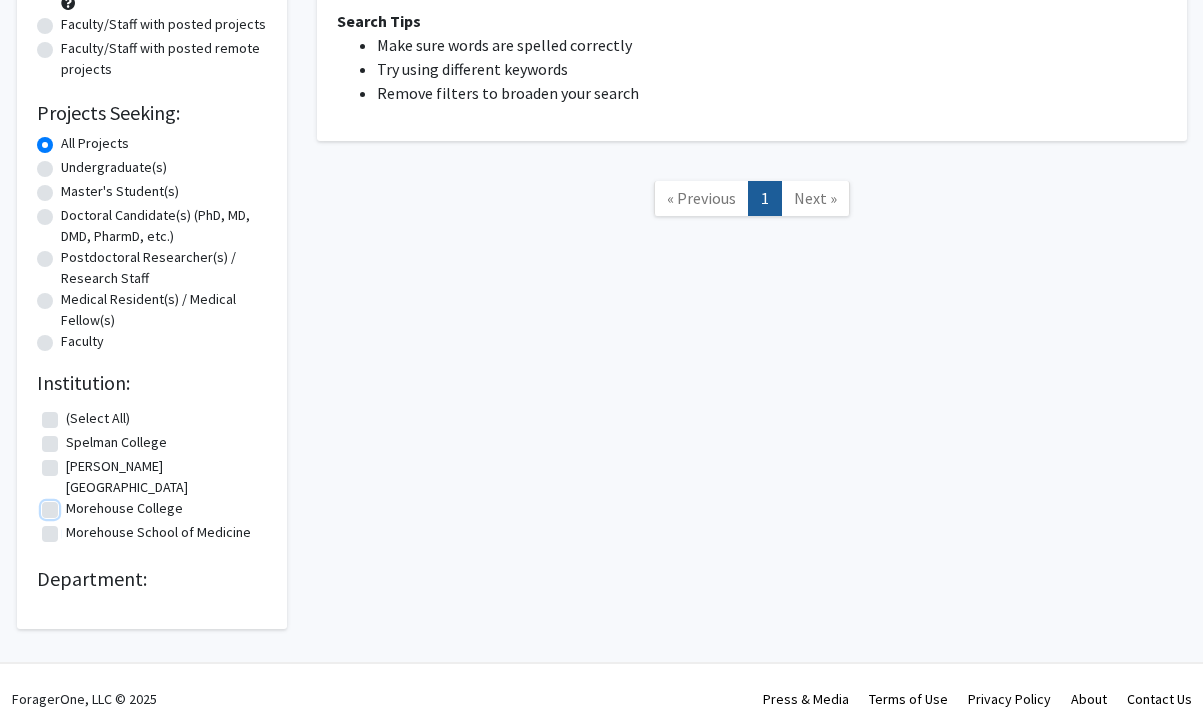 checkbox on "false" 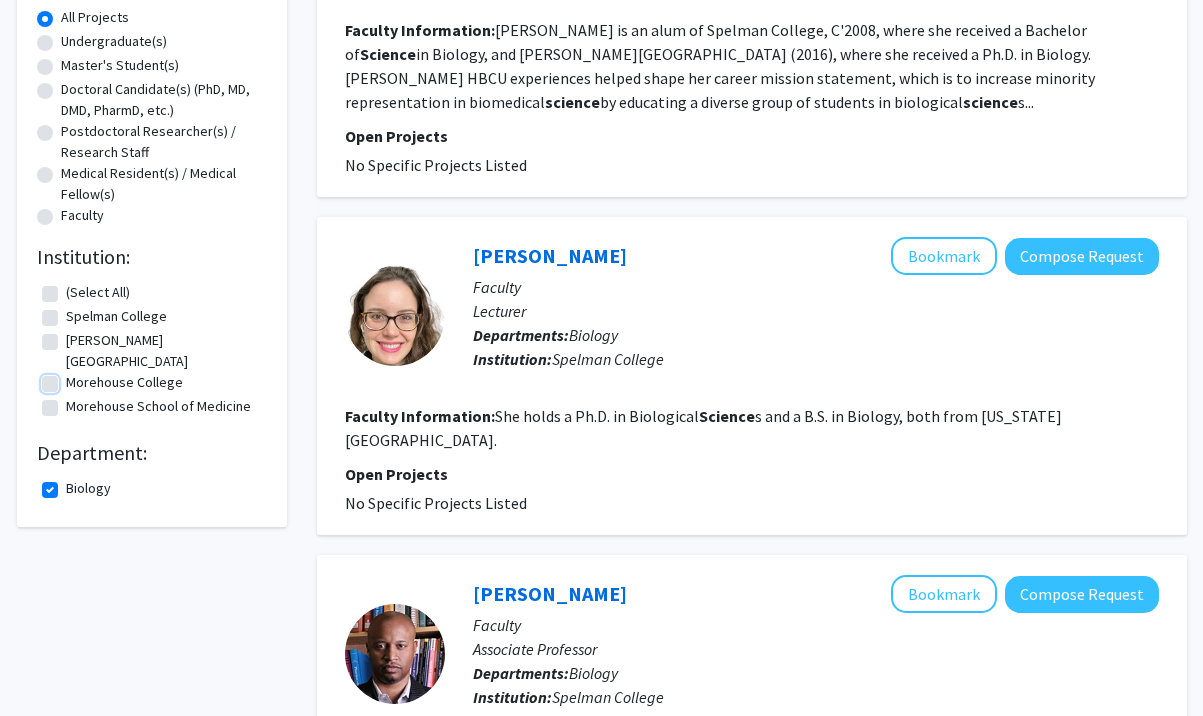 scroll, scrollTop: 386, scrollLeft: 0, axis: vertical 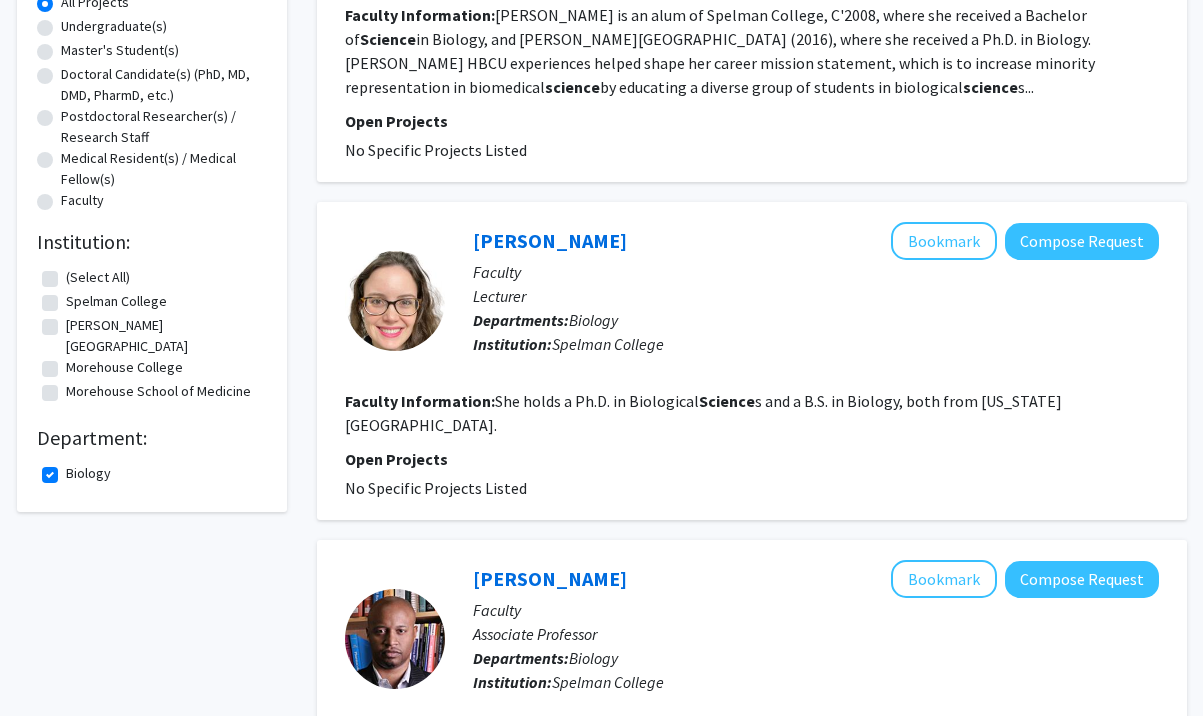 click on "Biology" 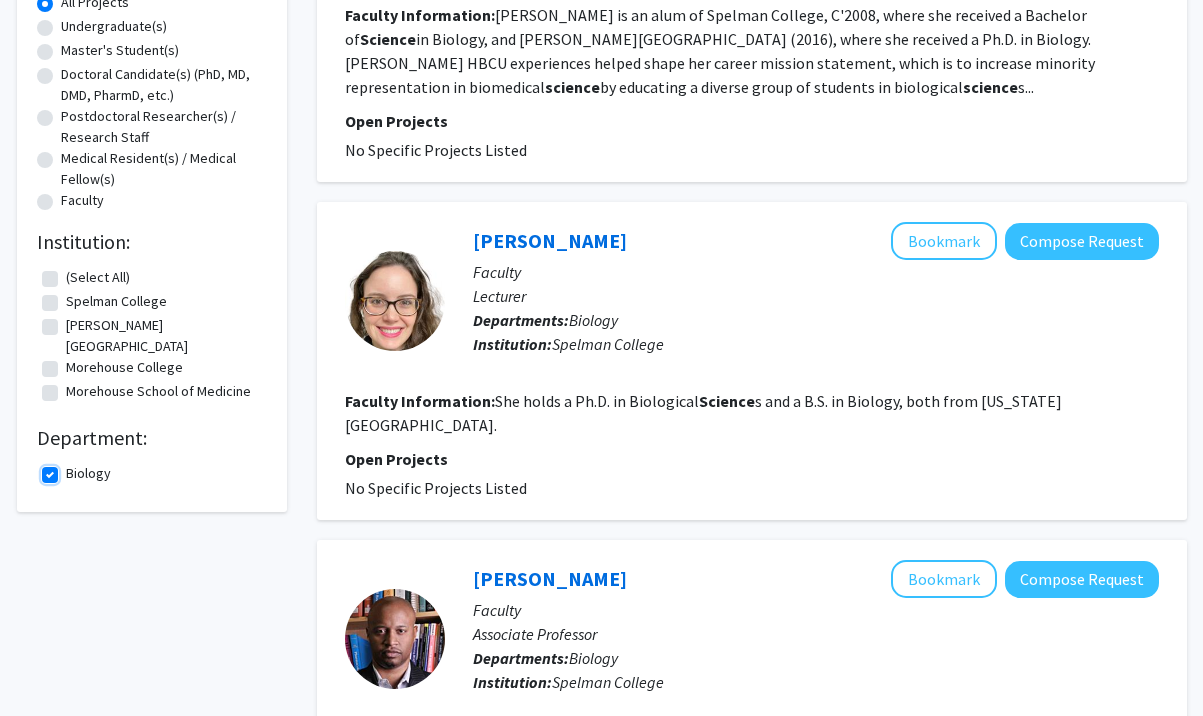 checkbox on "false" 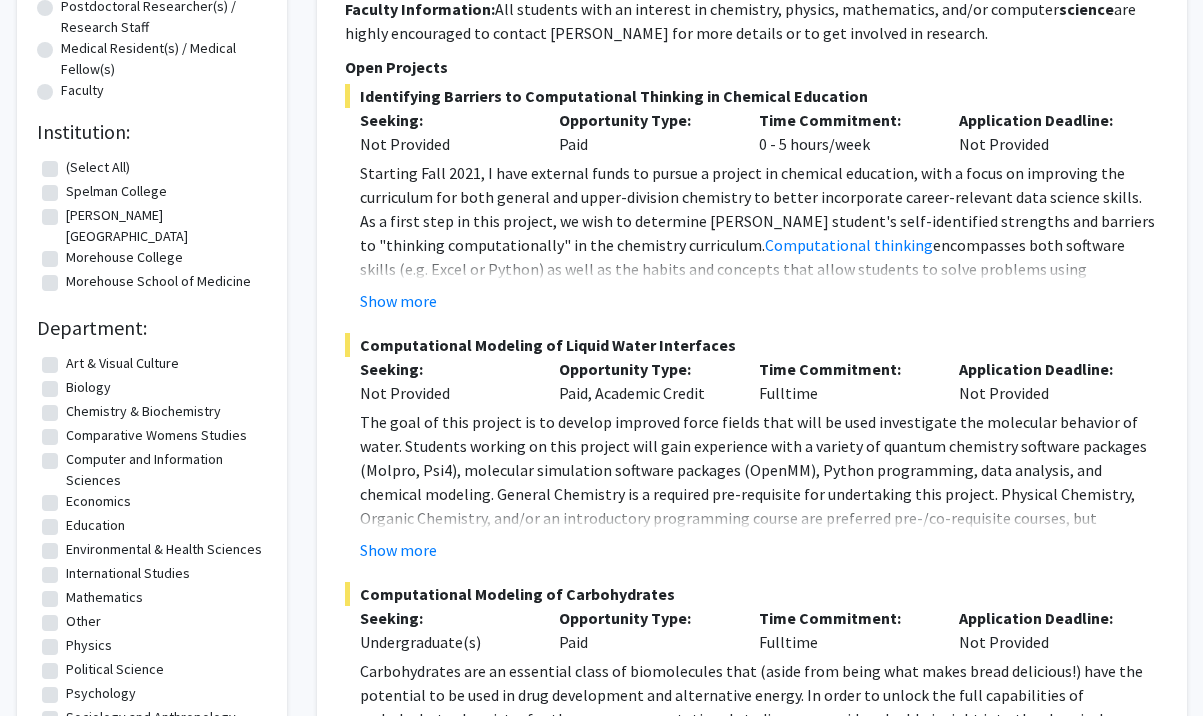 scroll, scrollTop: 495, scrollLeft: 0, axis: vertical 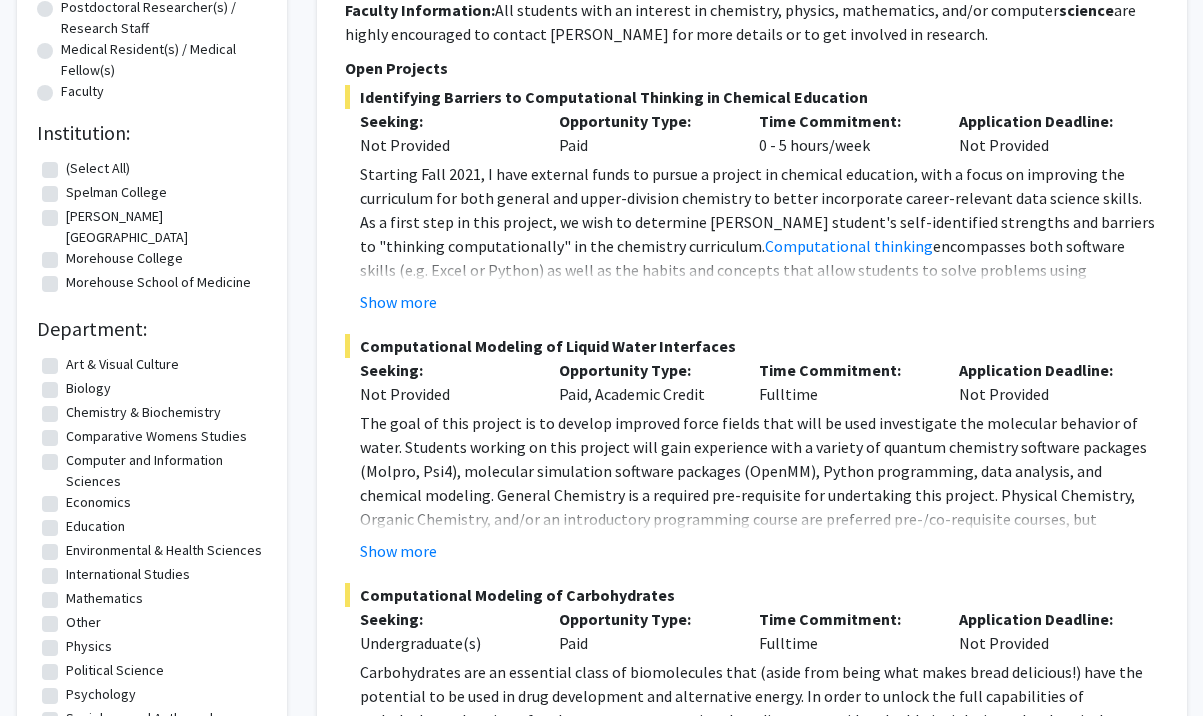 click on "Chemistry & Biochemistry" 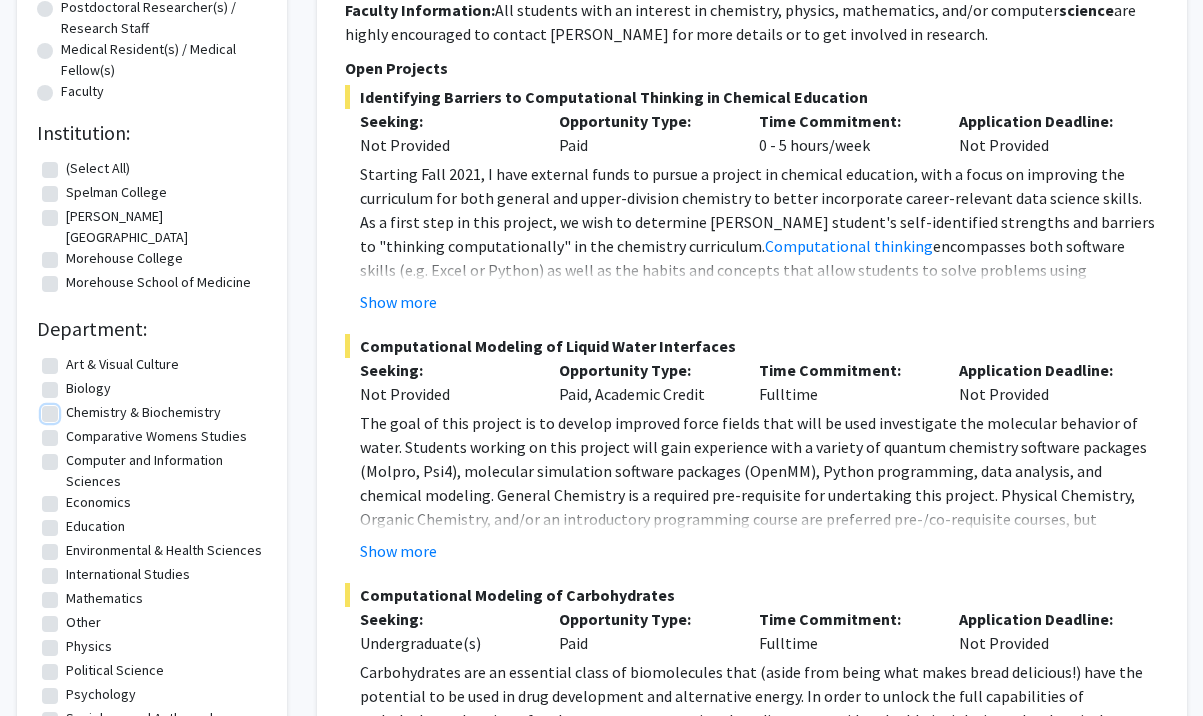 click on "Chemistry & Biochemistry" at bounding box center [72, 408] 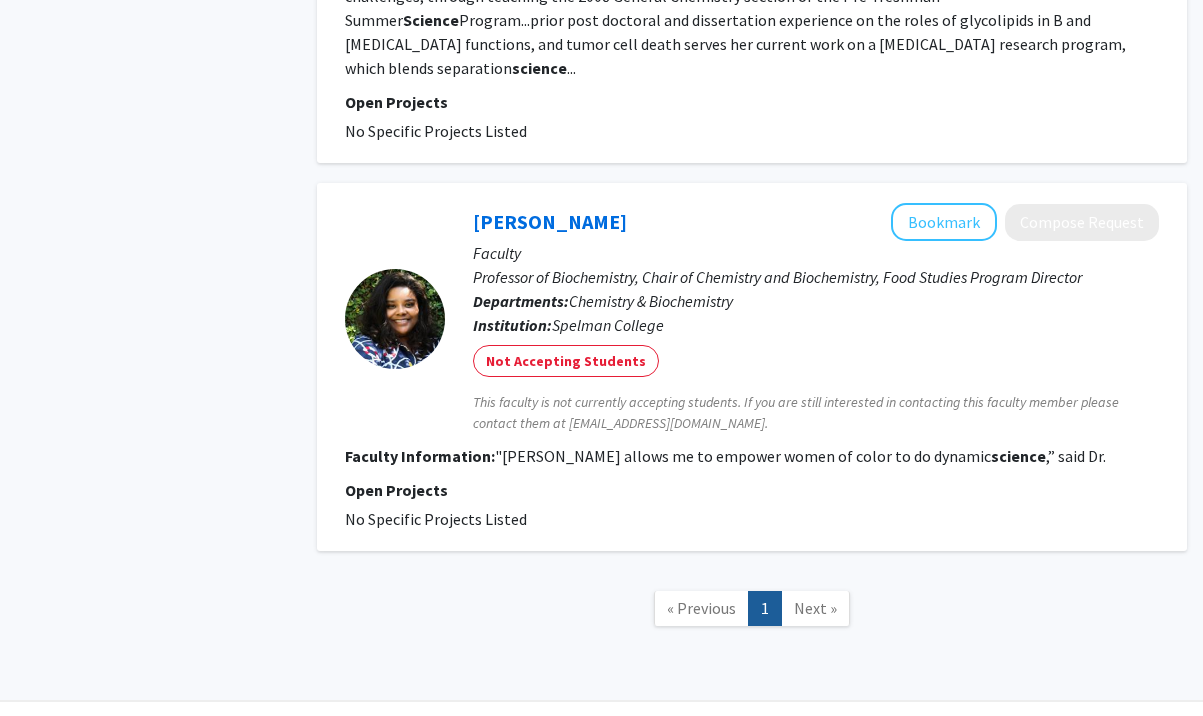 scroll, scrollTop: 3330, scrollLeft: 0, axis: vertical 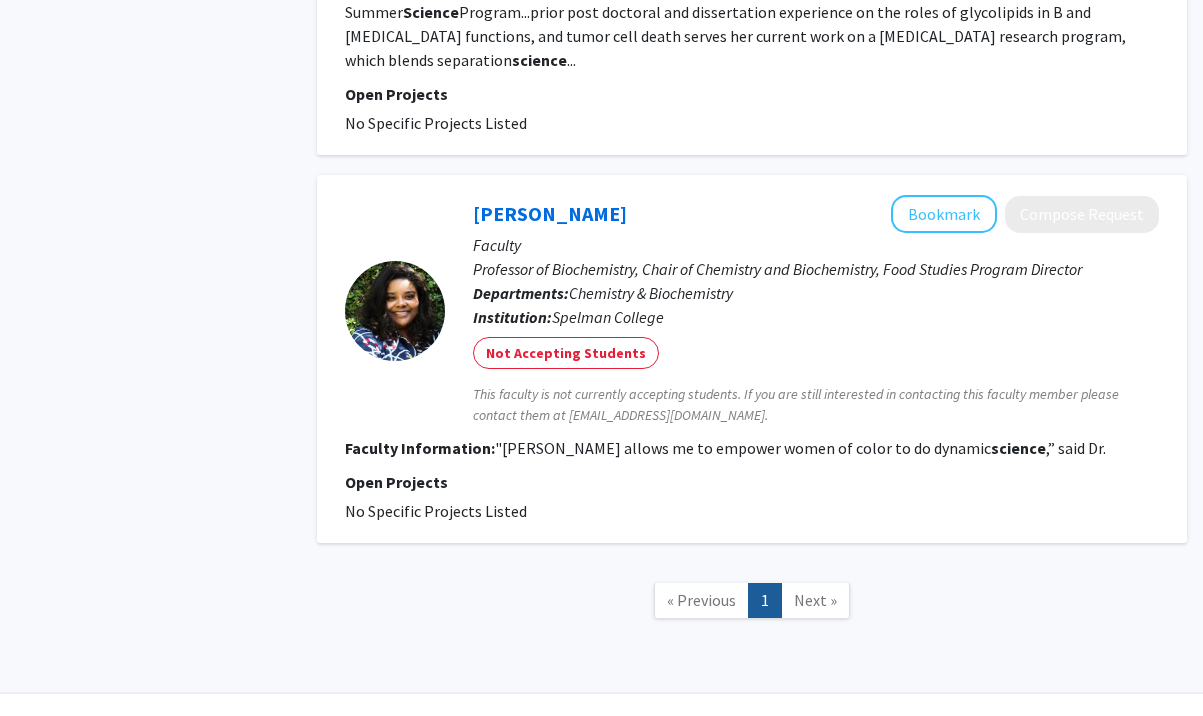 click on "Next »" 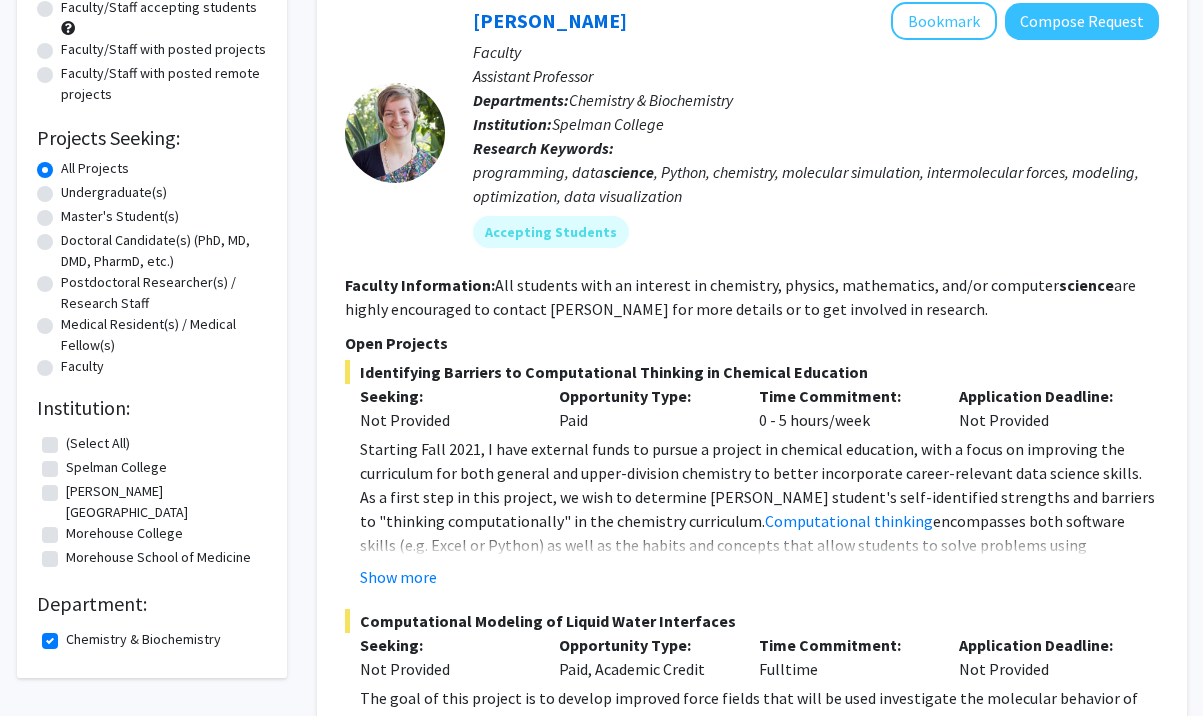 scroll, scrollTop: 0, scrollLeft: 0, axis: both 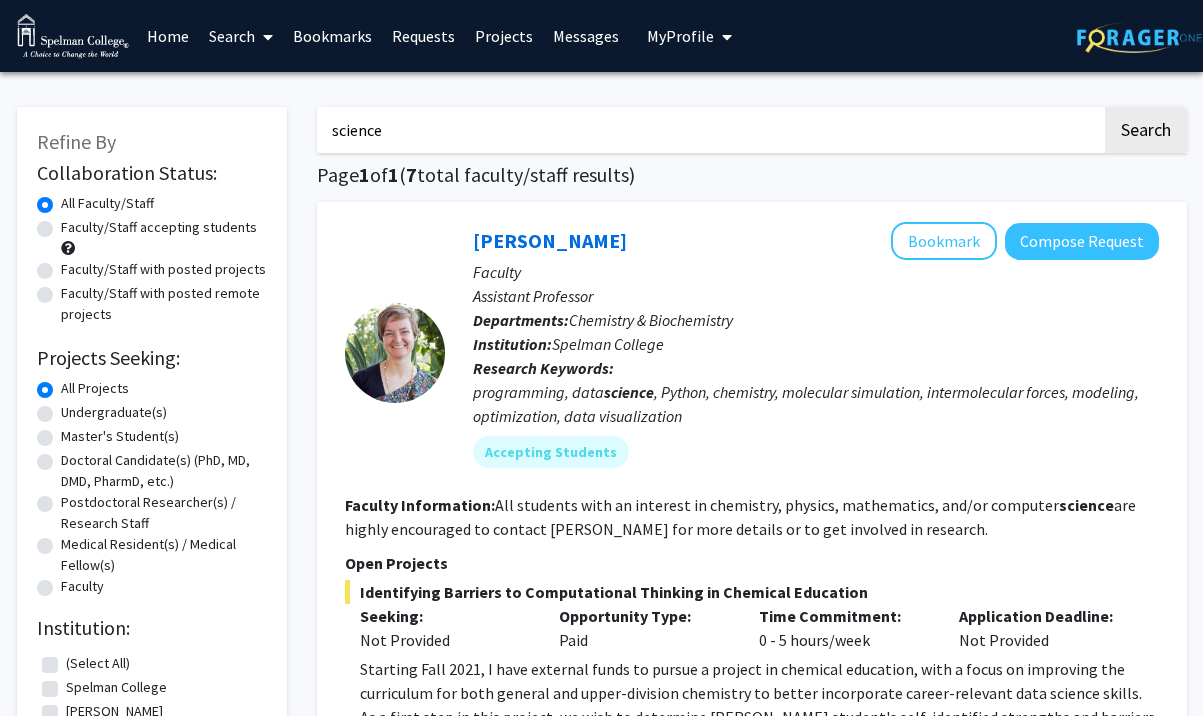 click on "science" at bounding box center [709, 130] 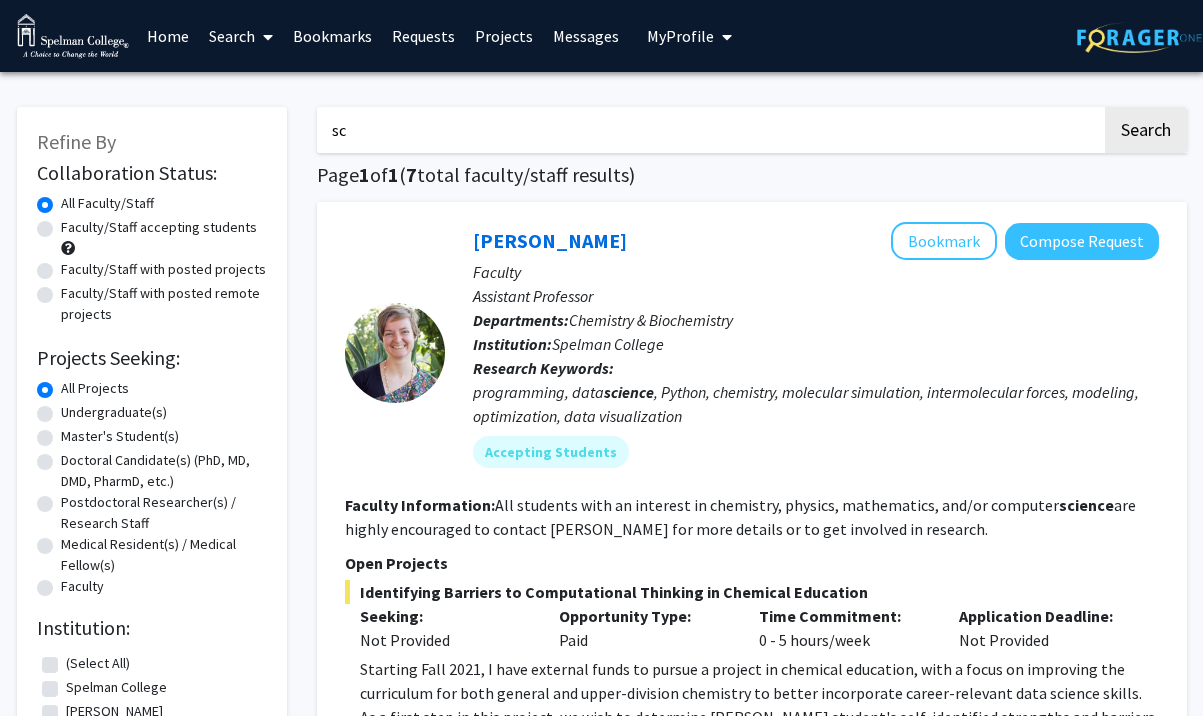 type on "s" 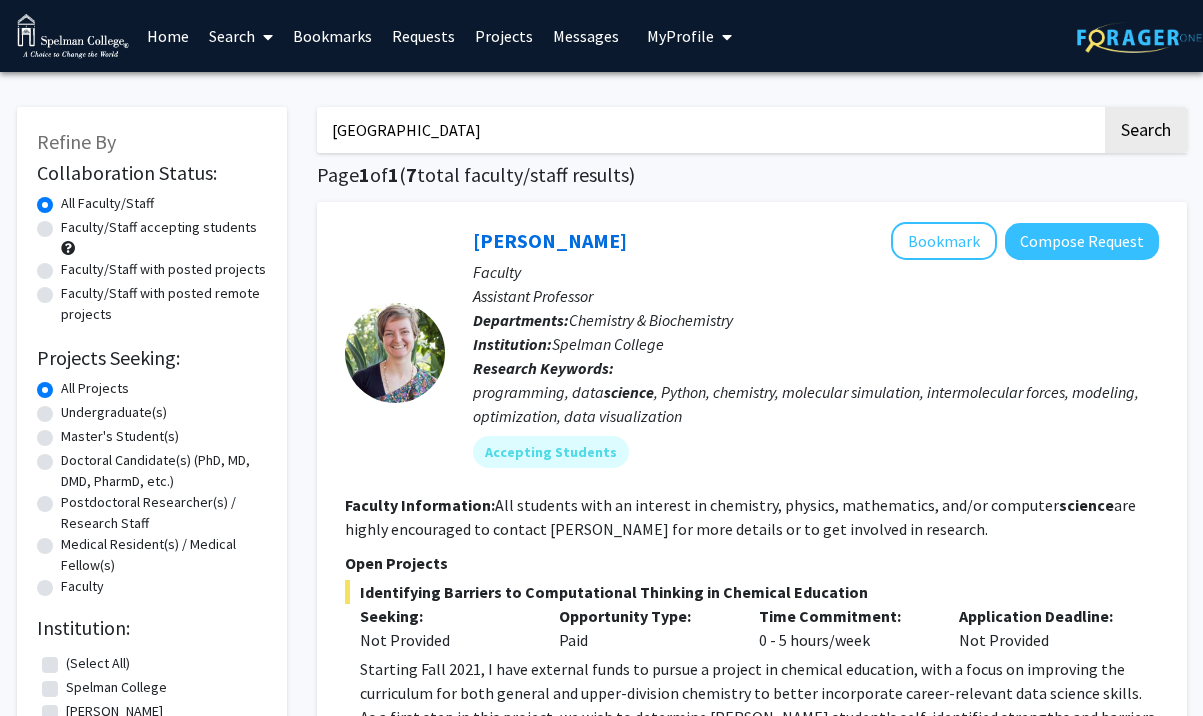 type on "emory university" 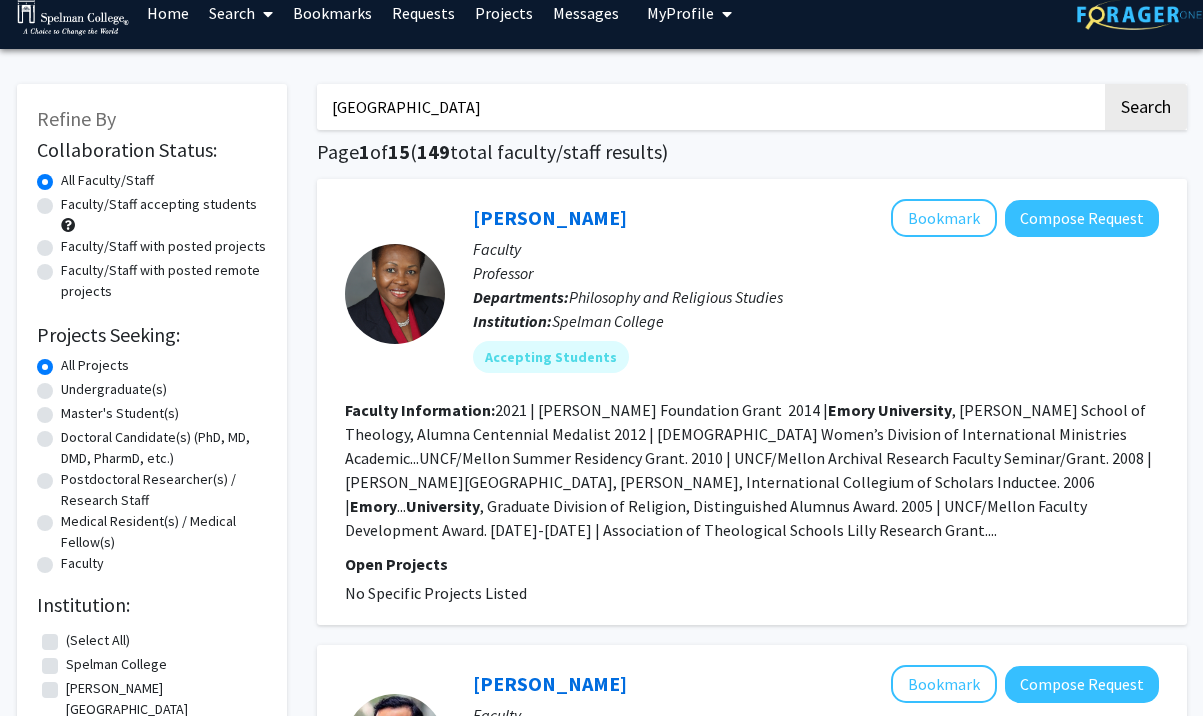 scroll, scrollTop: 0, scrollLeft: 0, axis: both 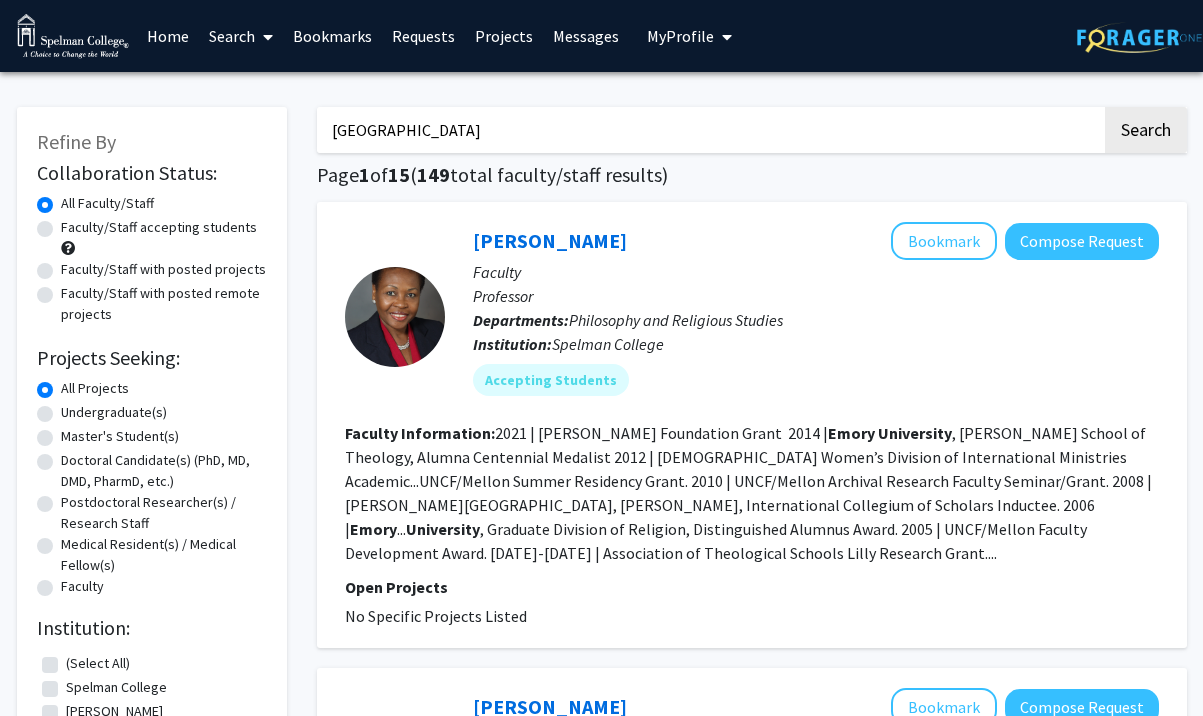 drag, startPoint x: 445, startPoint y: 130, endPoint x: 382, endPoint y: 130, distance: 63 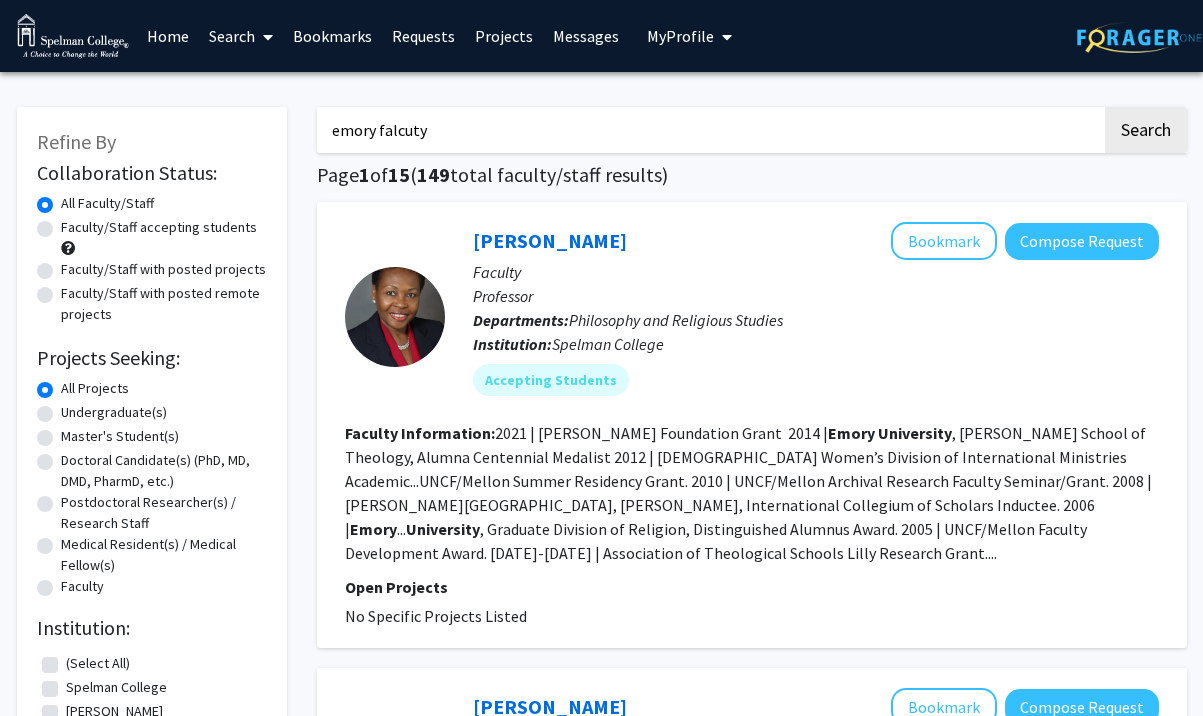 click on "Search" 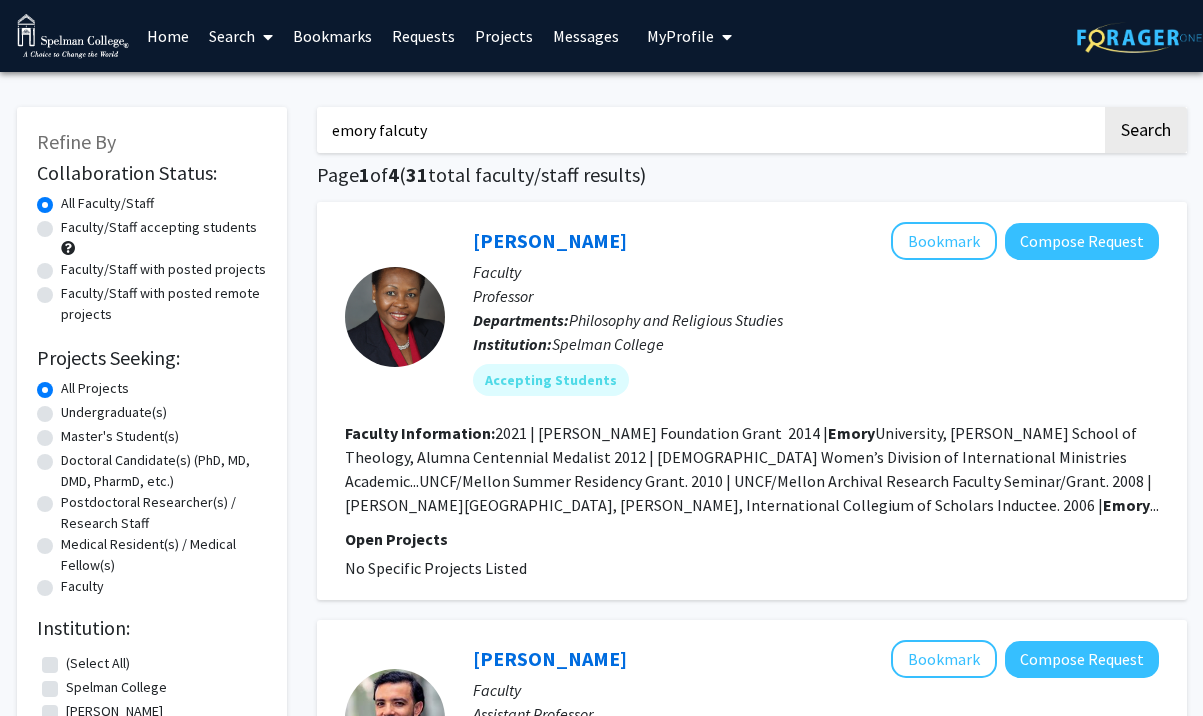 click on "emory falcuty" at bounding box center (709, 130) 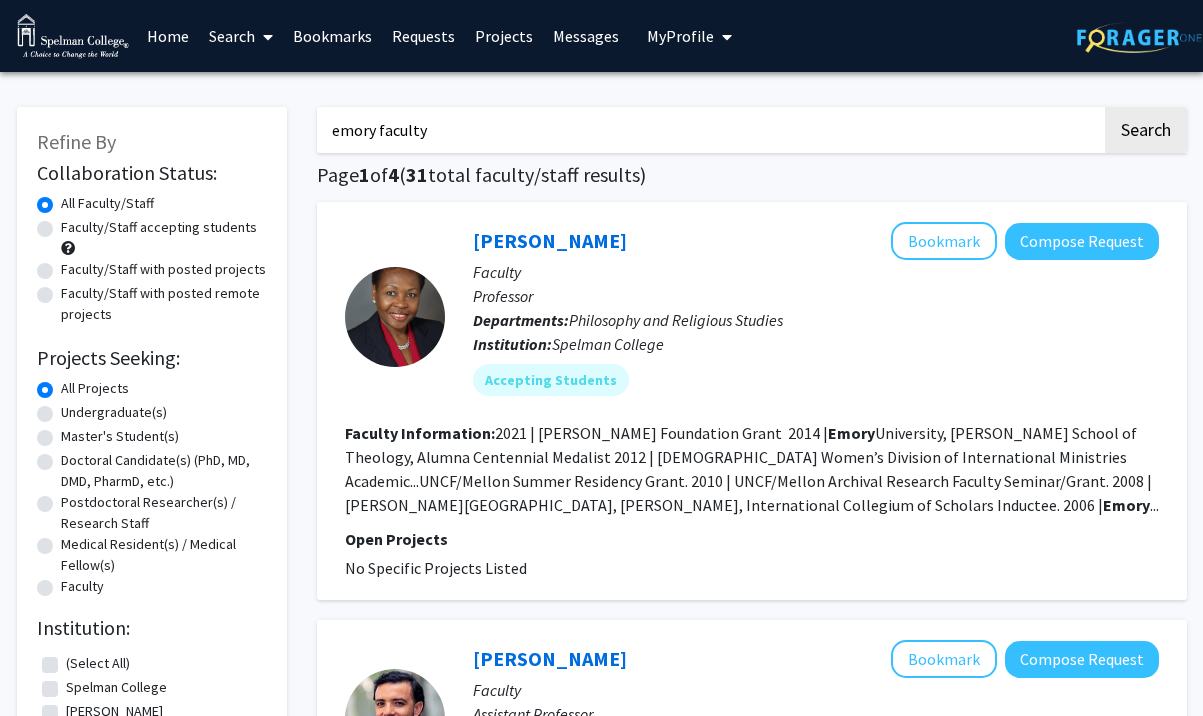 type on "emory faculty" 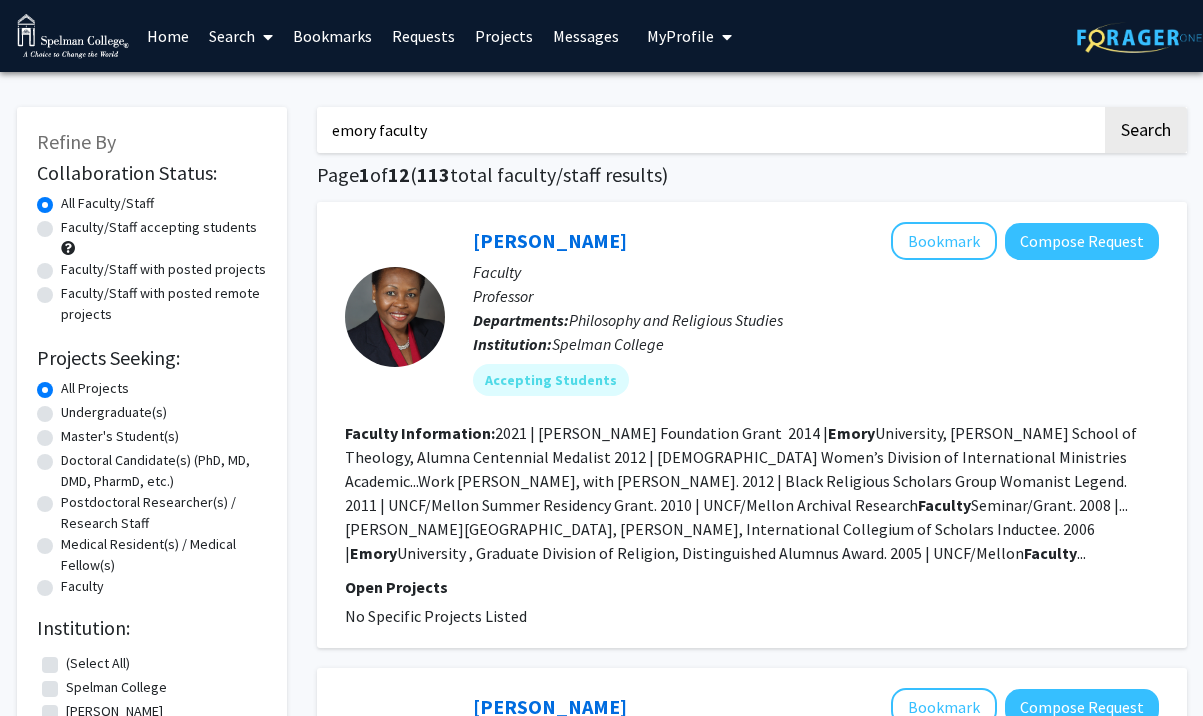 click 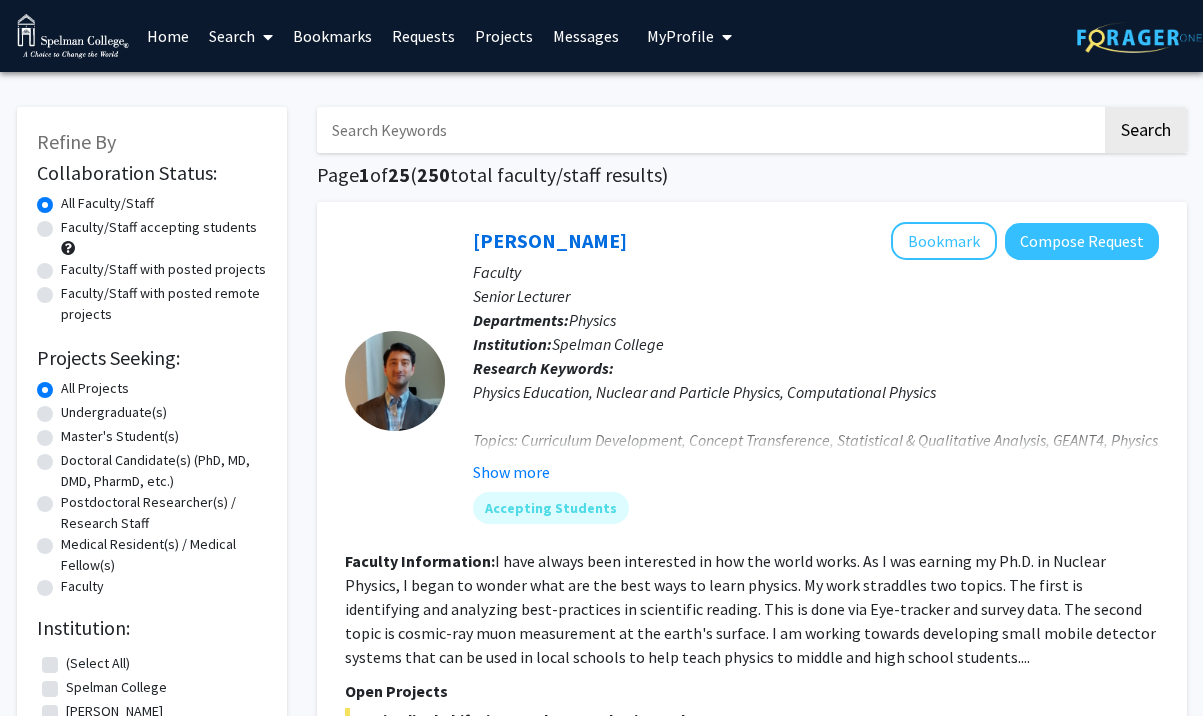 click on "Search" at bounding box center [241, 36] 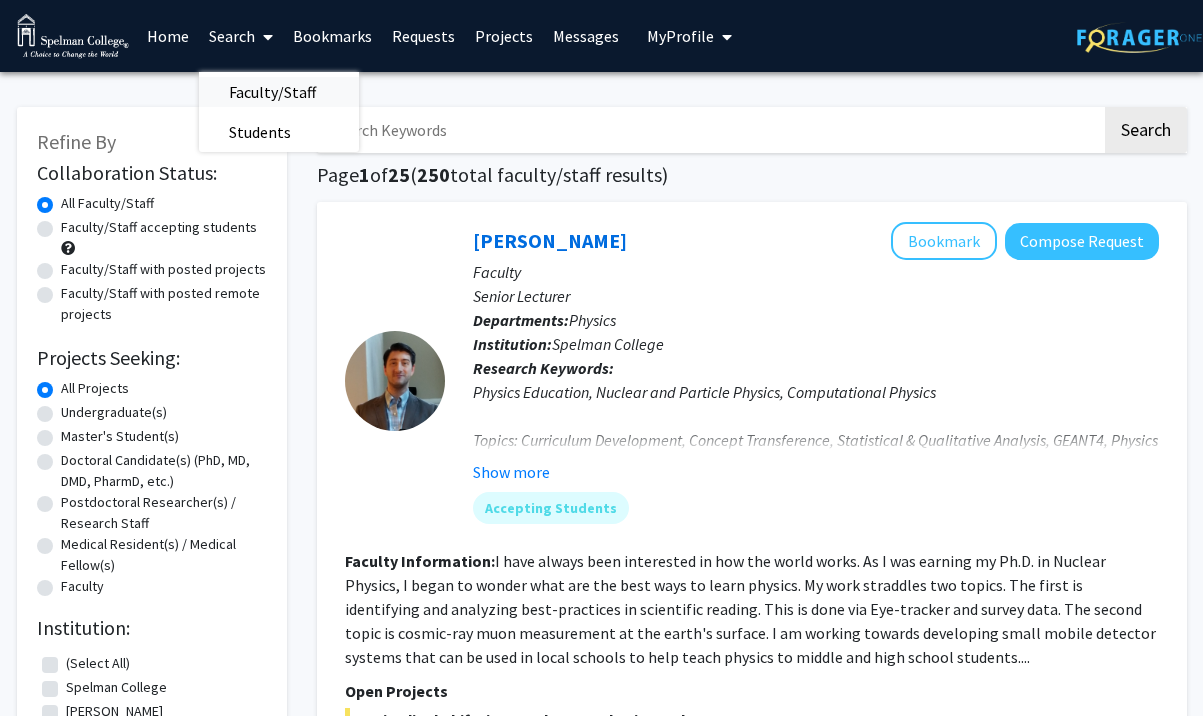 click on "Faculty/Staff" at bounding box center [272, 92] 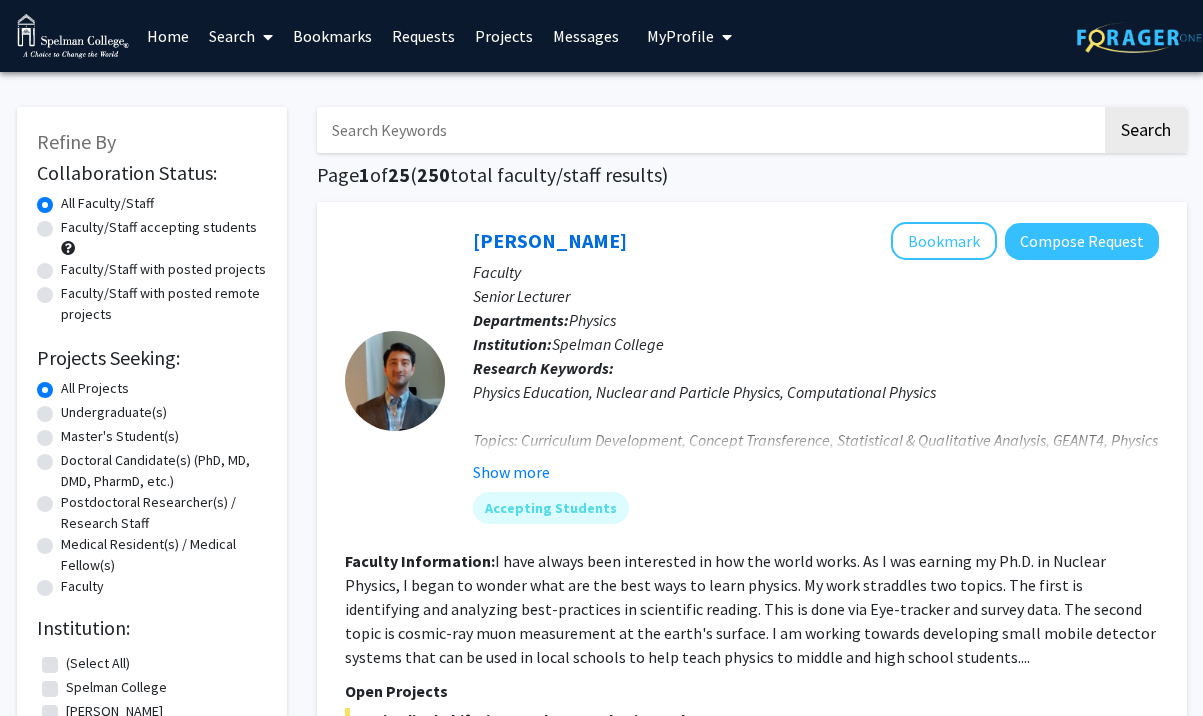 click on "Home" at bounding box center (168, 36) 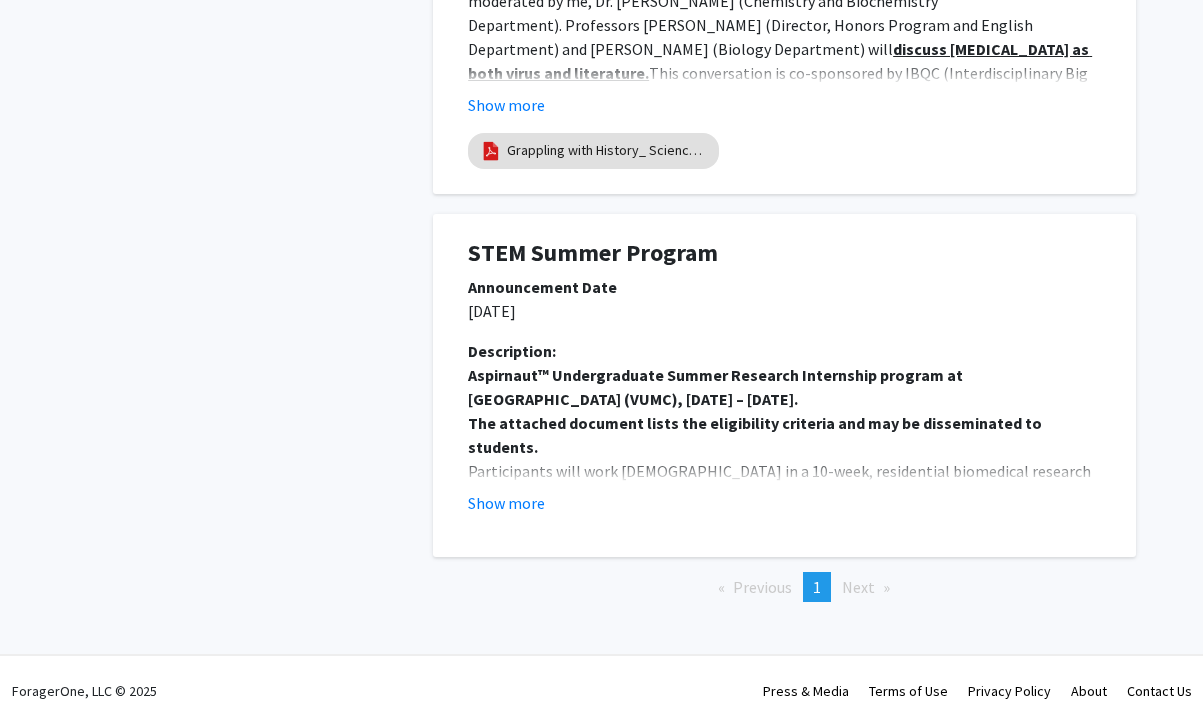 scroll, scrollTop: 1807, scrollLeft: 0, axis: vertical 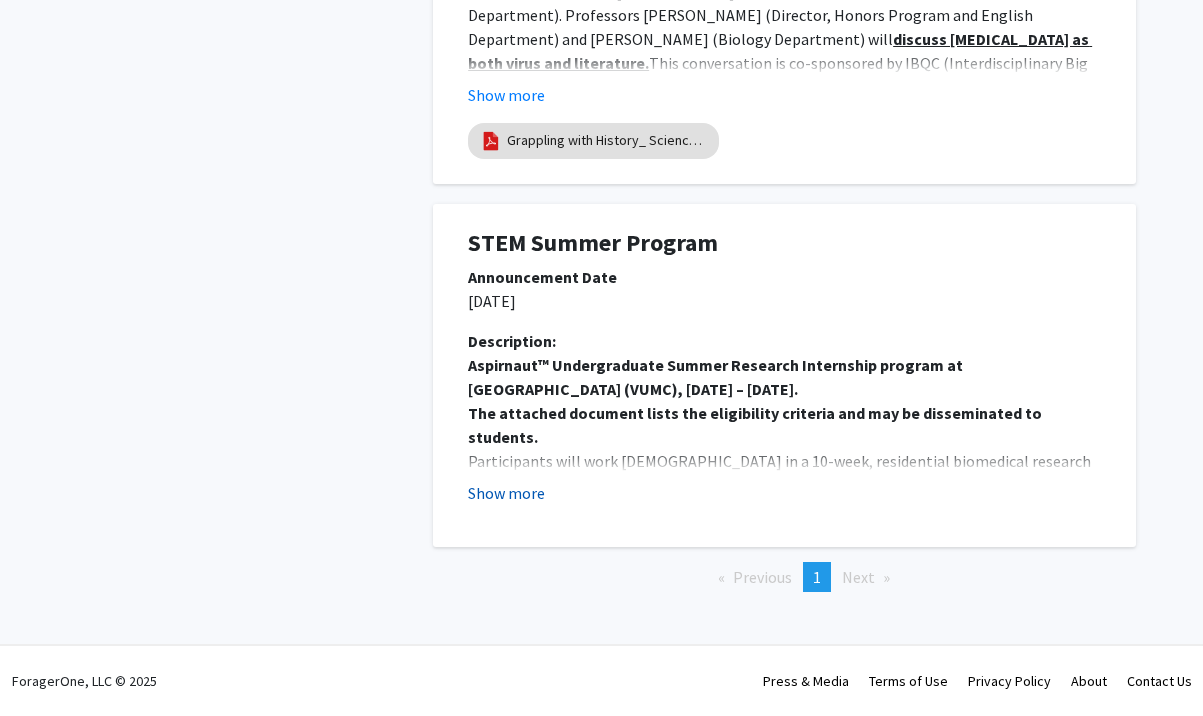 click on "Show more" 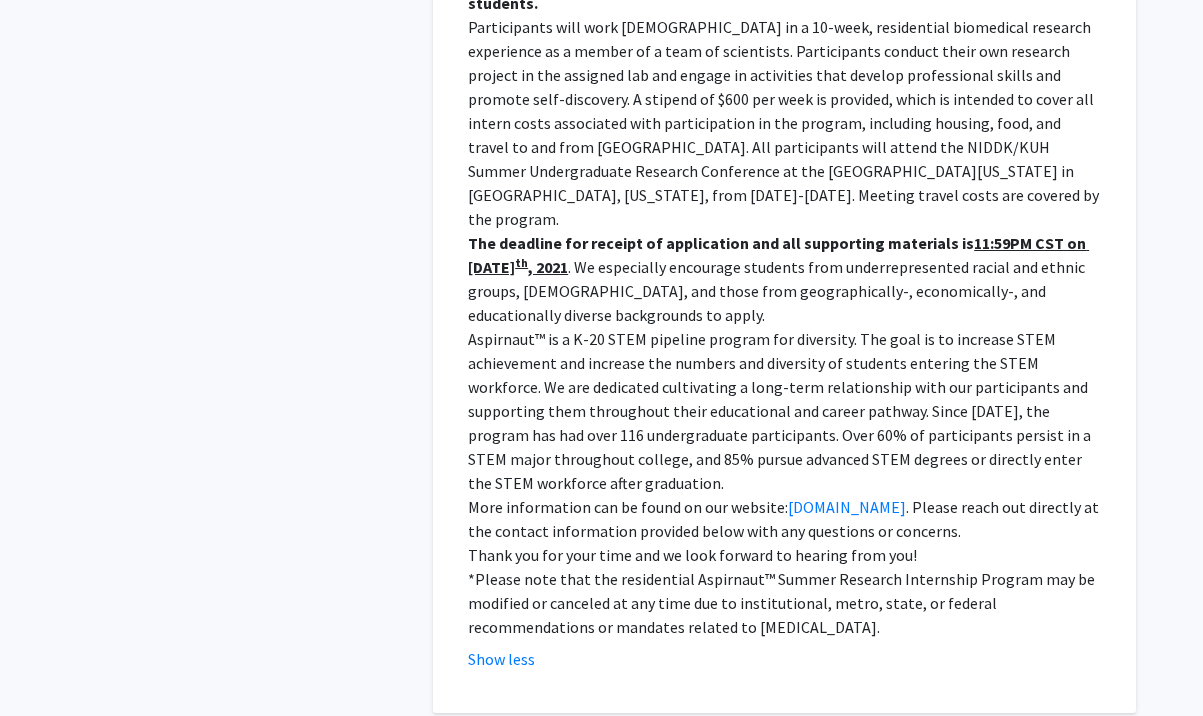 scroll, scrollTop: 2250, scrollLeft: 0, axis: vertical 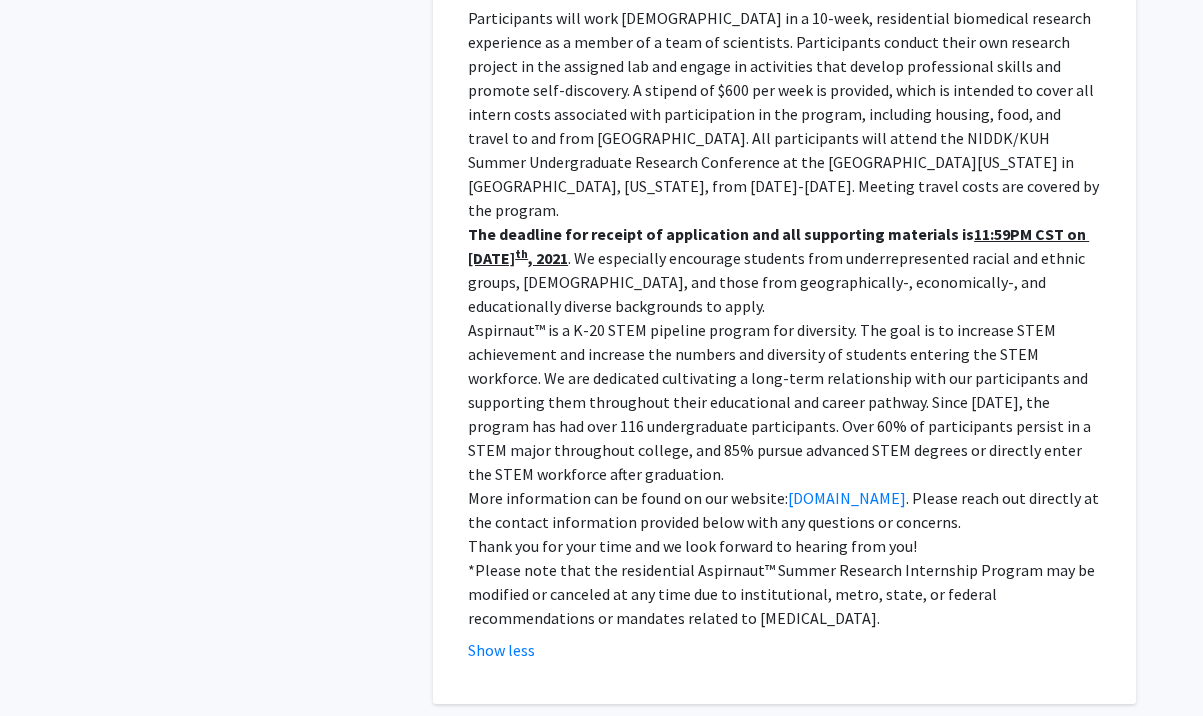 click 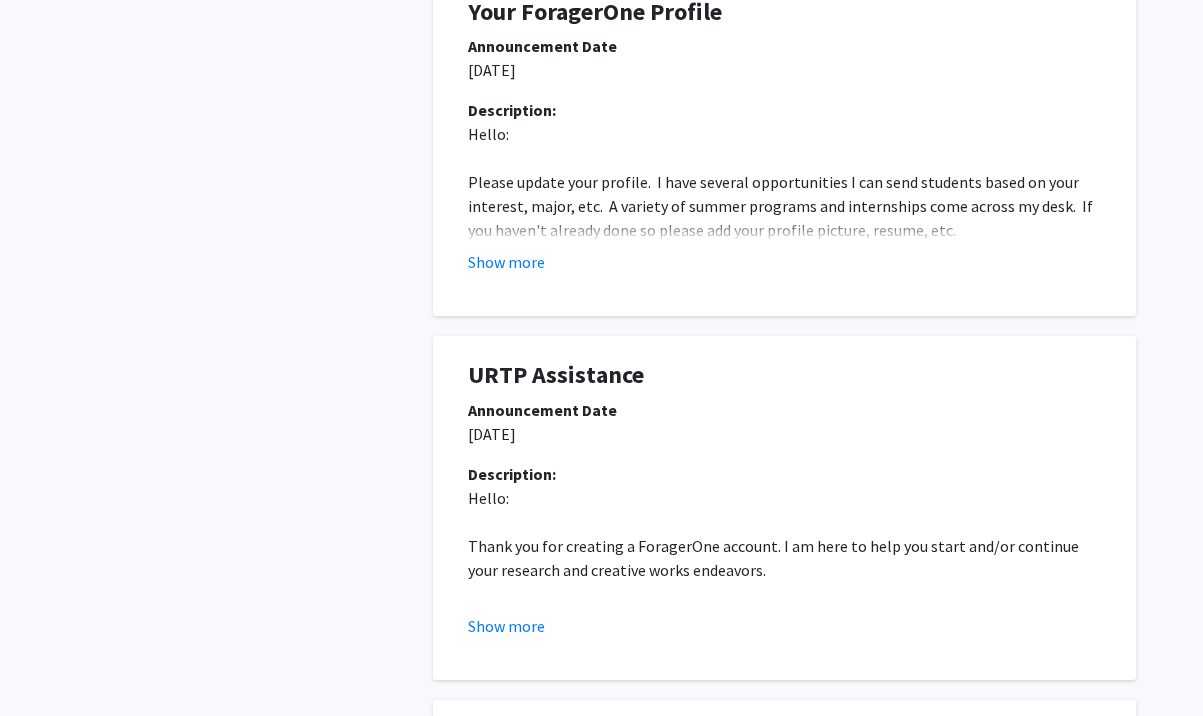 scroll, scrollTop: 0, scrollLeft: 0, axis: both 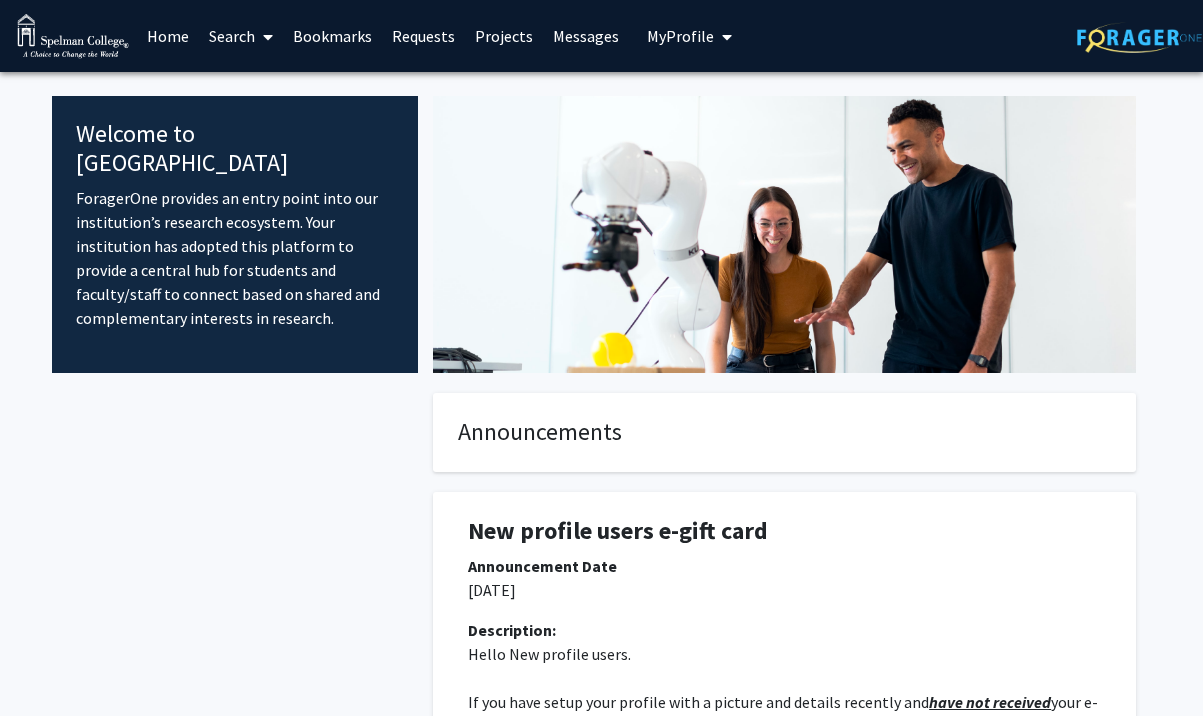 click 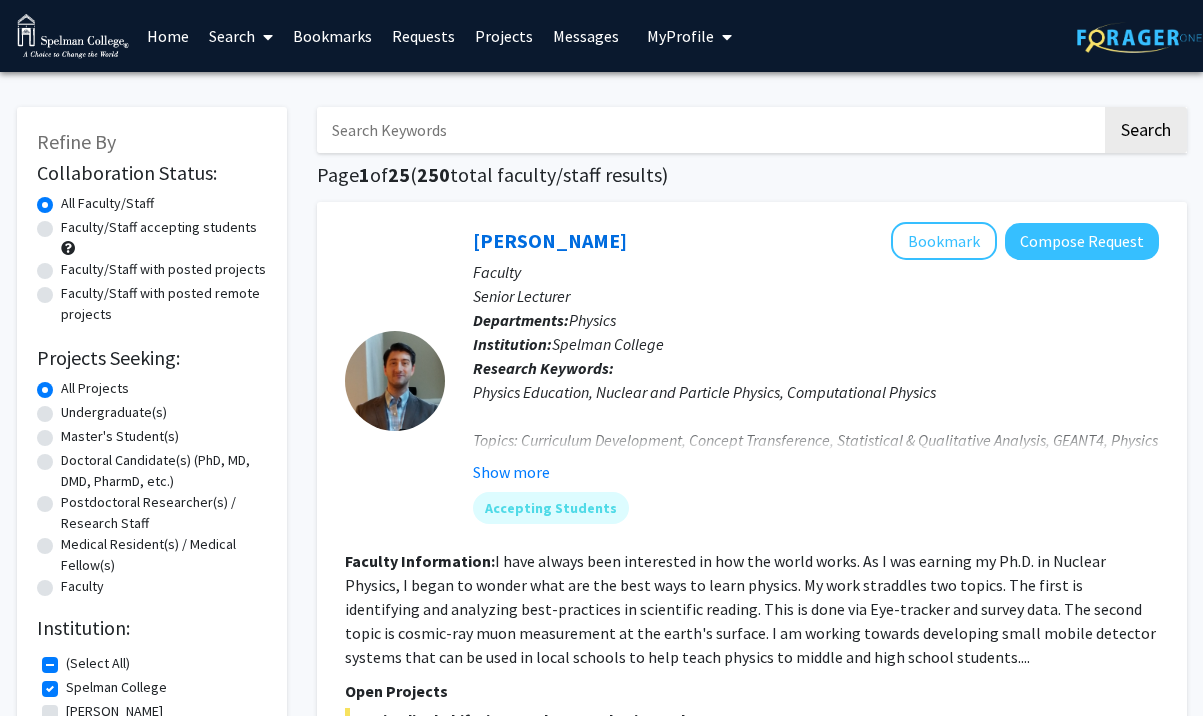 click 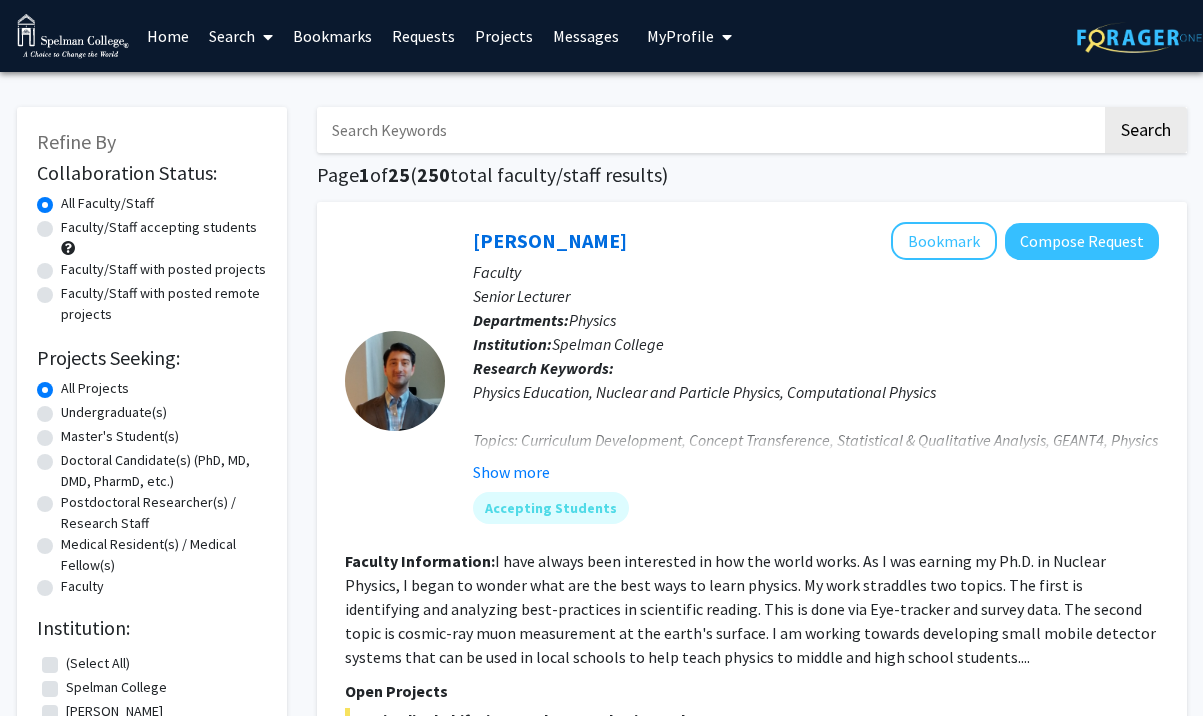 checkbox on "false" 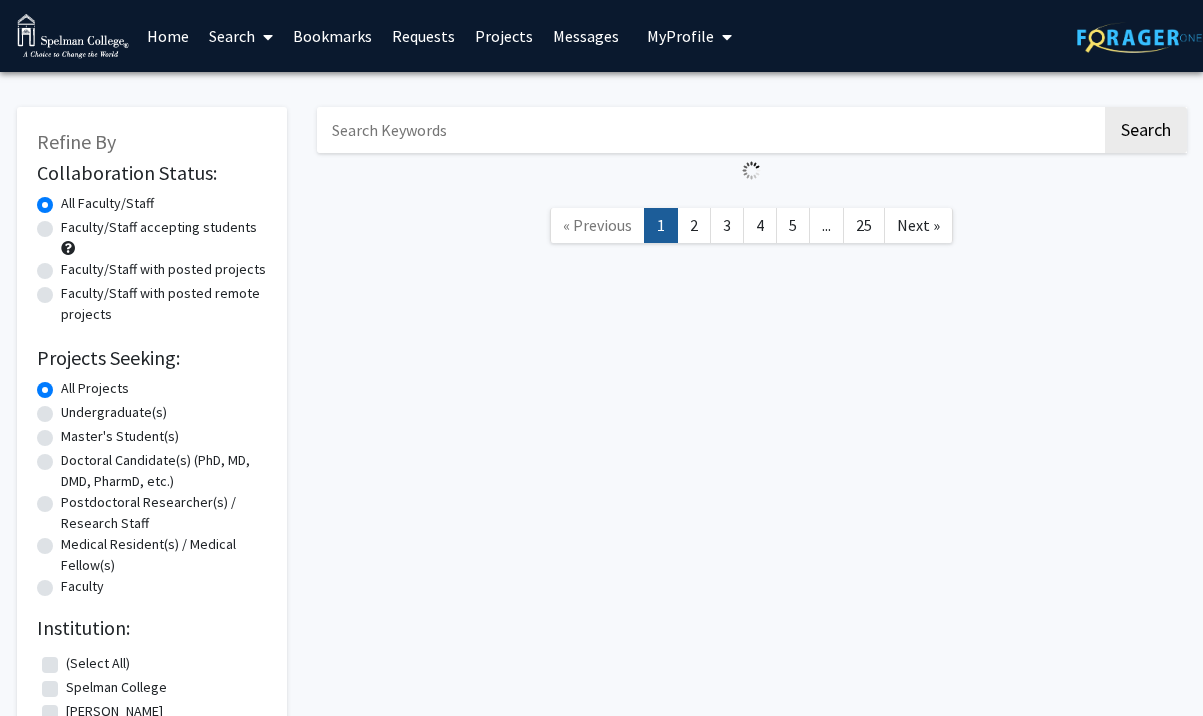click 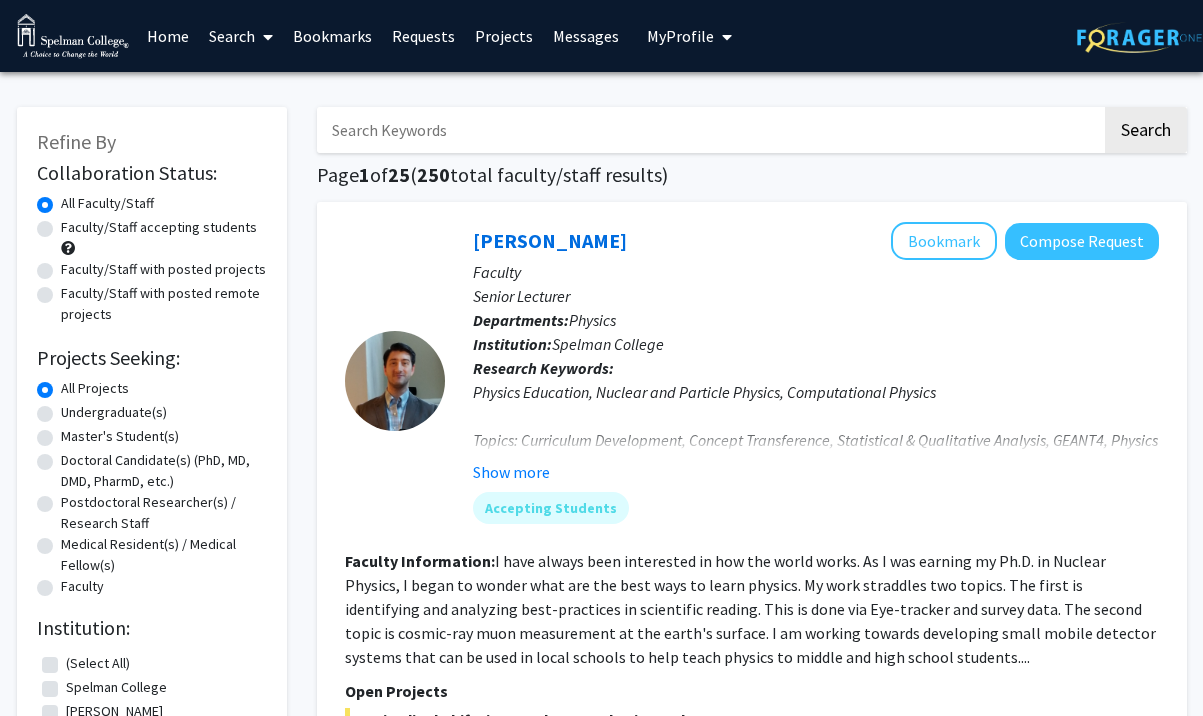 click on "My   Profile" at bounding box center [680, 36] 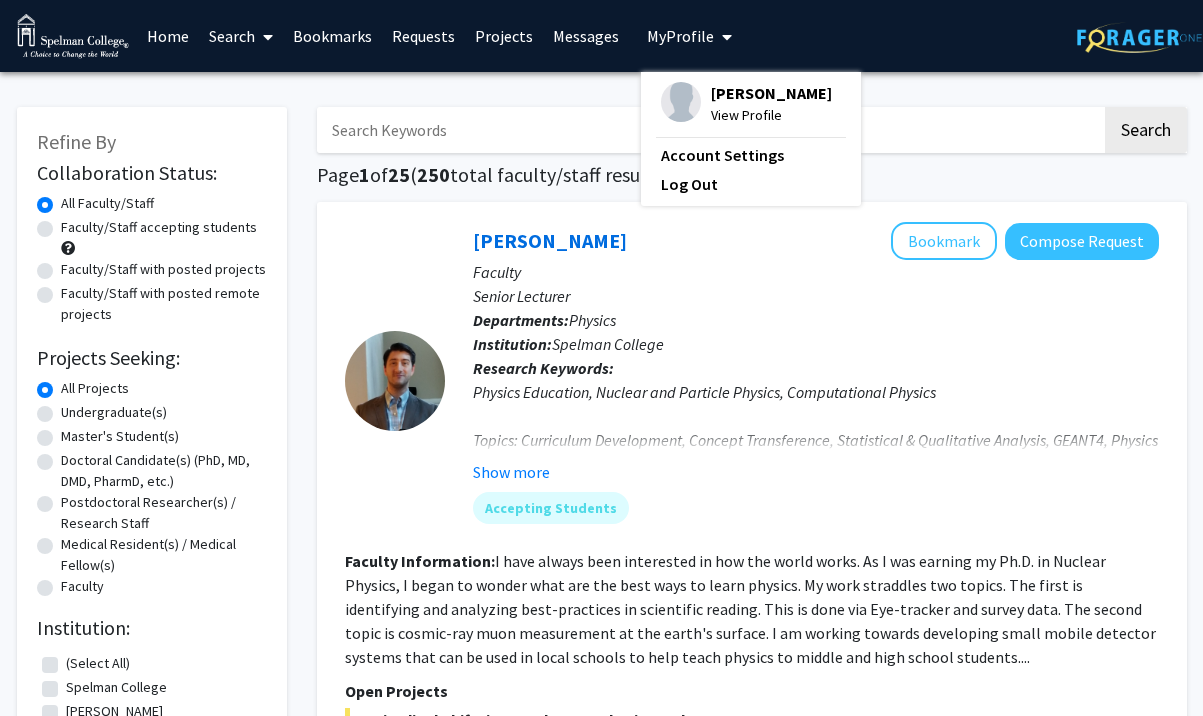 click on "Marta Efrem View Profile" at bounding box center (746, 104) 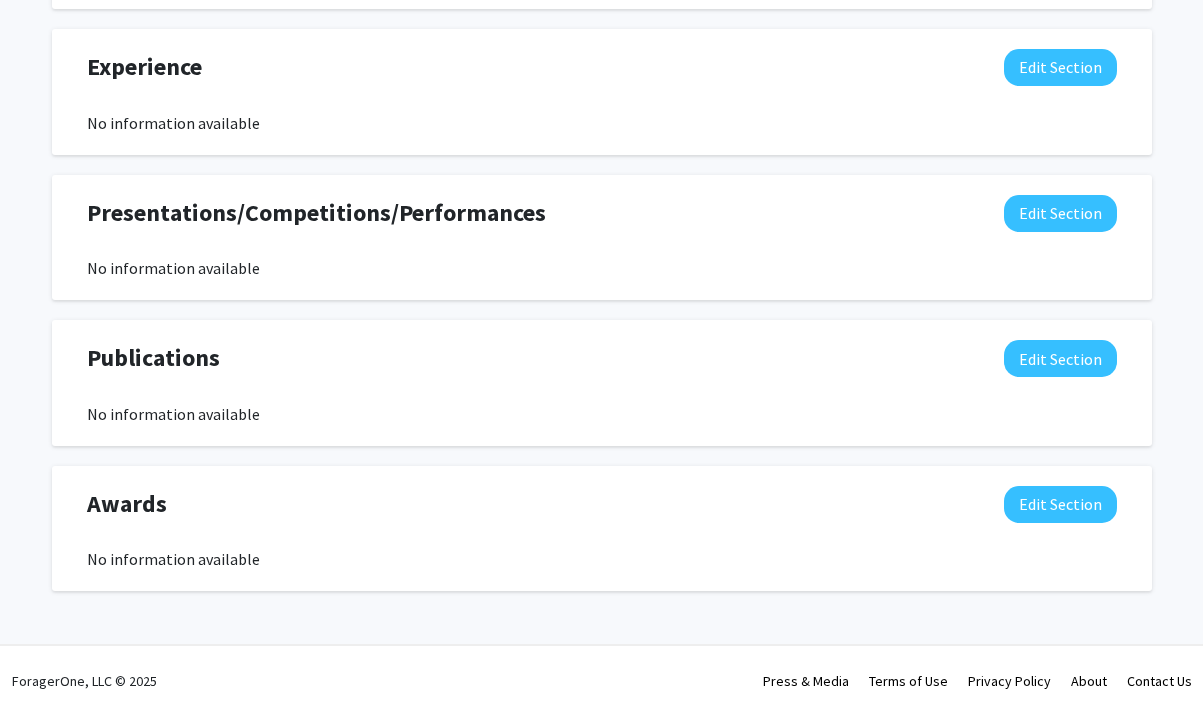 scroll, scrollTop: 0, scrollLeft: 0, axis: both 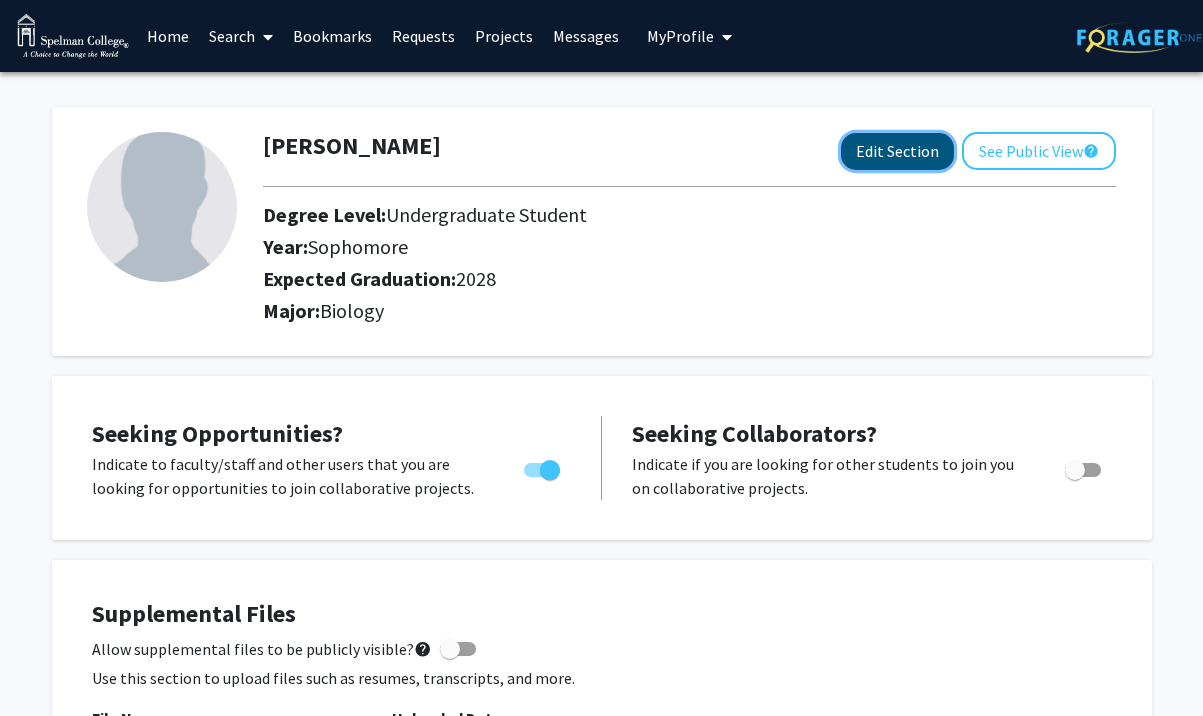 click on "Edit Section" 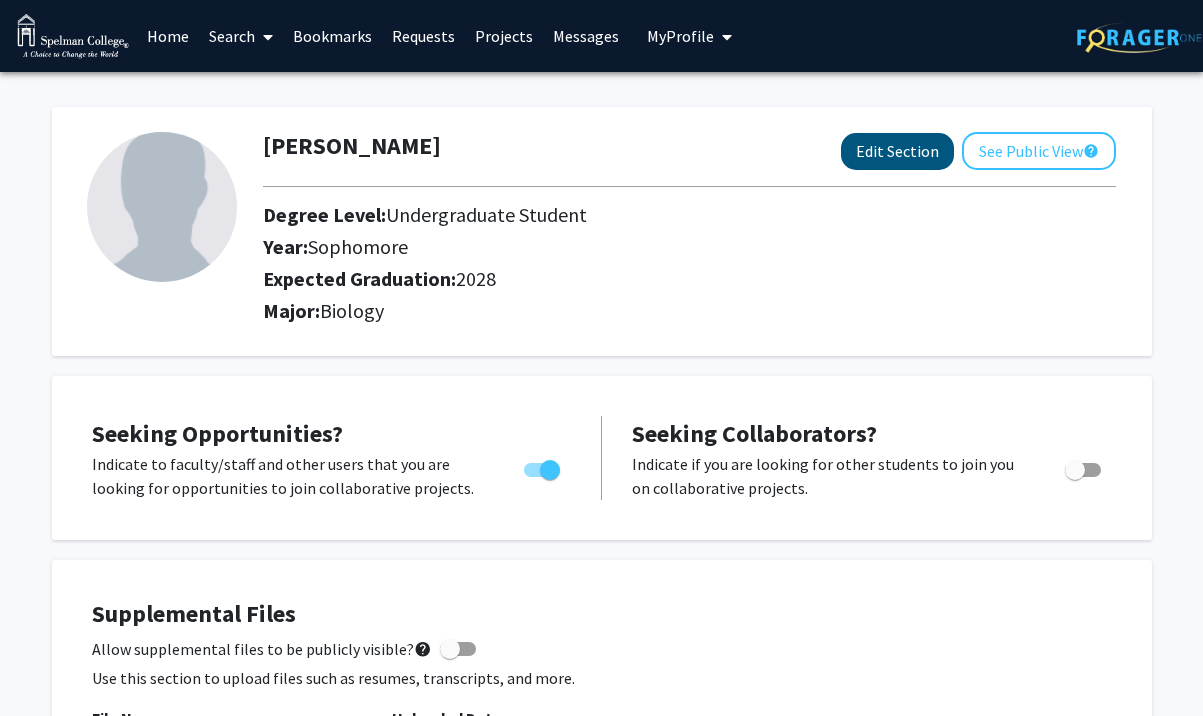select on "sophomore" 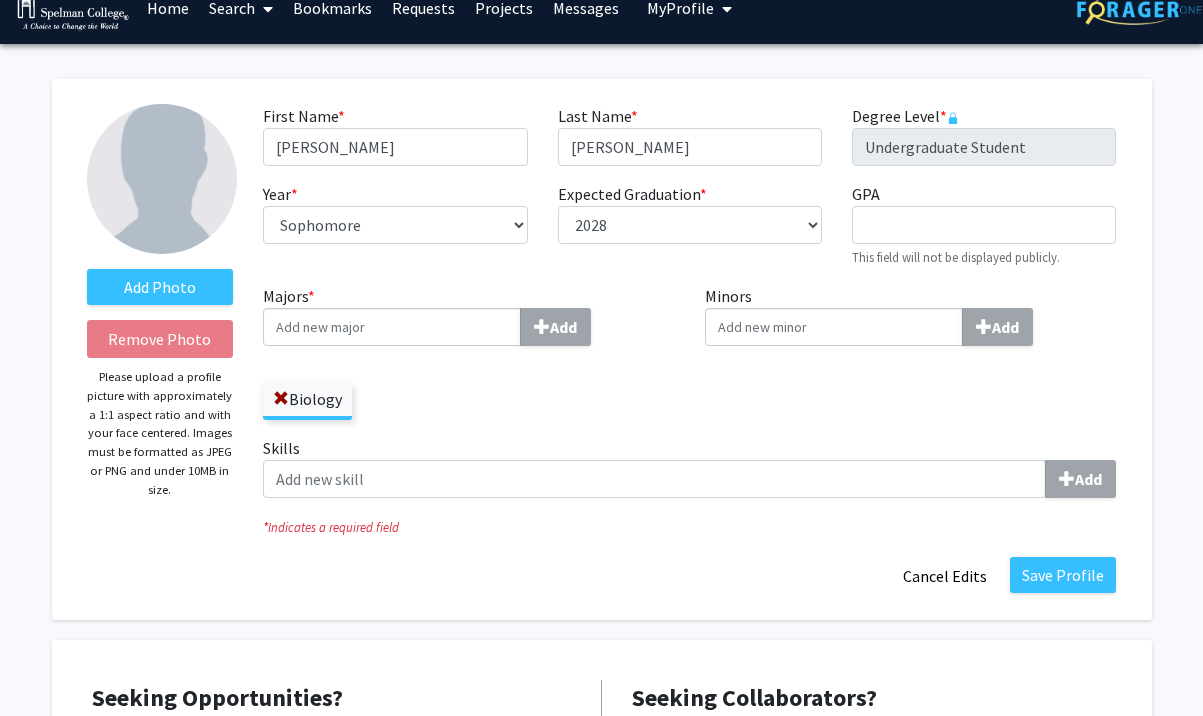 scroll, scrollTop: 0, scrollLeft: 0, axis: both 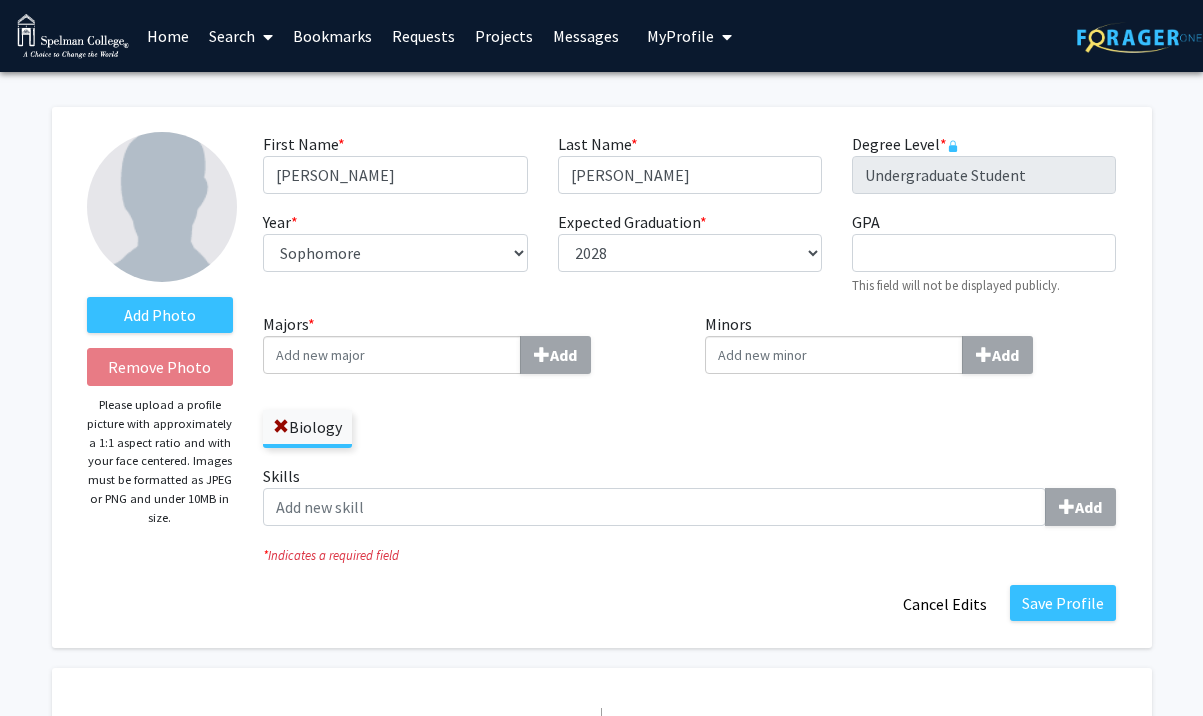 click on "My   Profile" at bounding box center [680, 36] 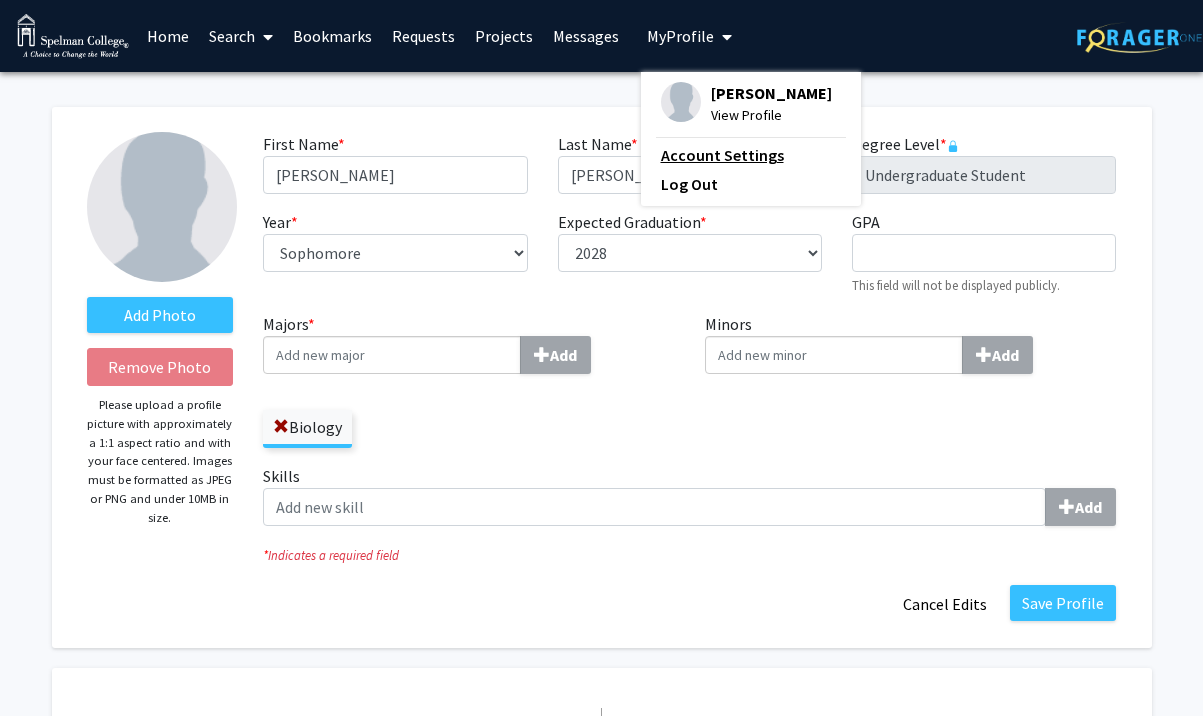 click on "Account Settings" at bounding box center [751, 155] 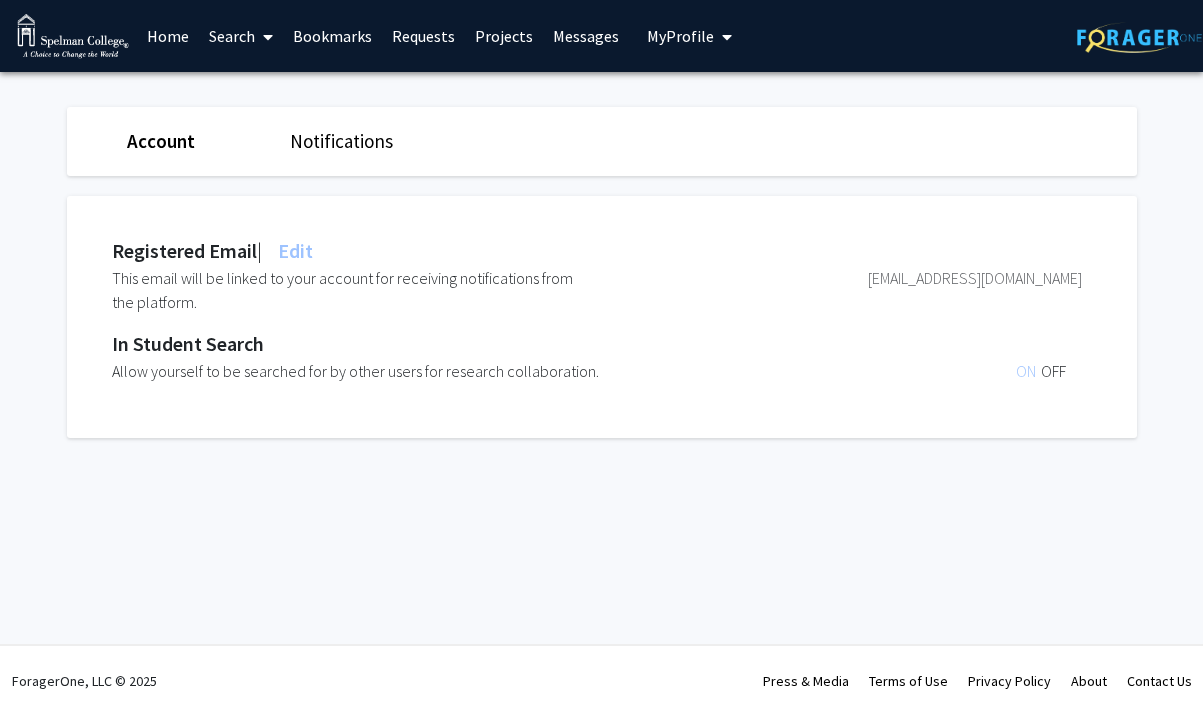 click on "Account Notifications" 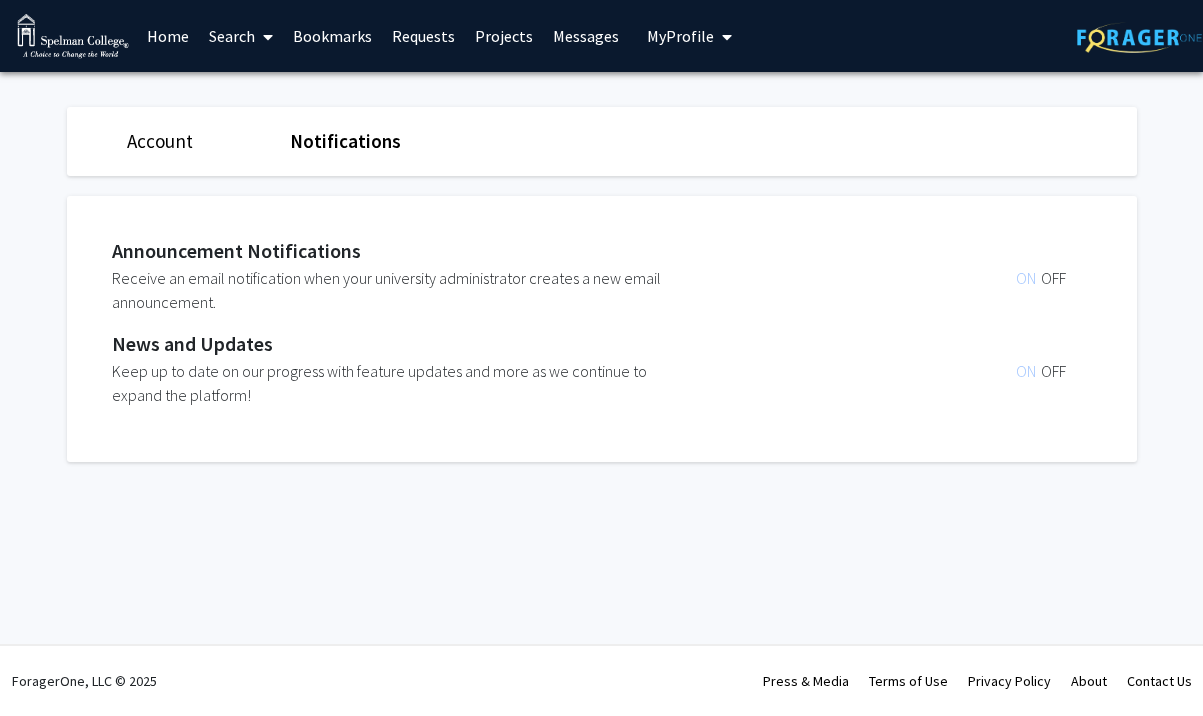click on "Notifications" 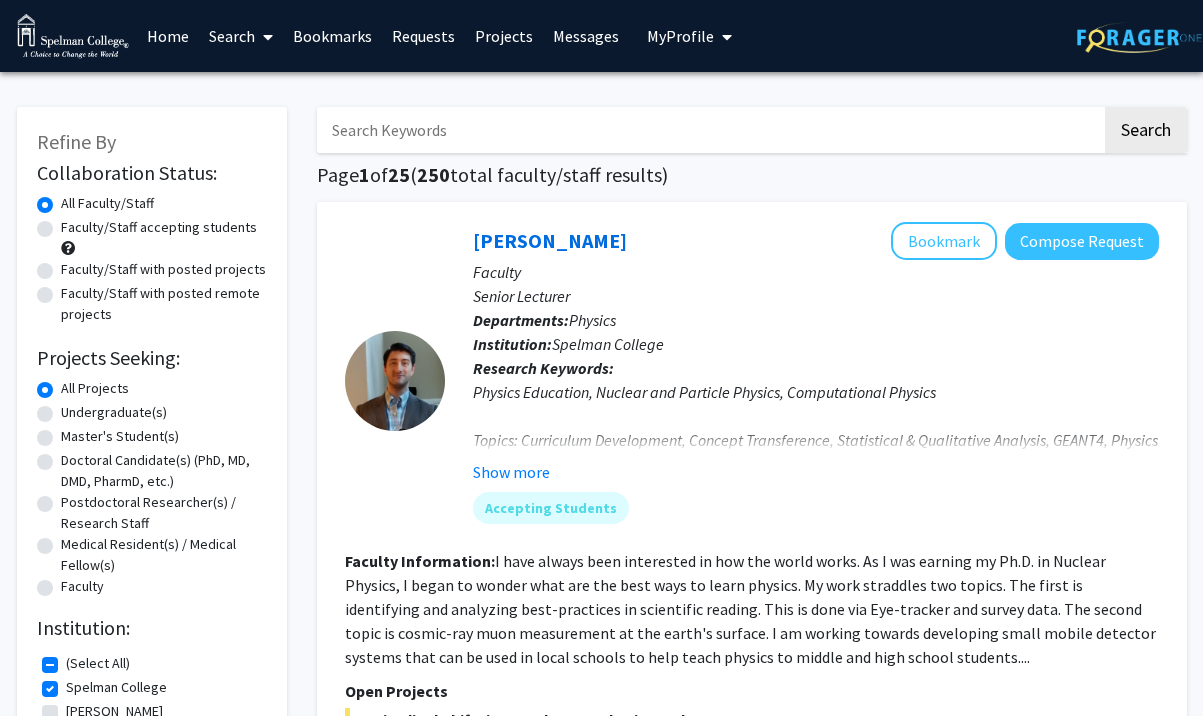 click on "Faculty/Staff with posted remote projects" 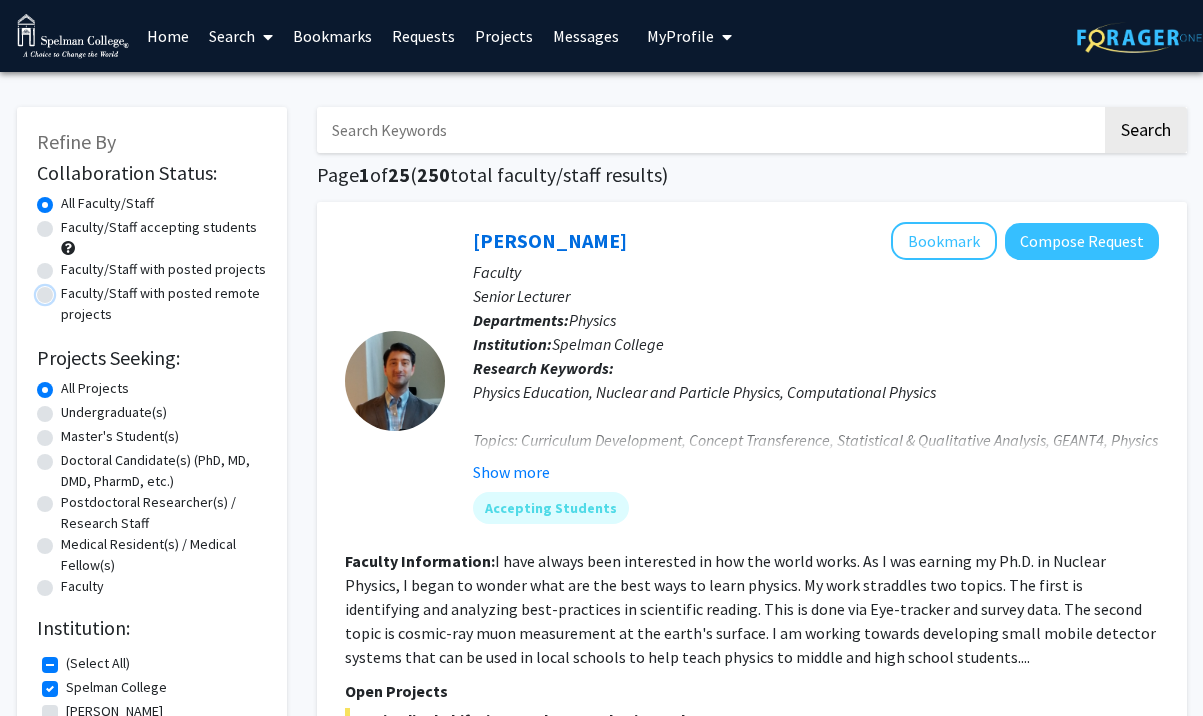click on "Faculty/Staff with posted remote projects" at bounding box center [67, 289] 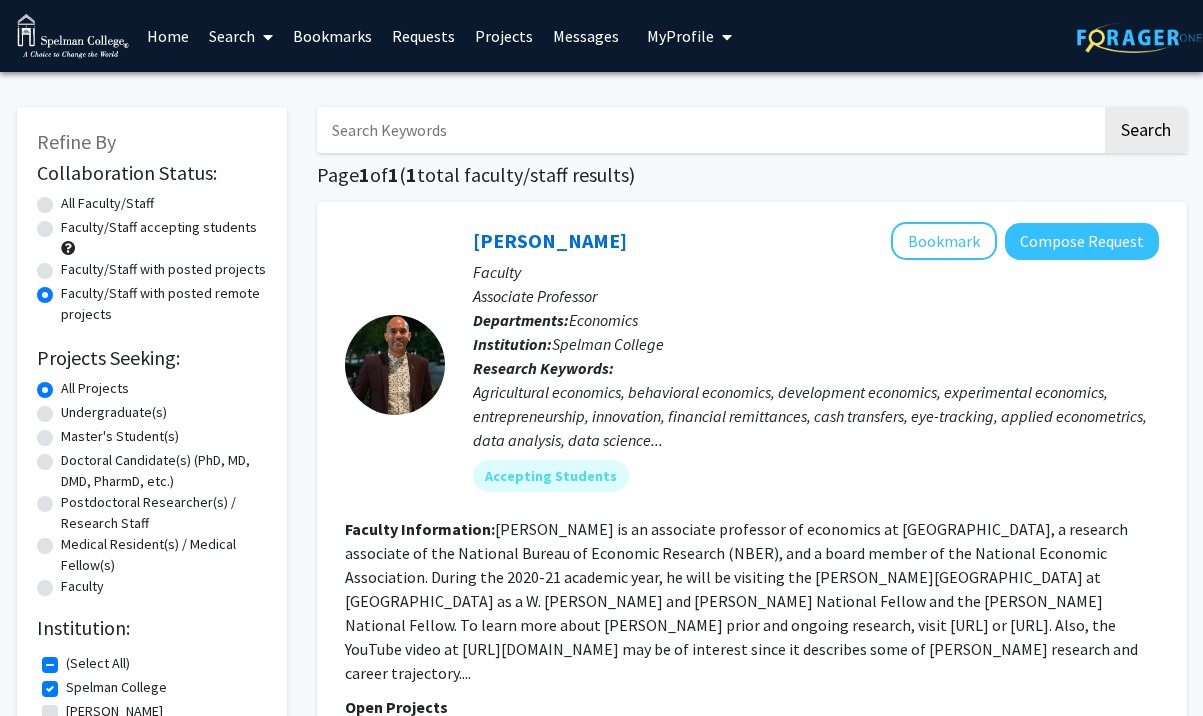 click on "Faculty/Staff with posted projects" 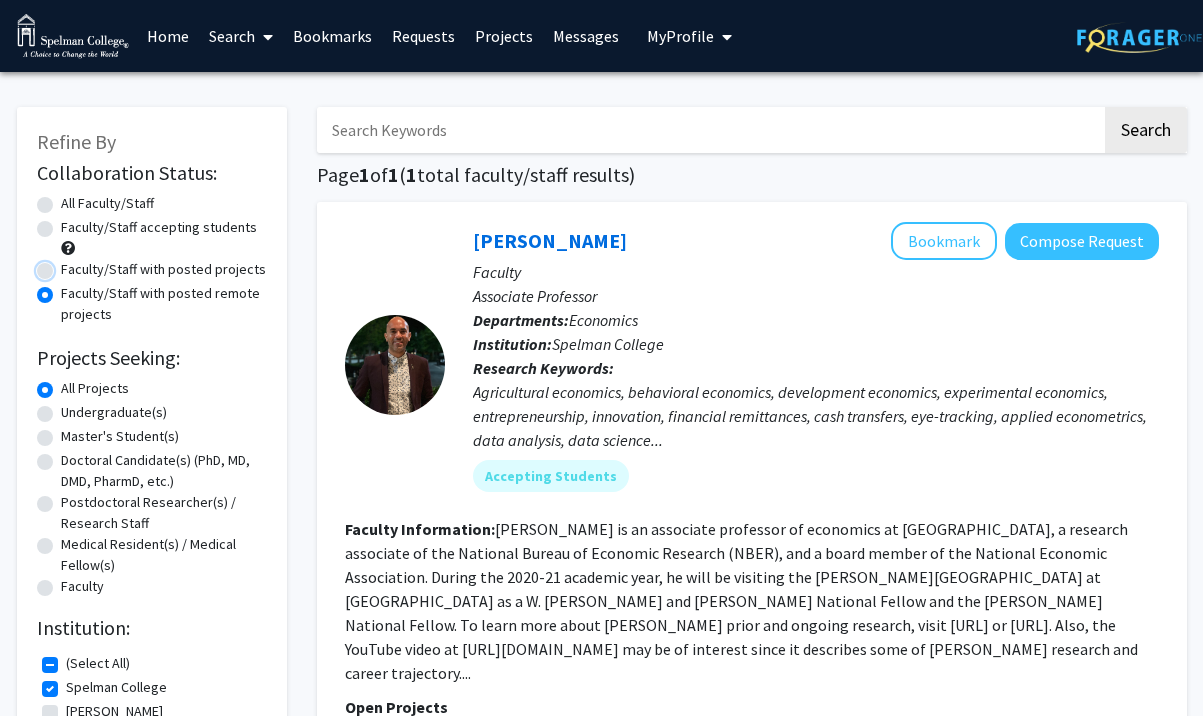 click on "Faculty/Staff with posted projects" at bounding box center (67, 265) 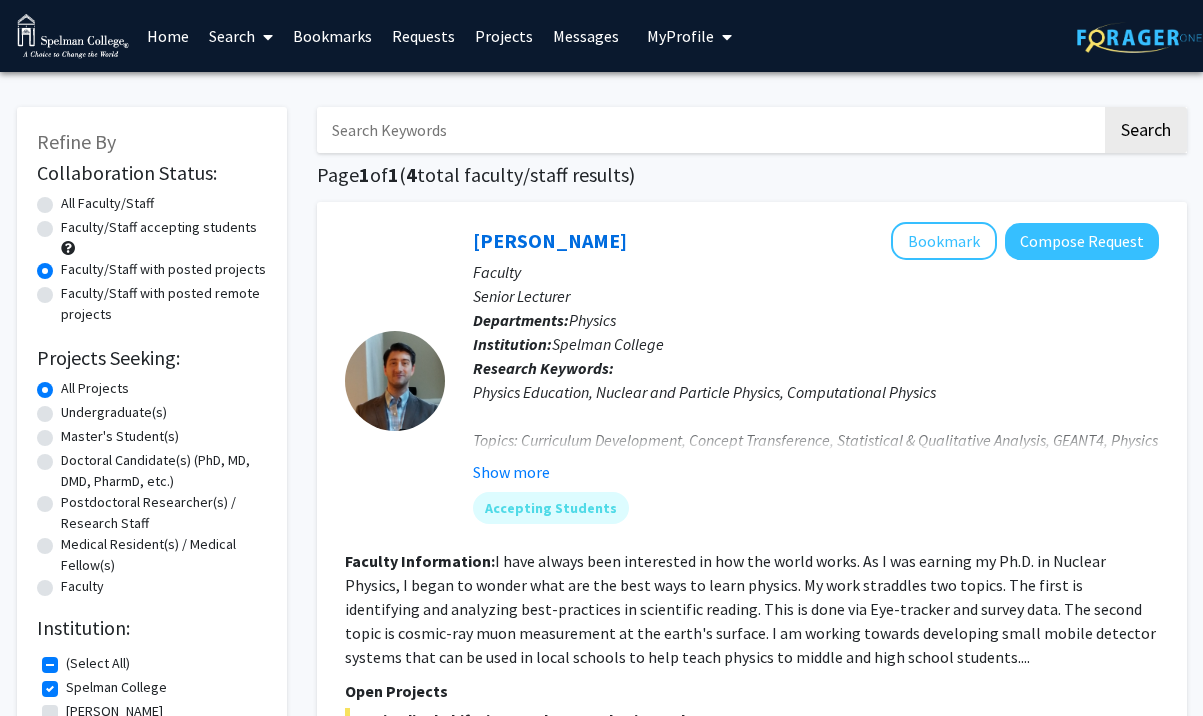 click on "Faculty/Staff accepting students" 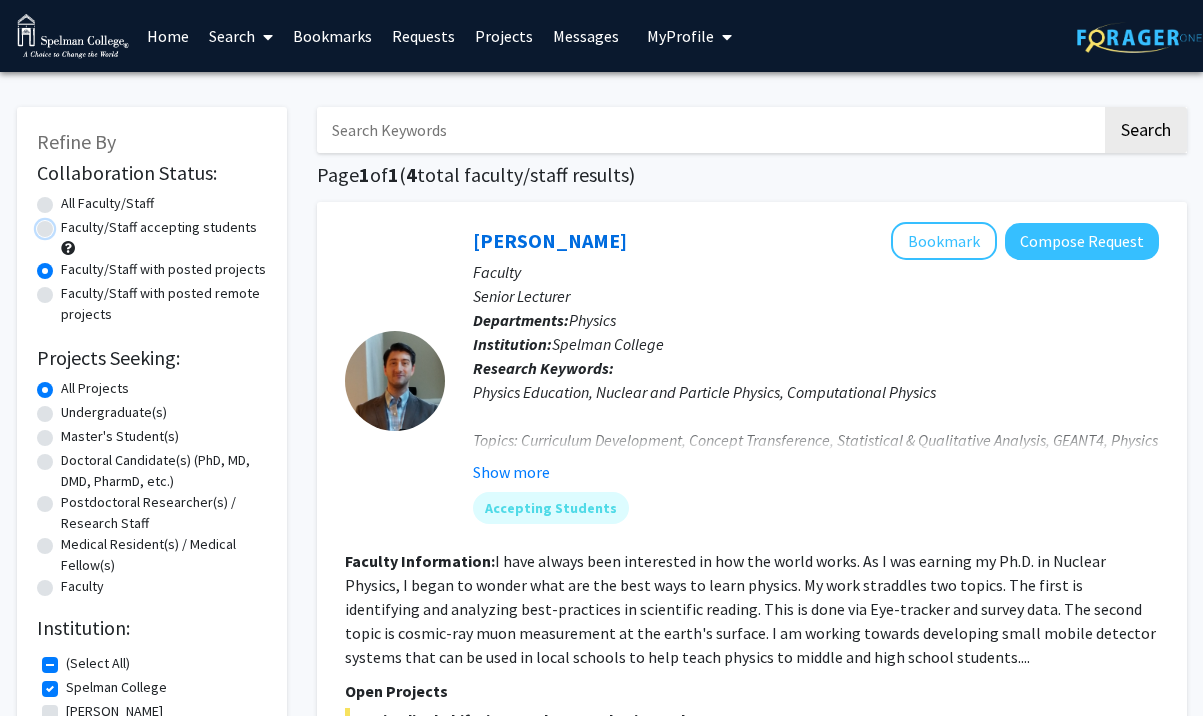 click on "Faculty/Staff accepting students" at bounding box center (67, 223) 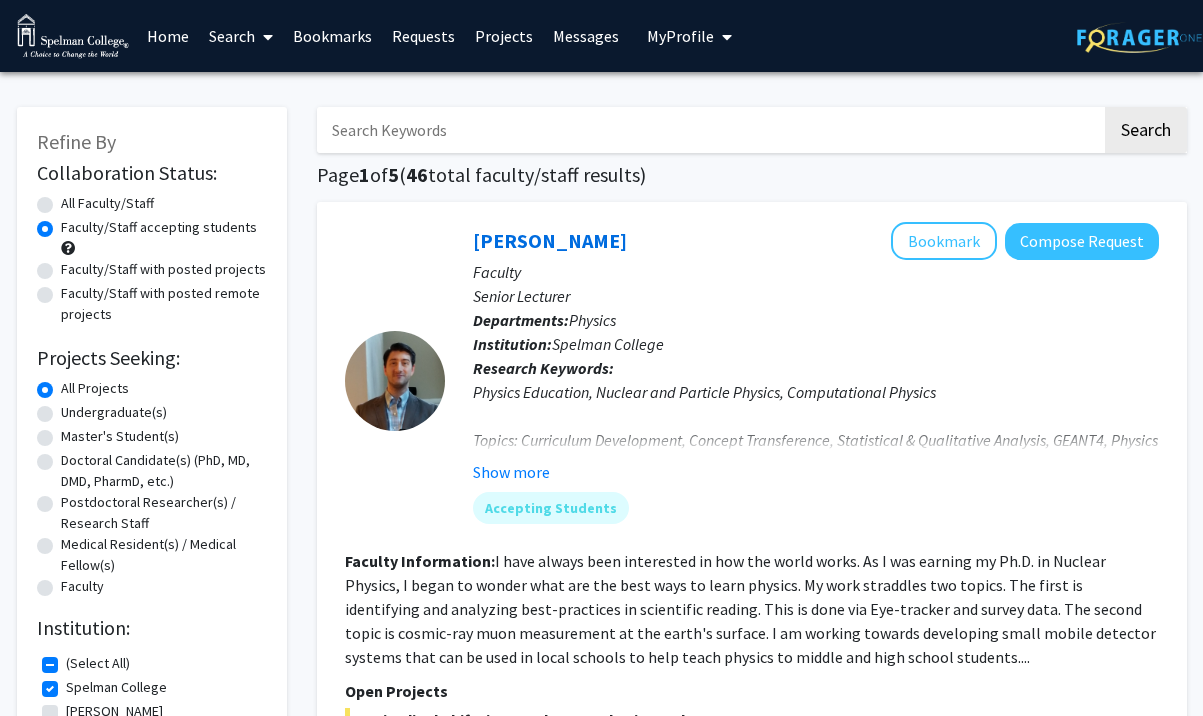 click on "All Faculty/Staff" 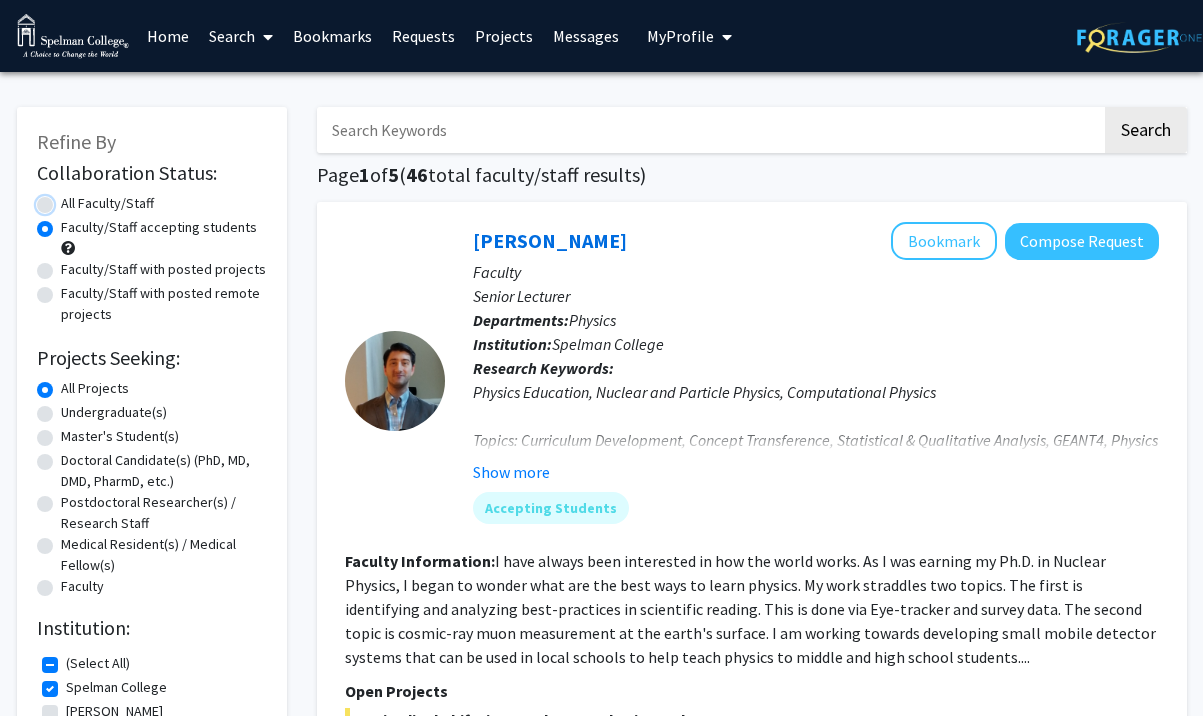 radio on "true" 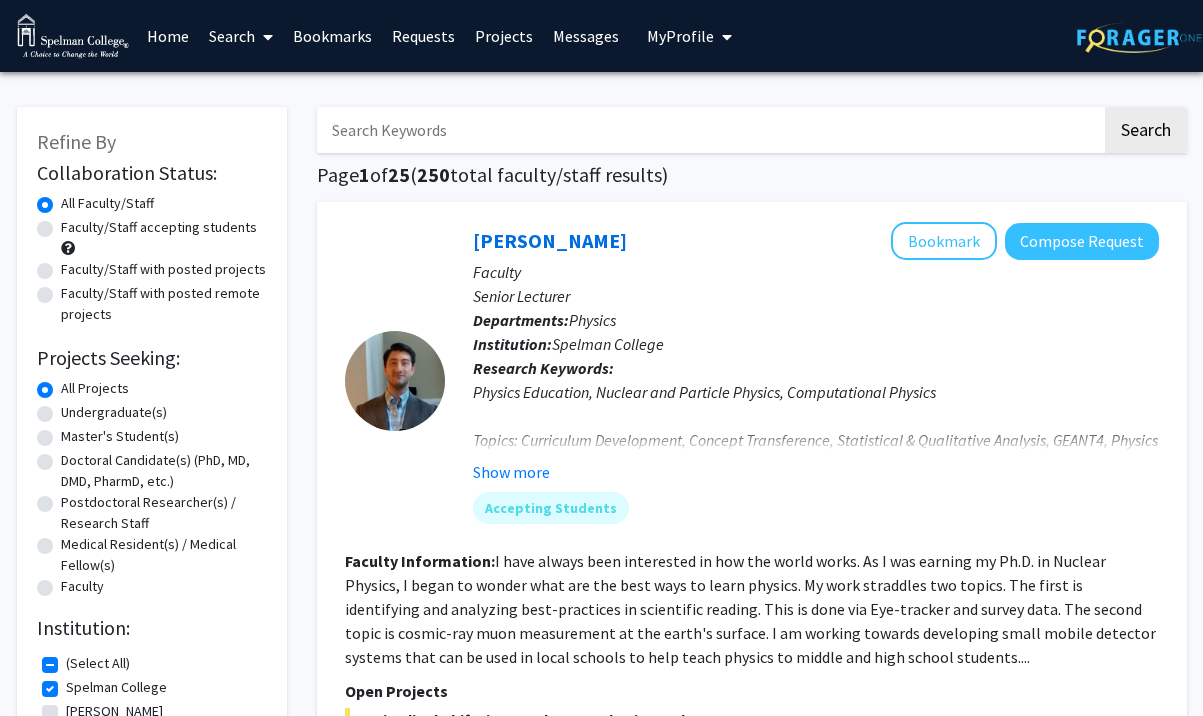click on "Requests" at bounding box center (423, 36) 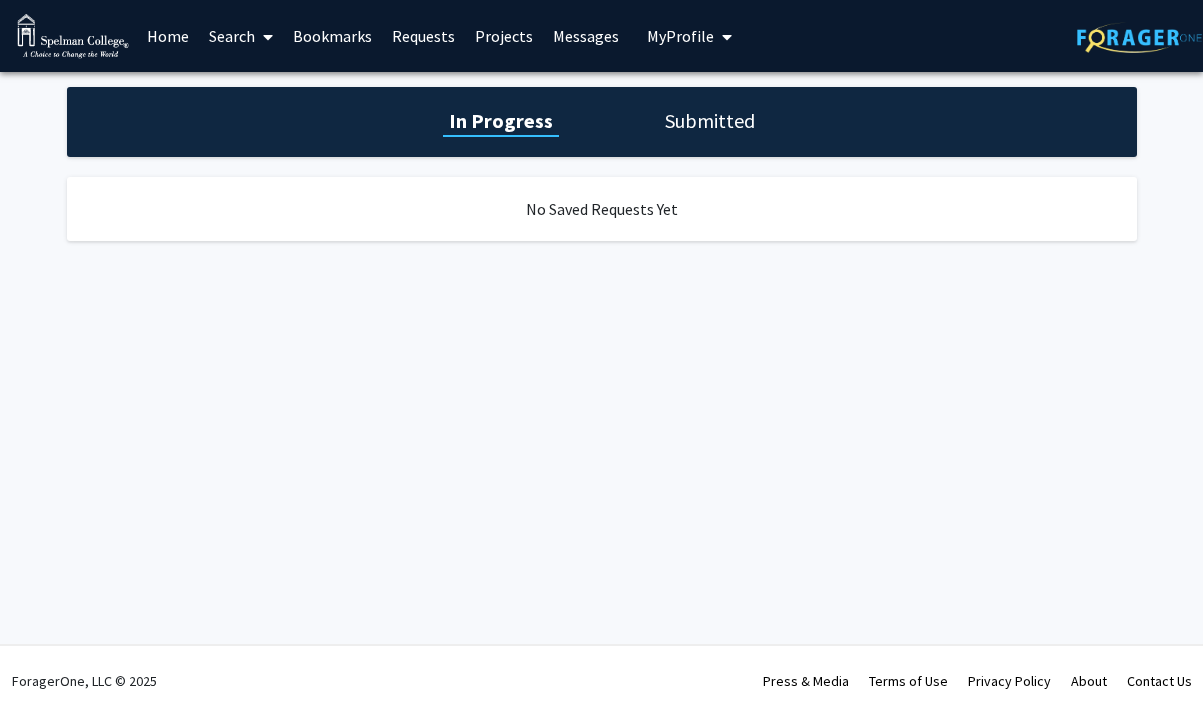 click on "Projects" at bounding box center [504, 36] 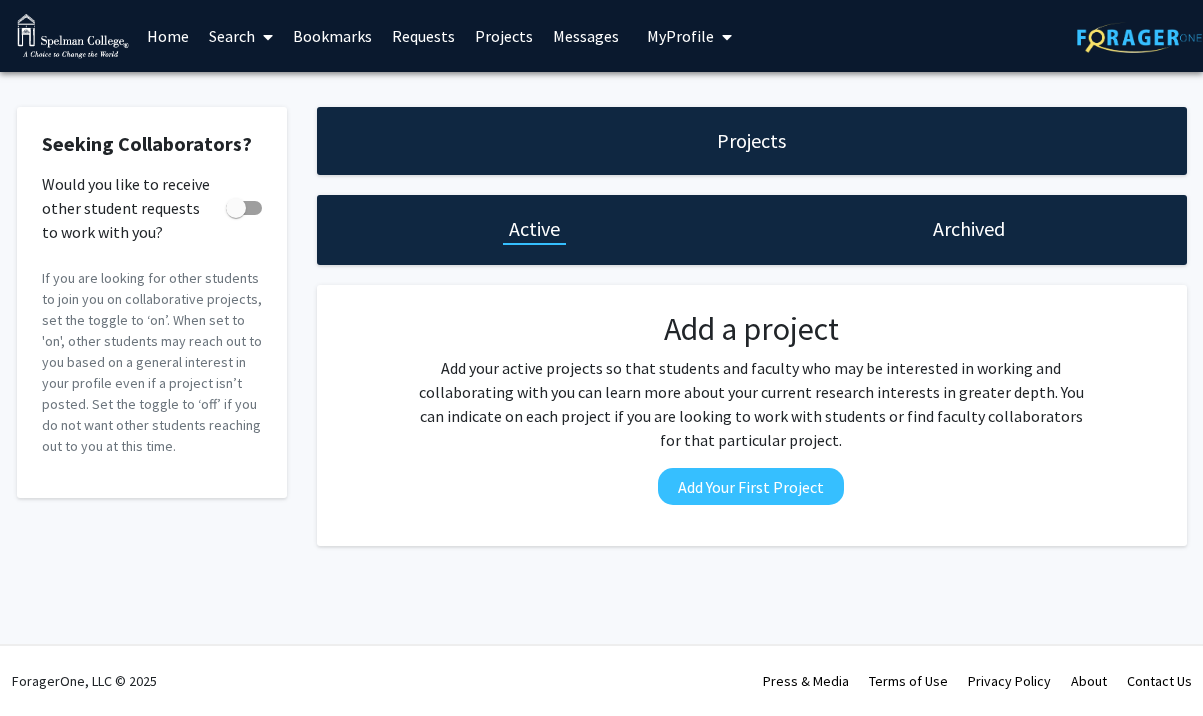 click on "Messages" at bounding box center [586, 36] 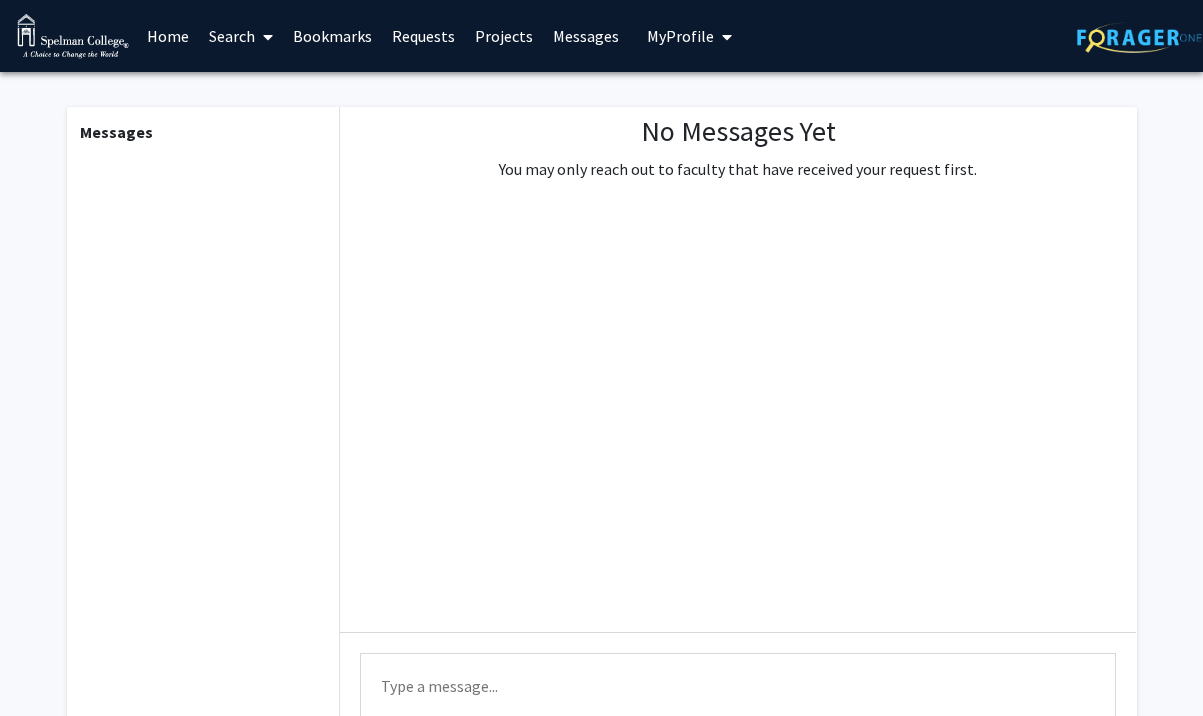 click on "My   Profile" at bounding box center (680, 36) 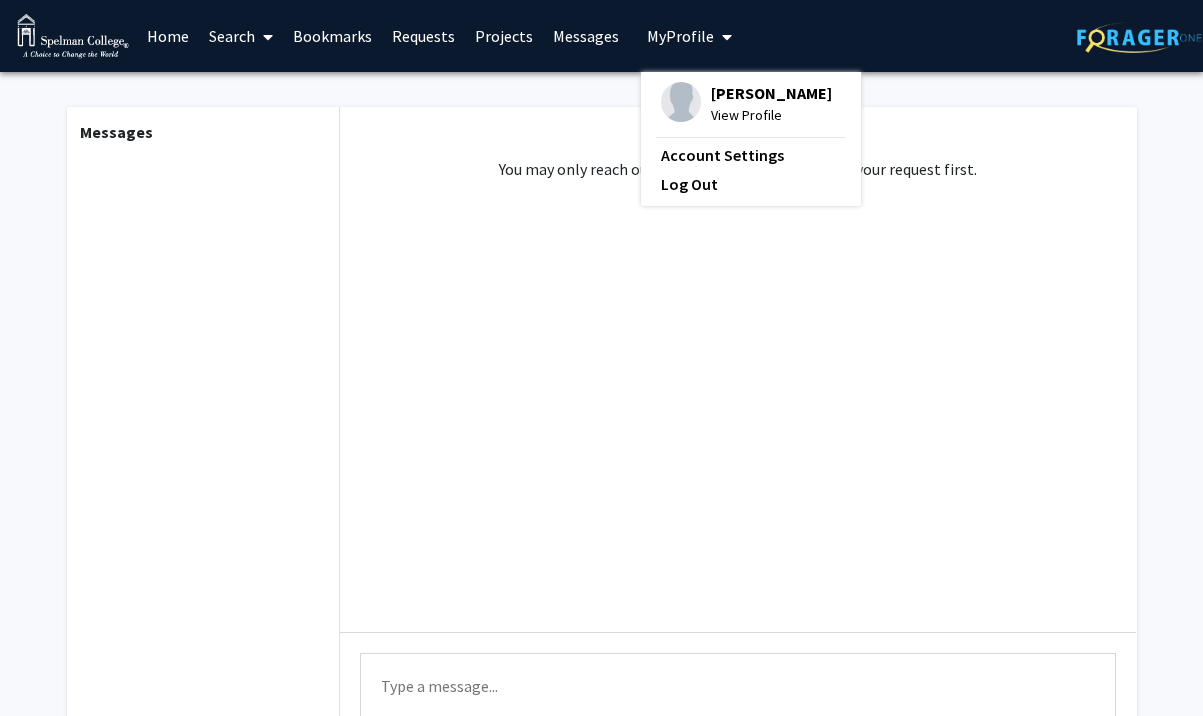 click on "View Profile" at bounding box center [771, 115] 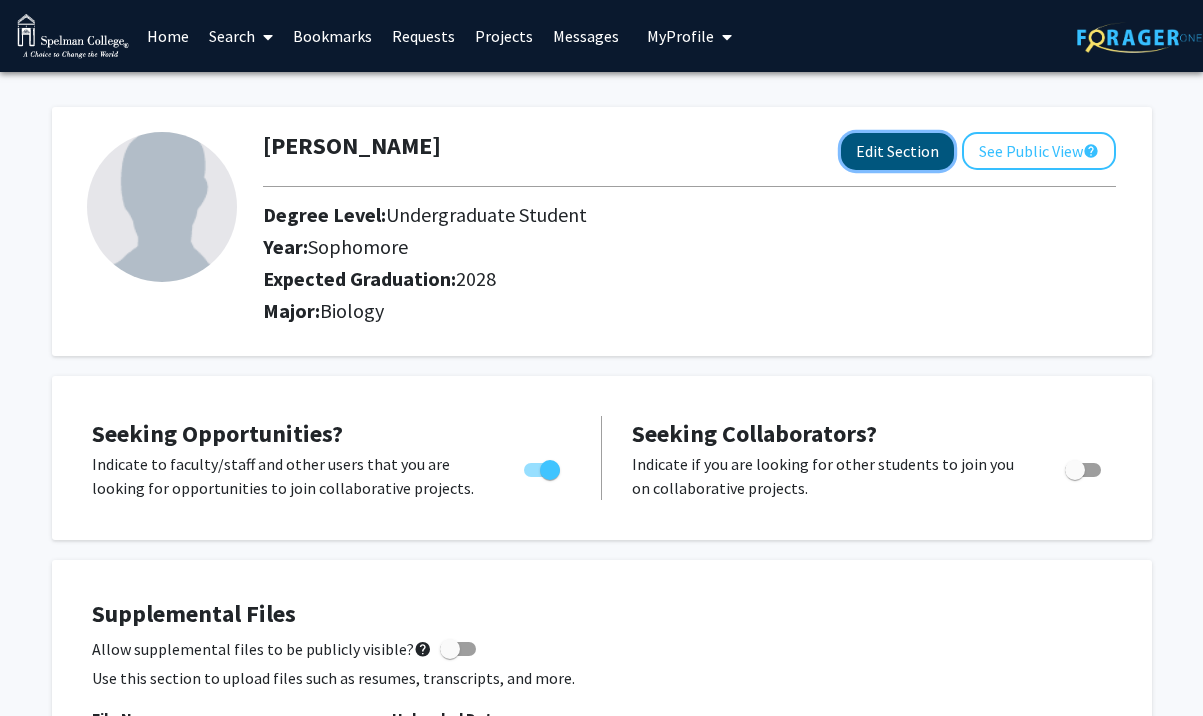click on "Edit Section" 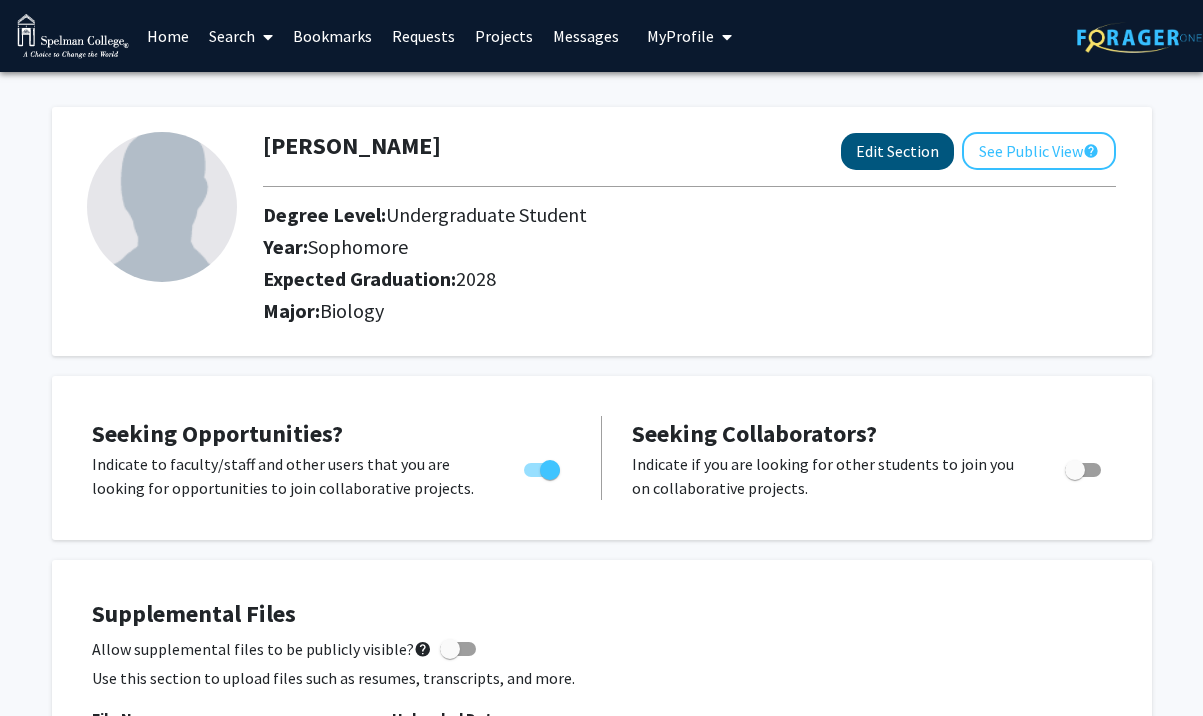 select on "sophomore" 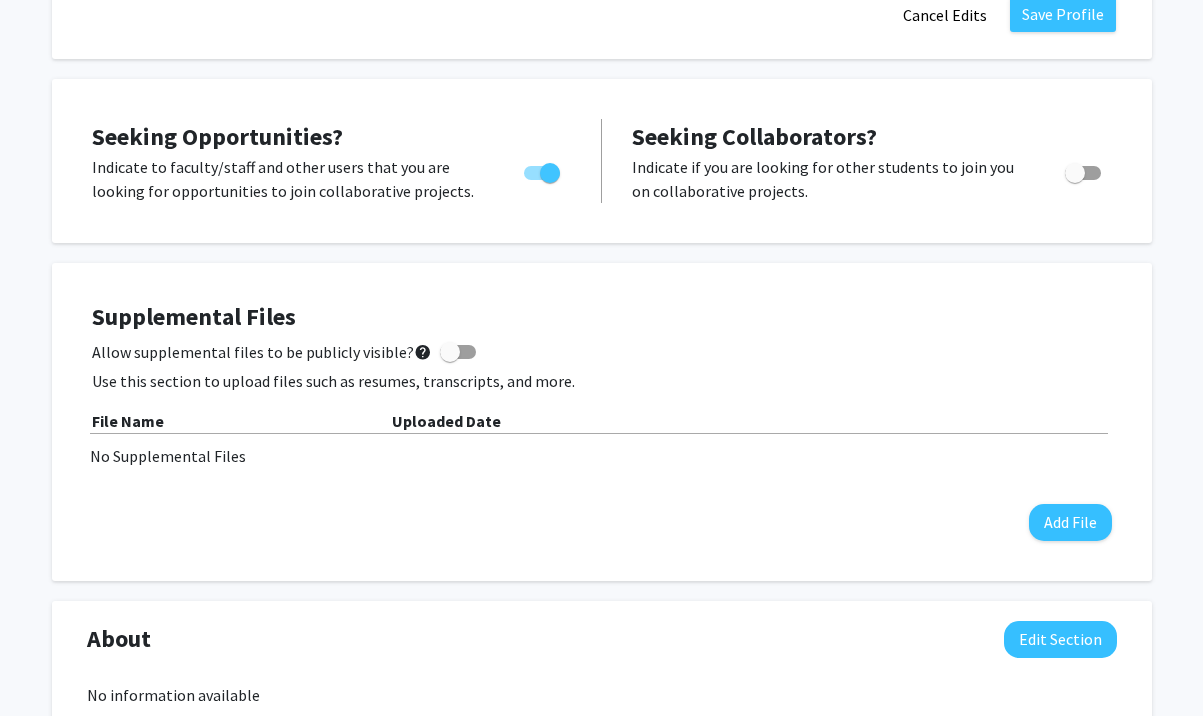 scroll, scrollTop: 578, scrollLeft: 0, axis: vertical 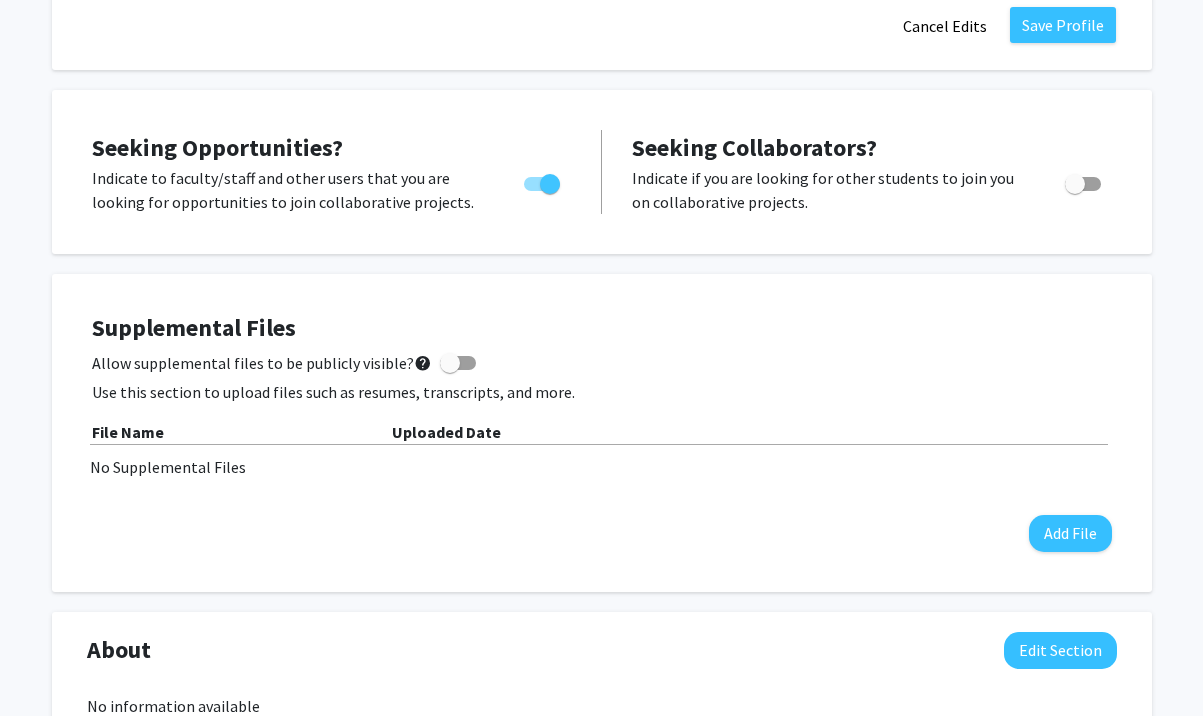 click on "Add Photo   Remove Photo   Please upload a profile picture with approximately a 1:1 aspect ratio and with your face centered. Images must be formatted as JPEG or PNG and under 10MB in size." 